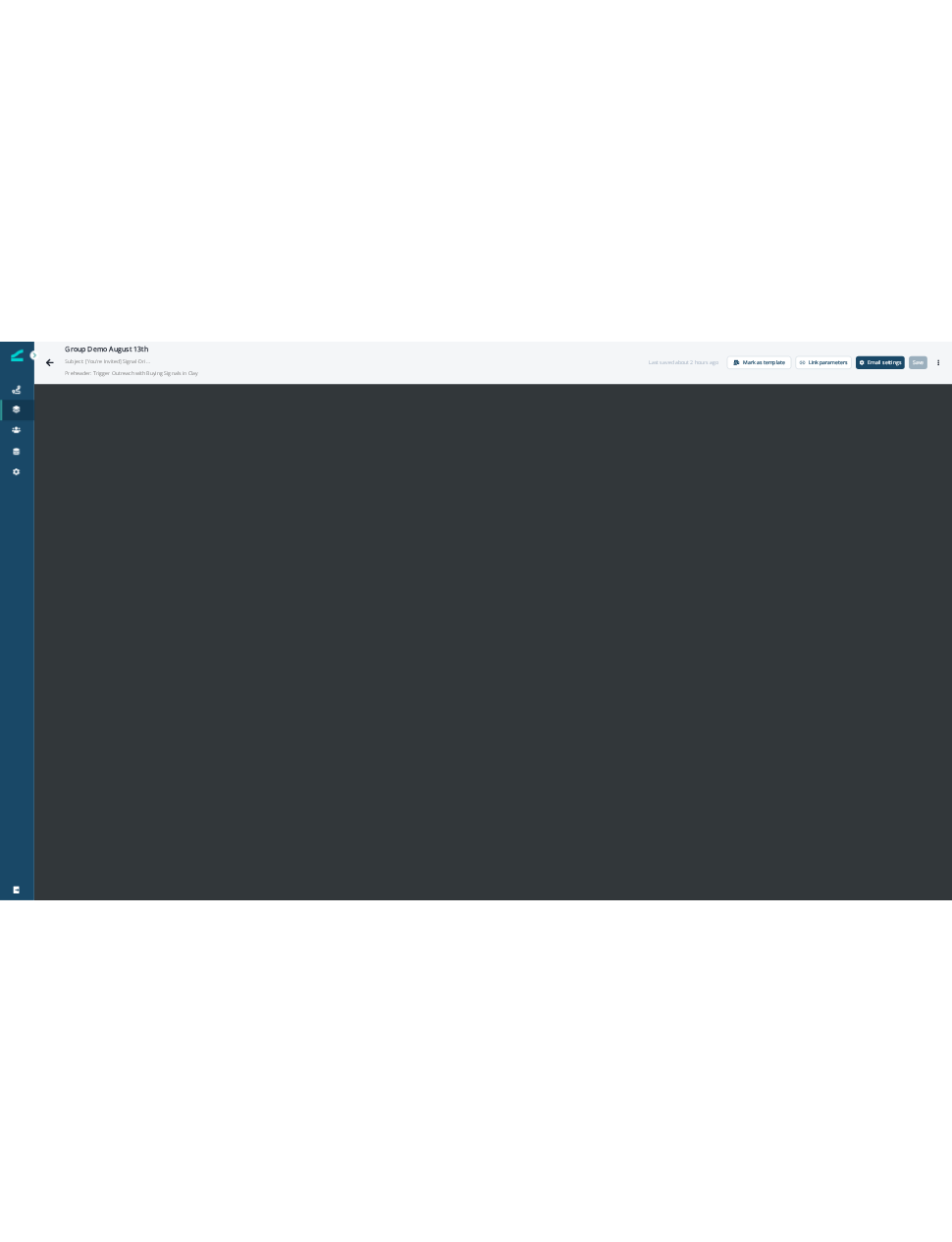 scroll, scrollTop: 0, scrollLeft: 0, axis: both 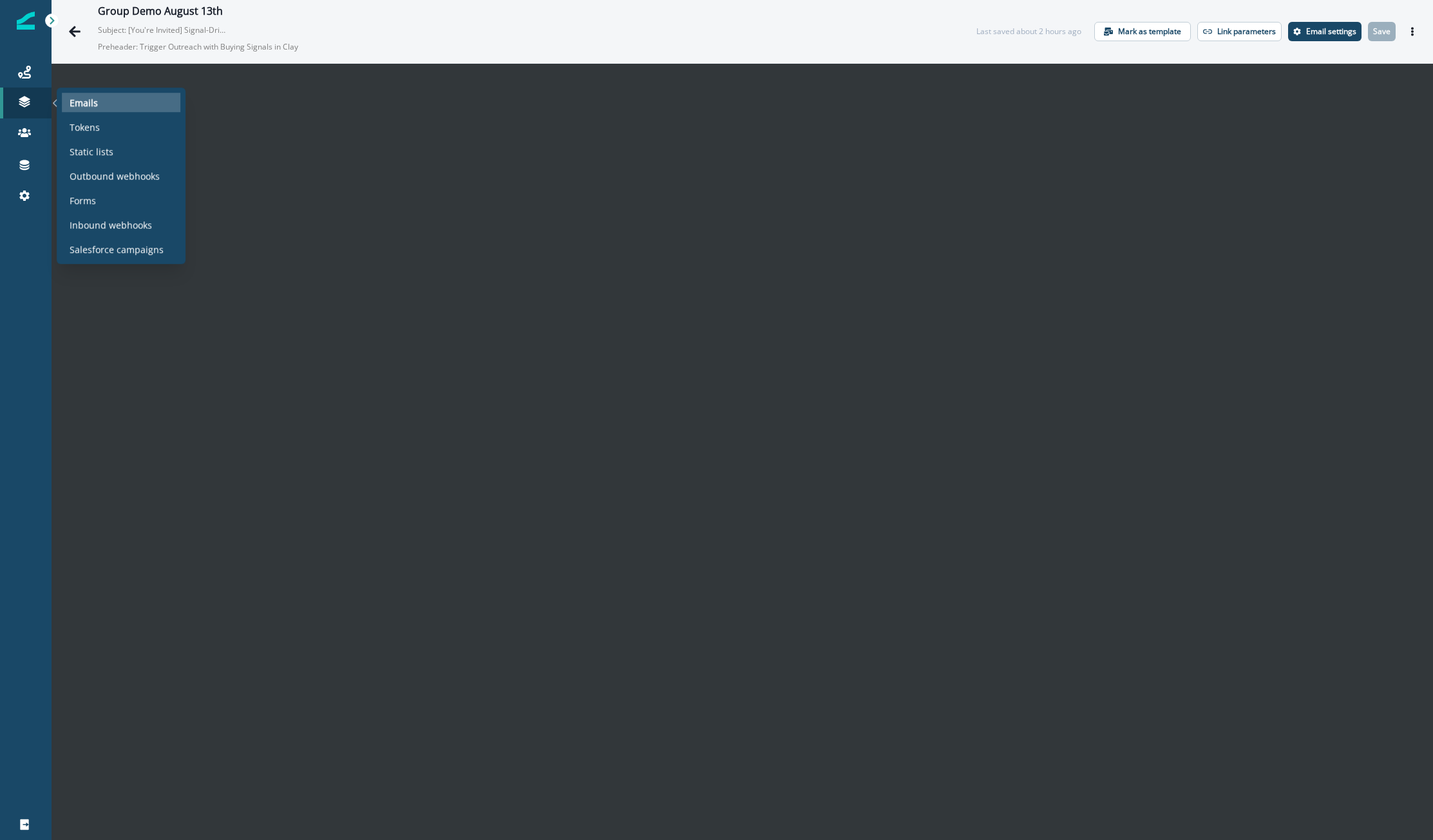click on "Emails" at bounding box center [84, 102] 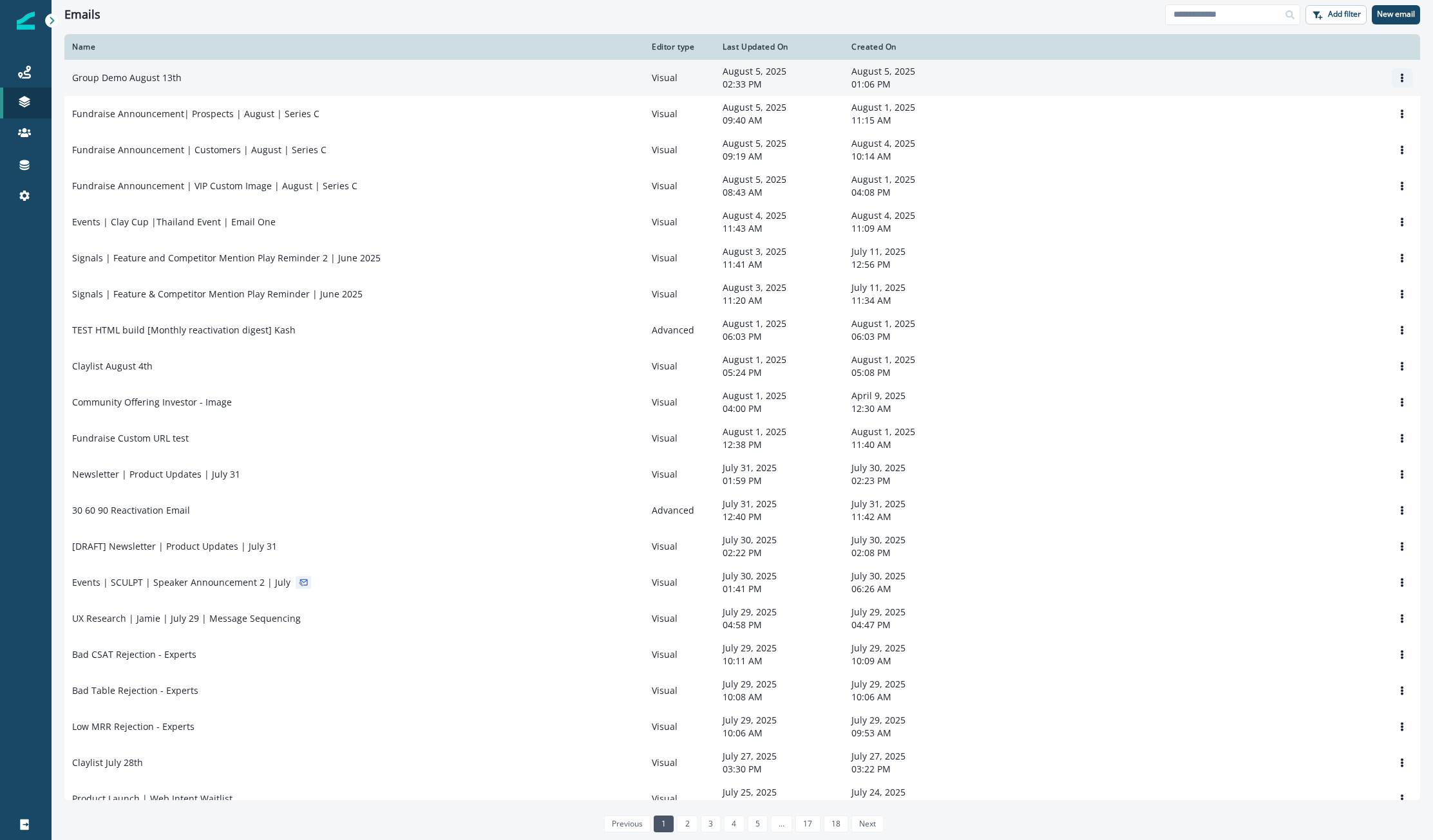 click 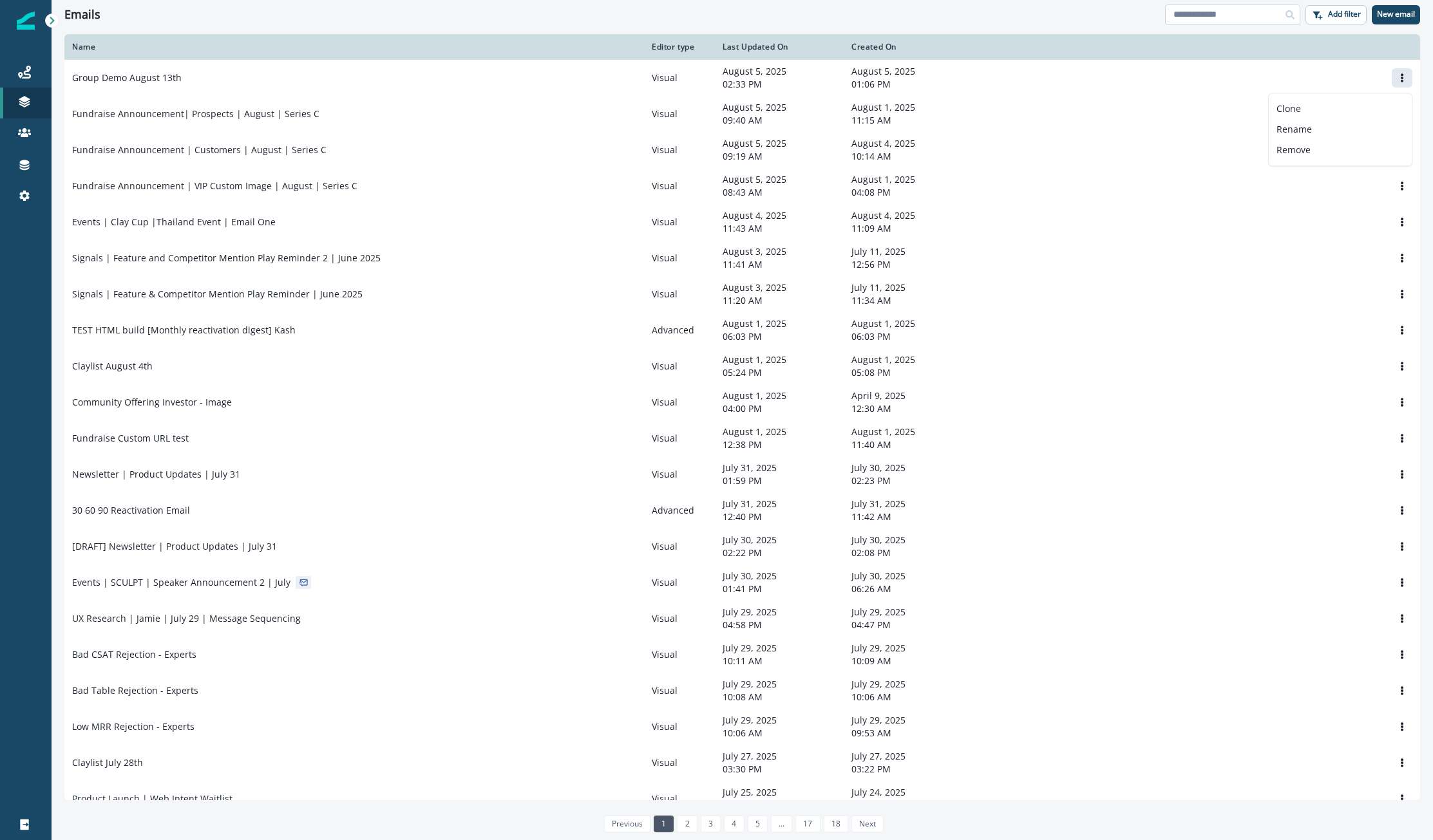 click at bounding box center [1233, 15] 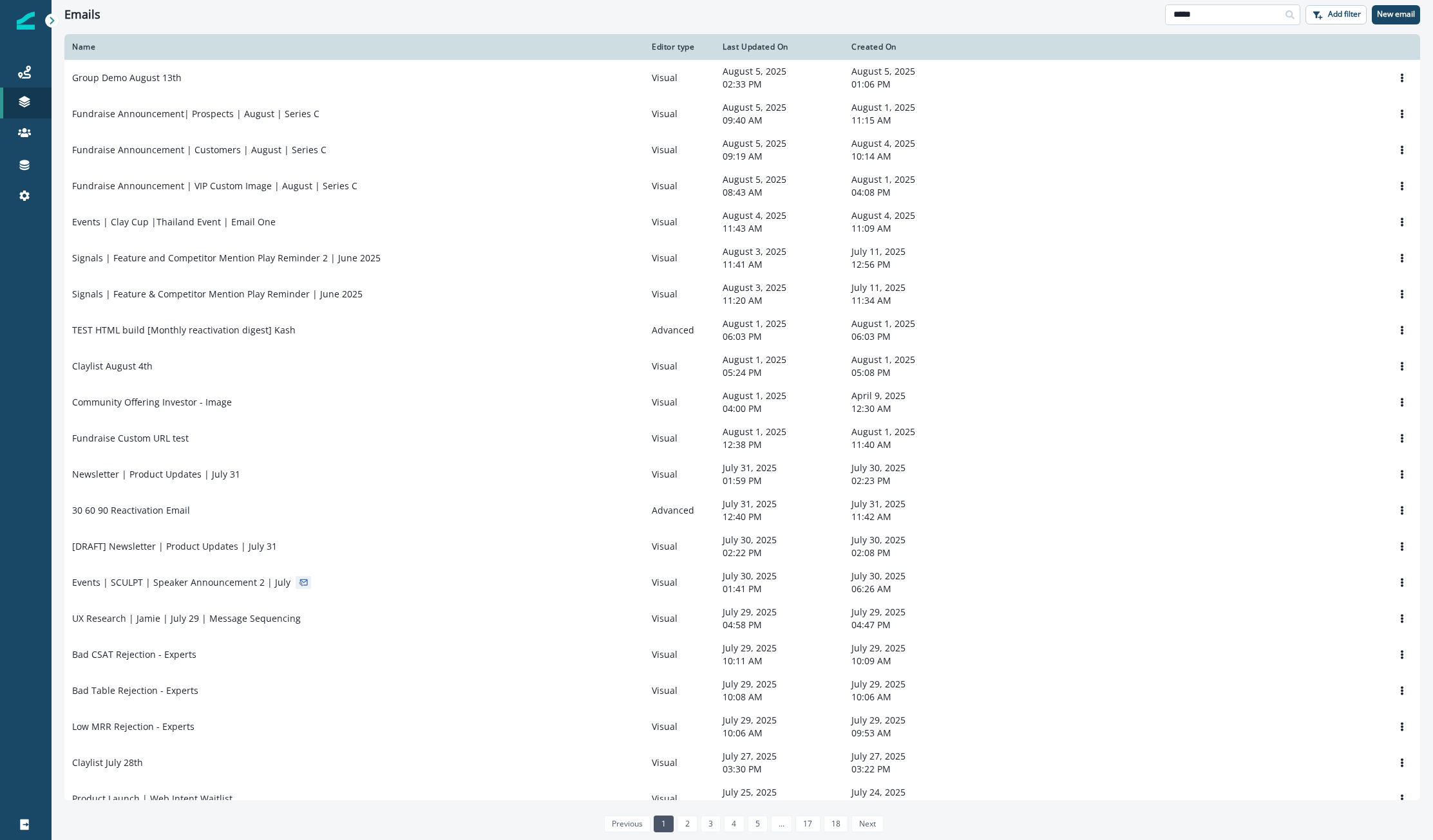 type on "*****" 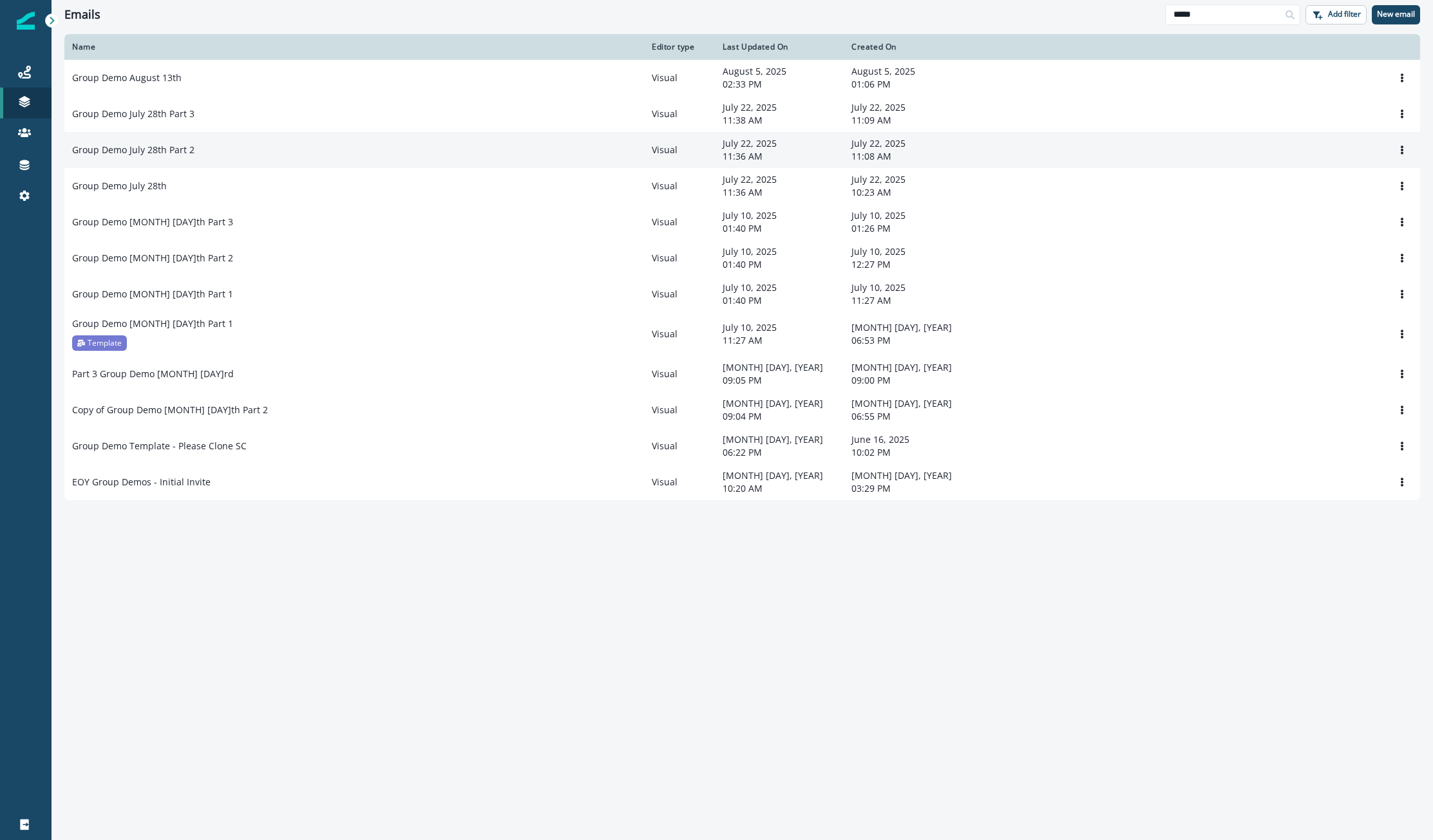 click on "Group Demo July 28th Part 2" at bounding box center [354, 150] 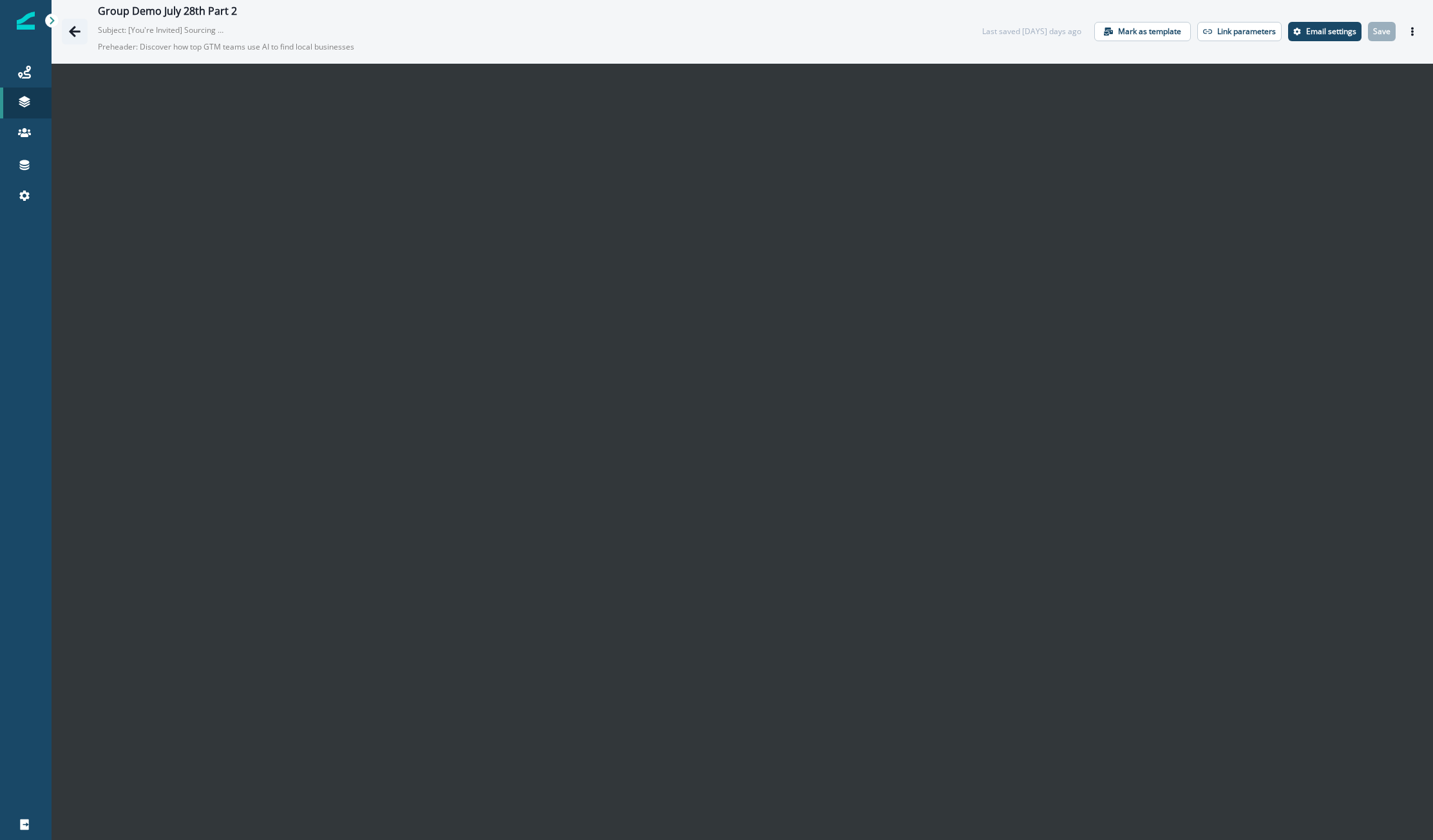 click 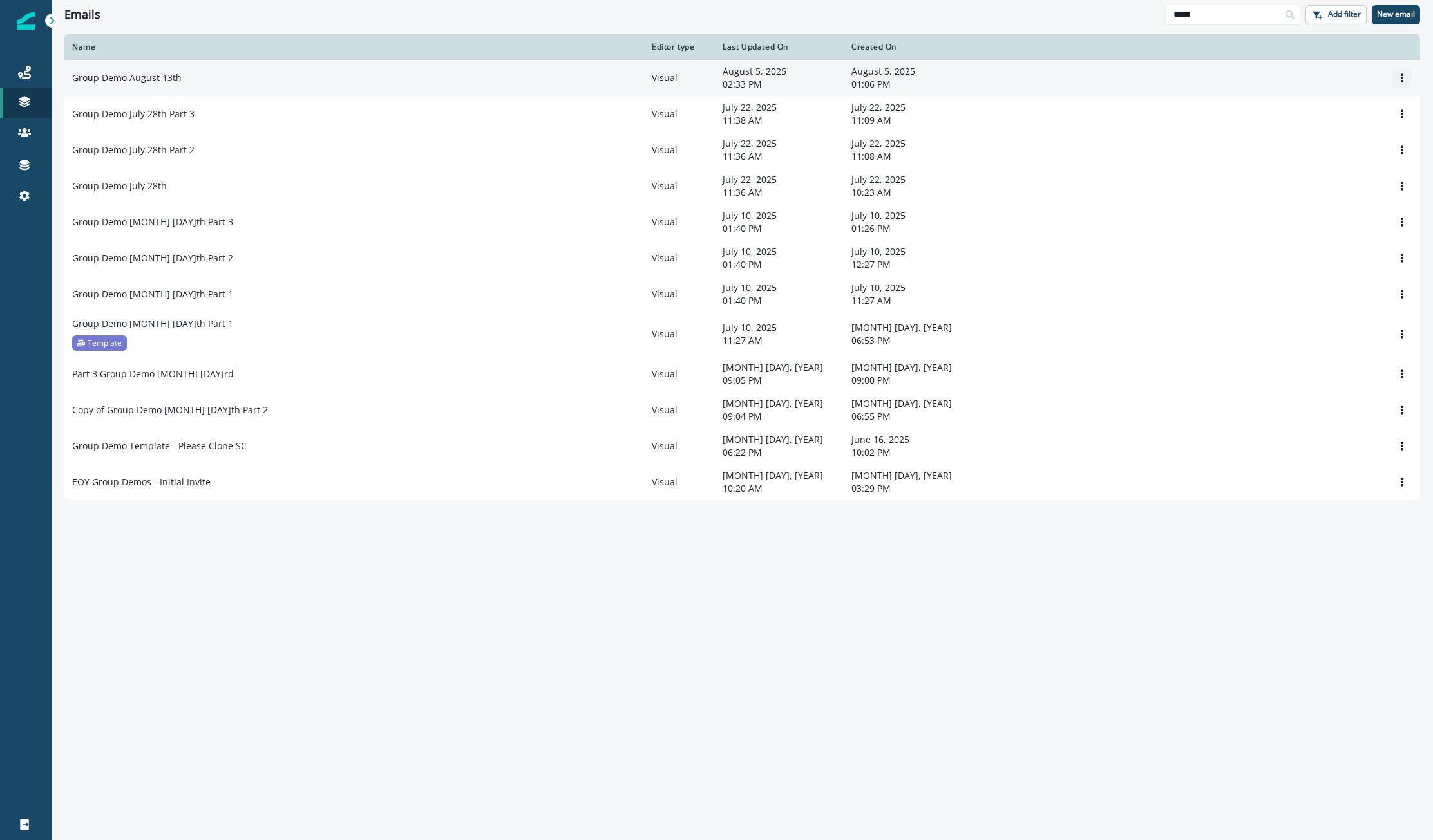 click 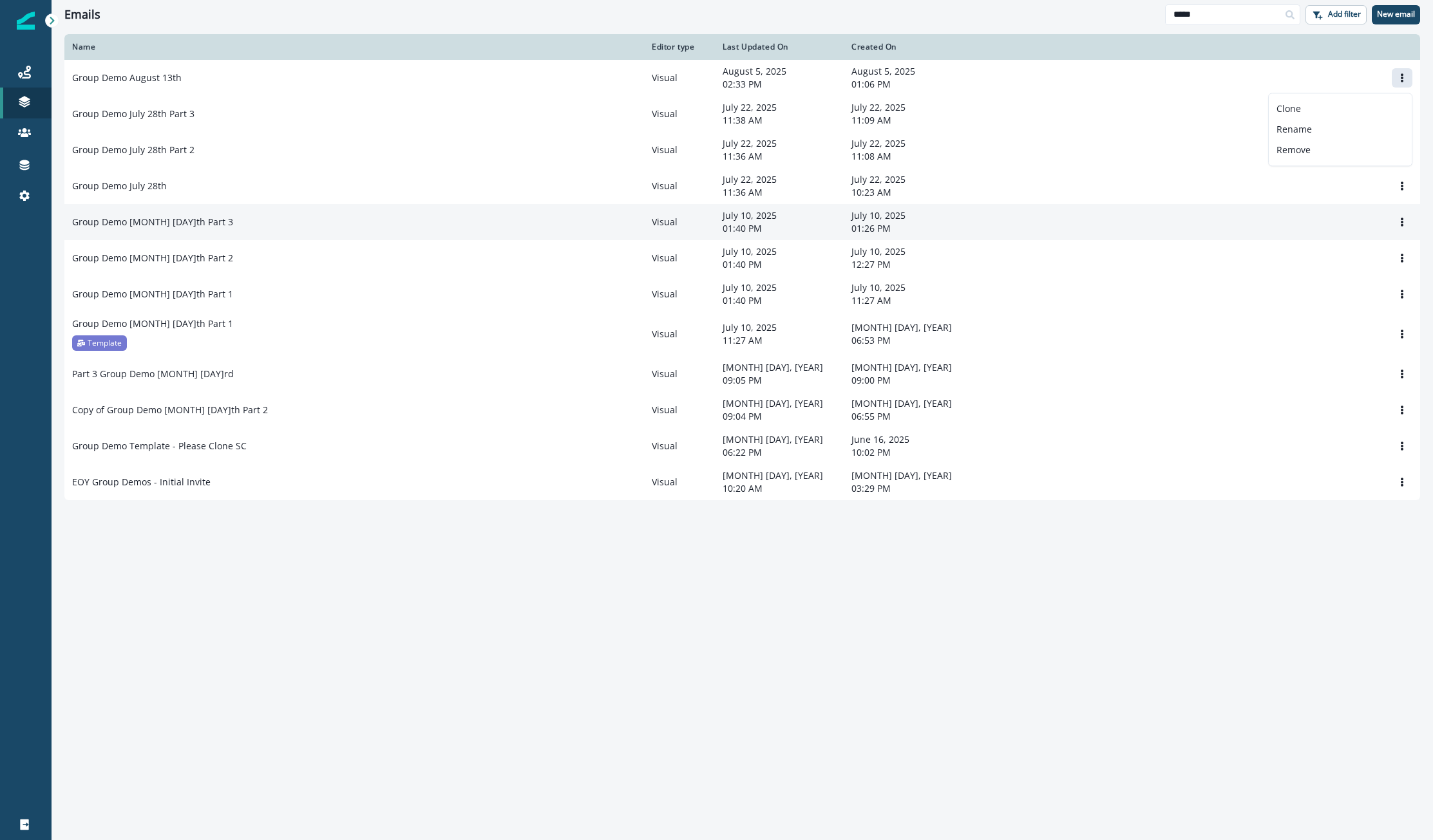 click on "Group Demo July 17th Part 3" at bounding box center (354, 222) 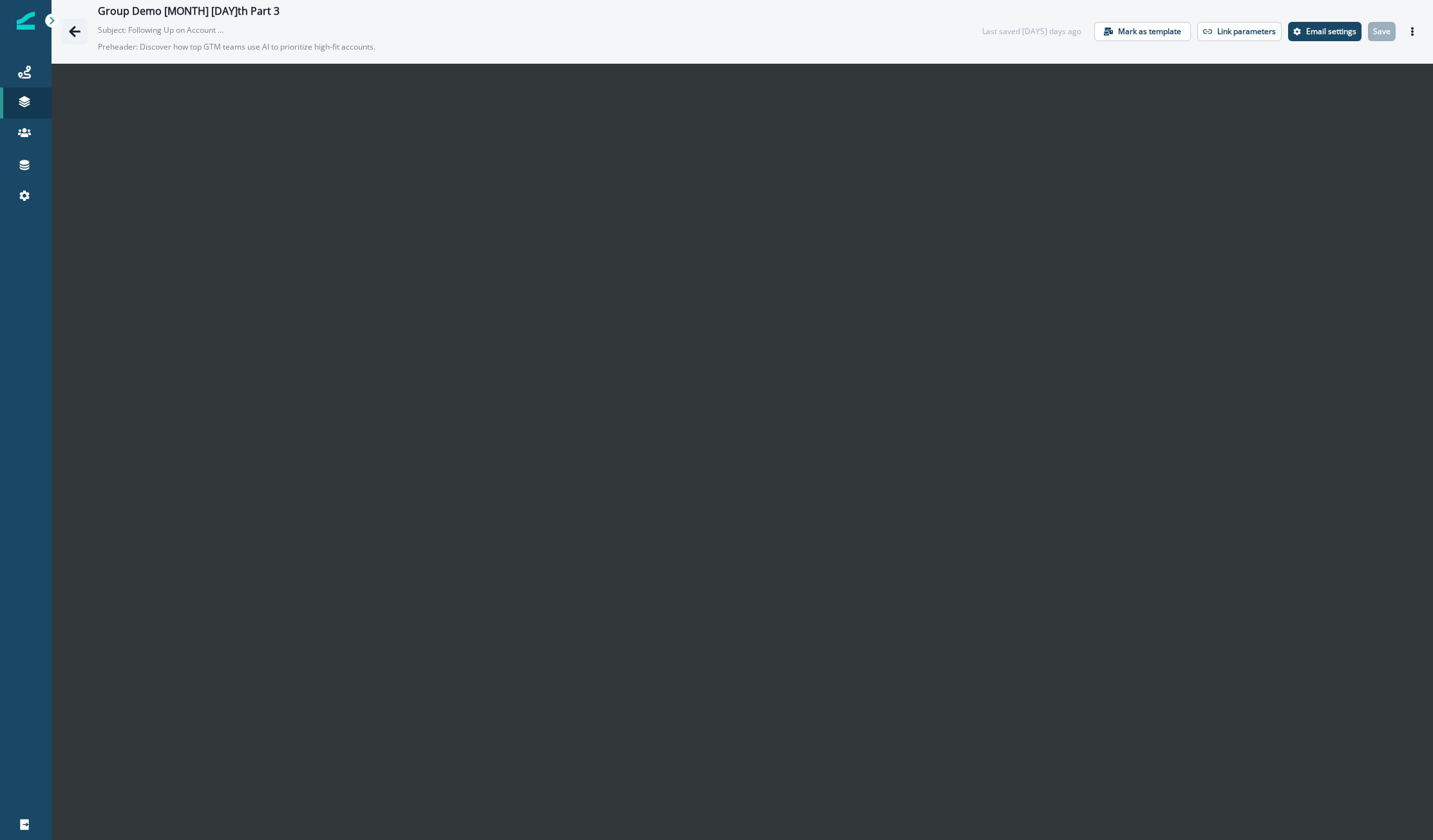 click 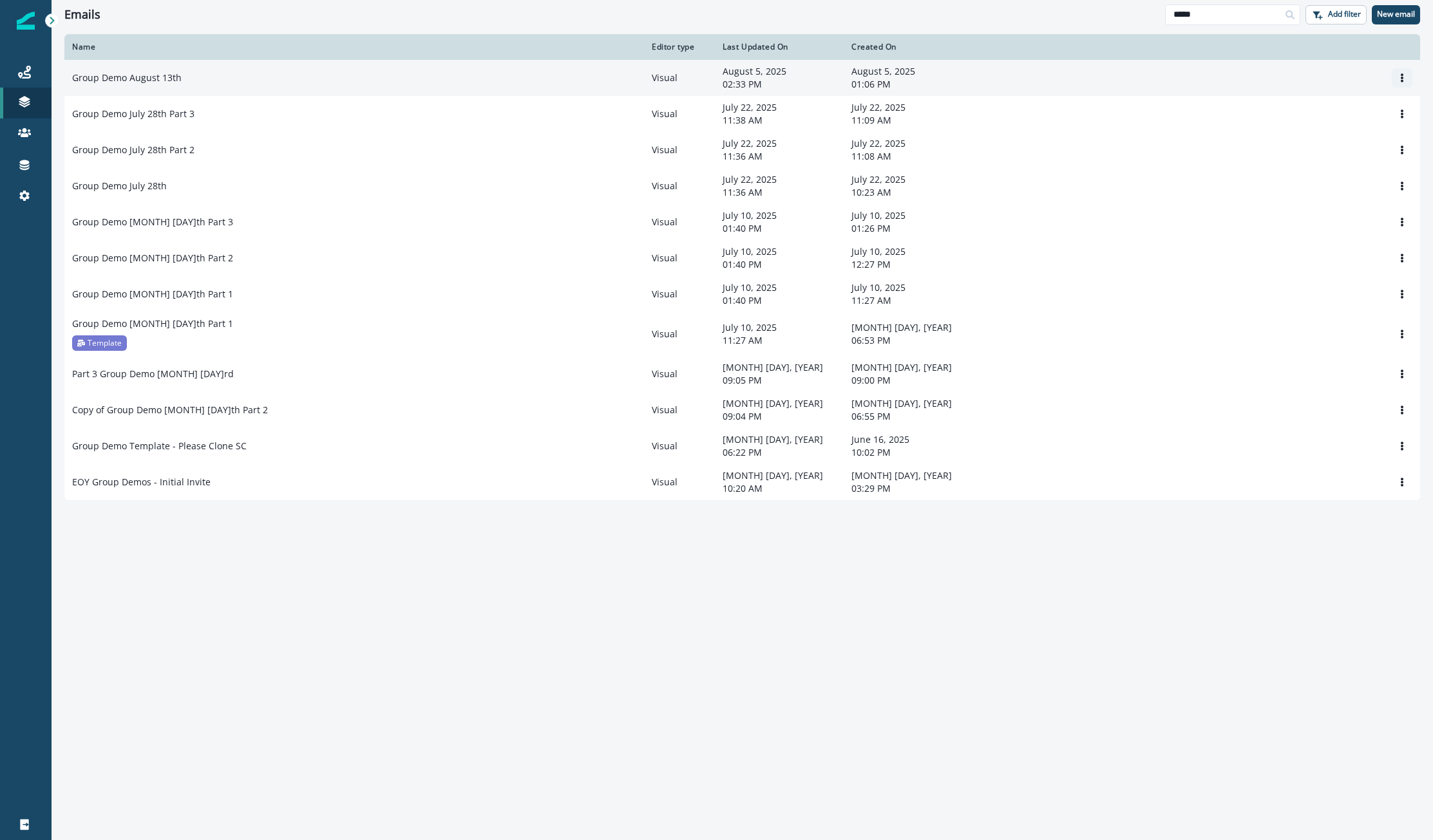 click 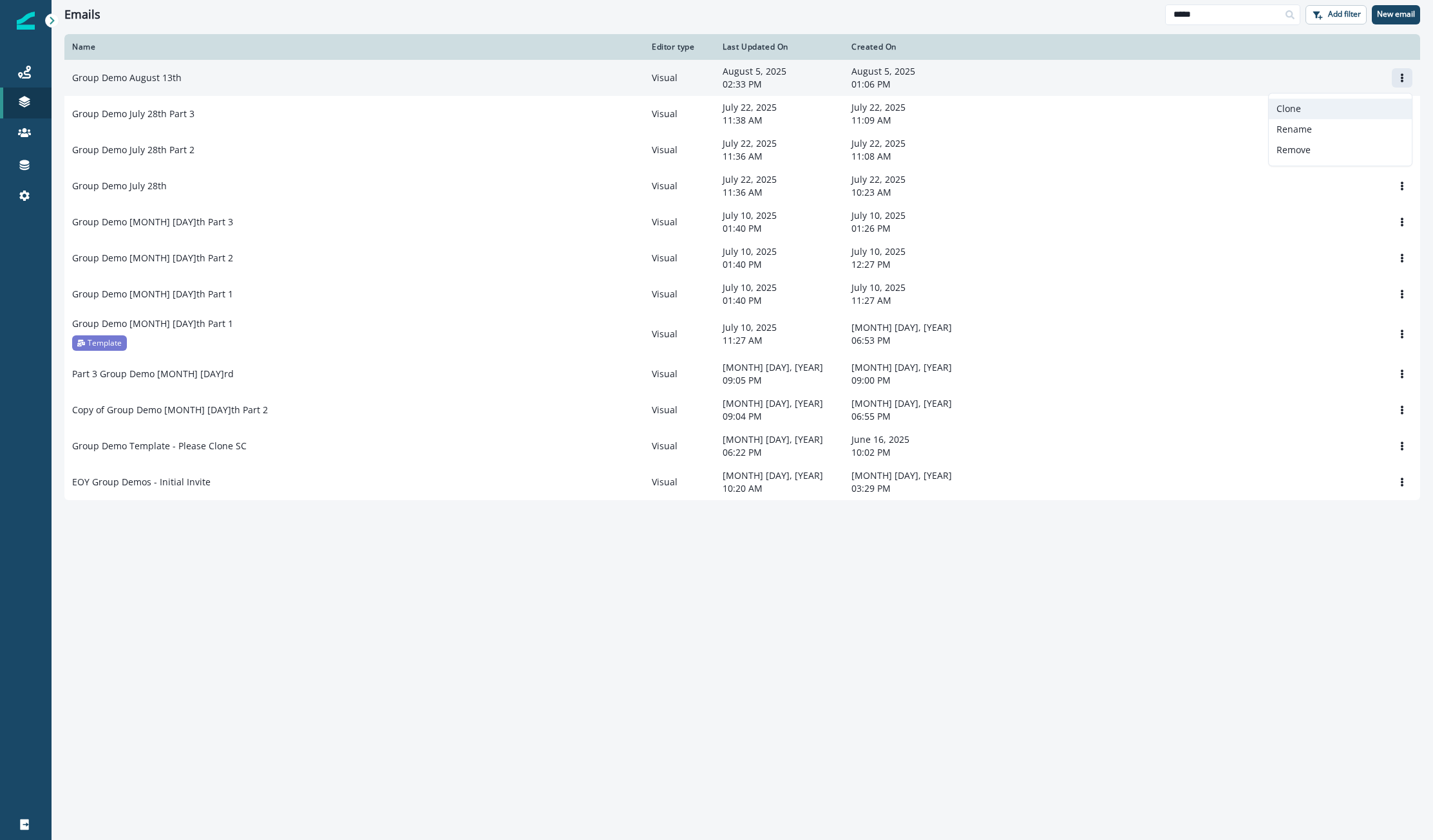click on "Clone" at bounding box center [1340, 109] 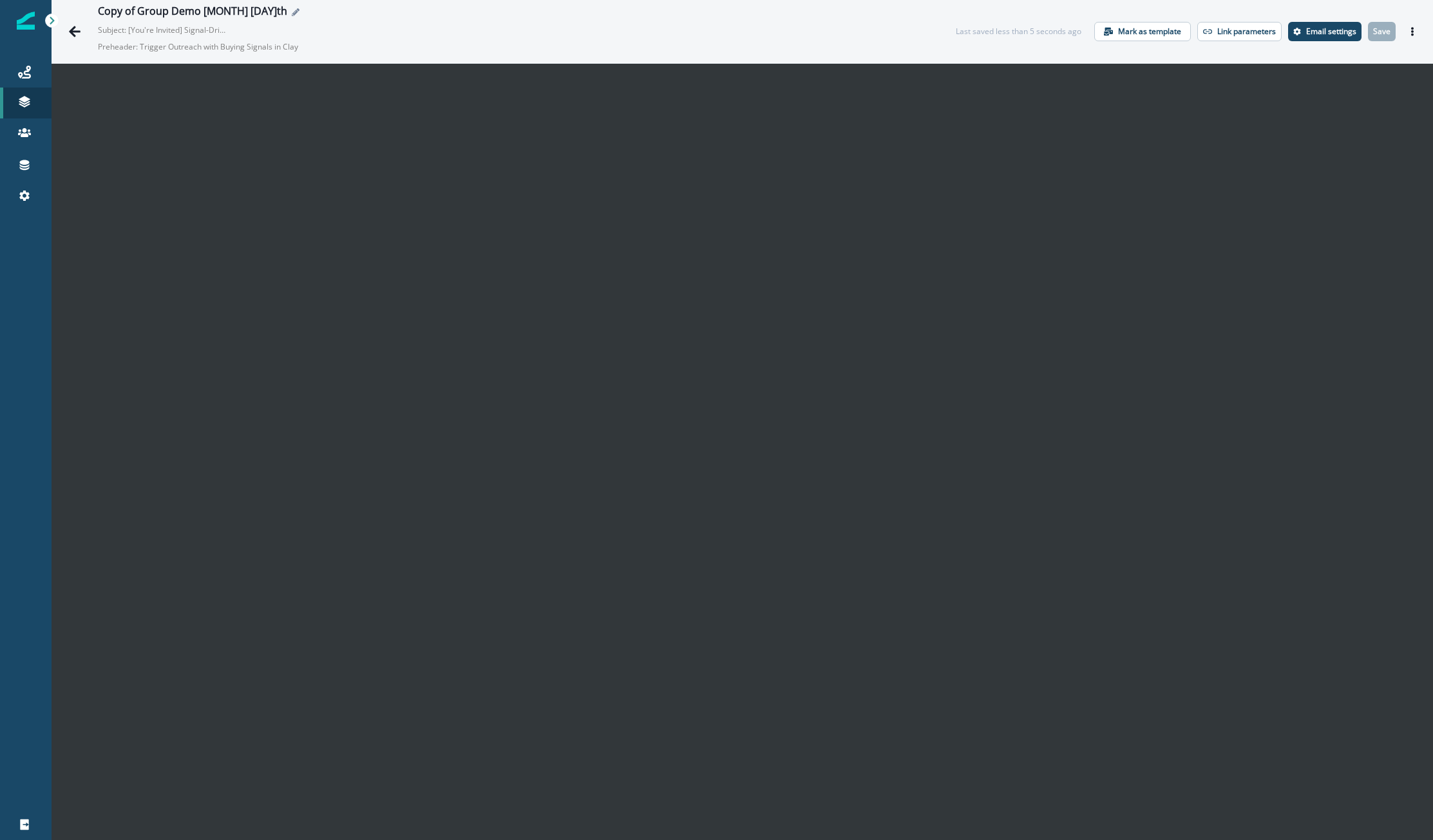 click 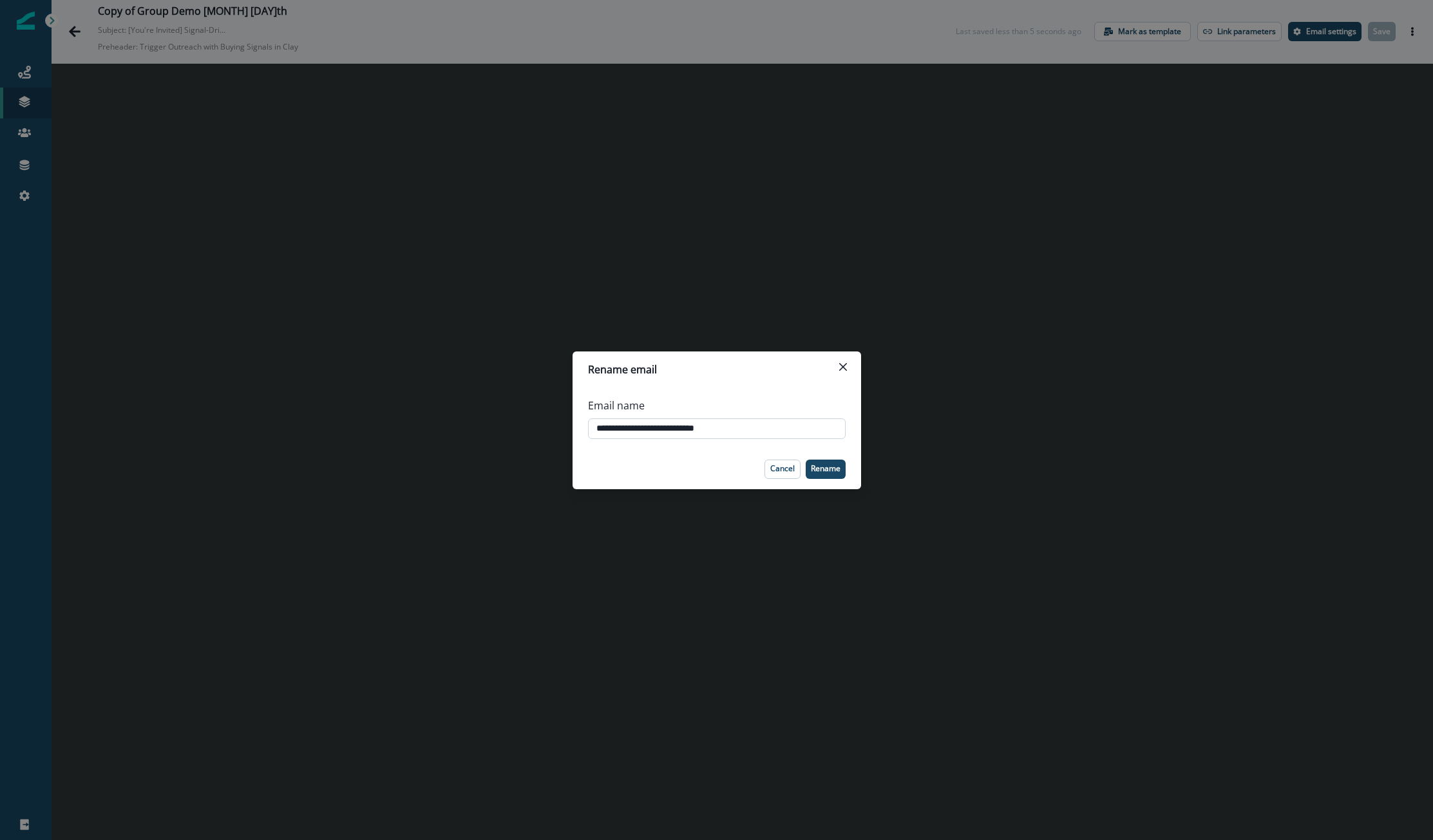 click on "**********" at bounding box center [717, 429] 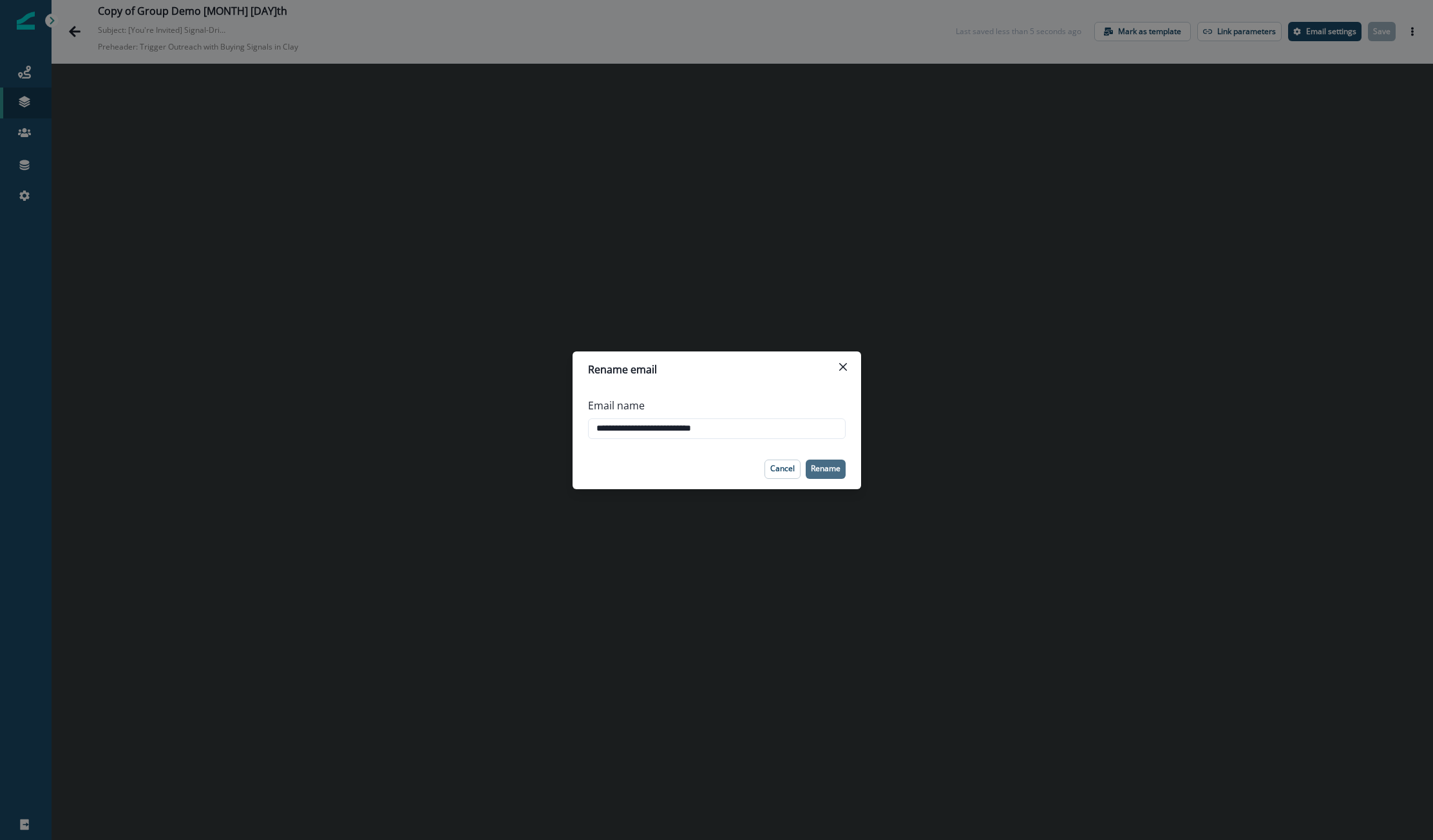type on "**********" 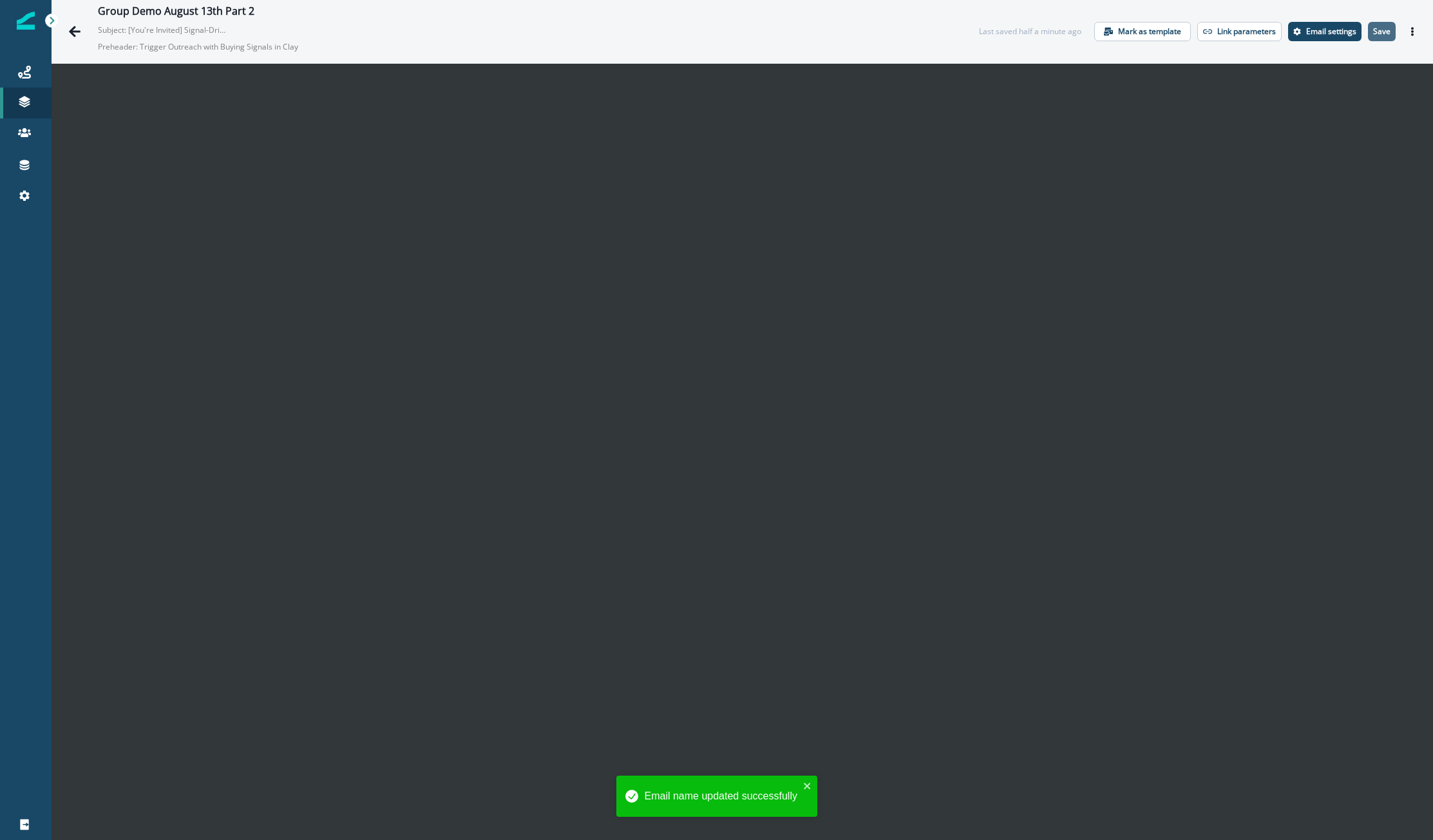 click on "Save" at bounding box center (1381, 32) 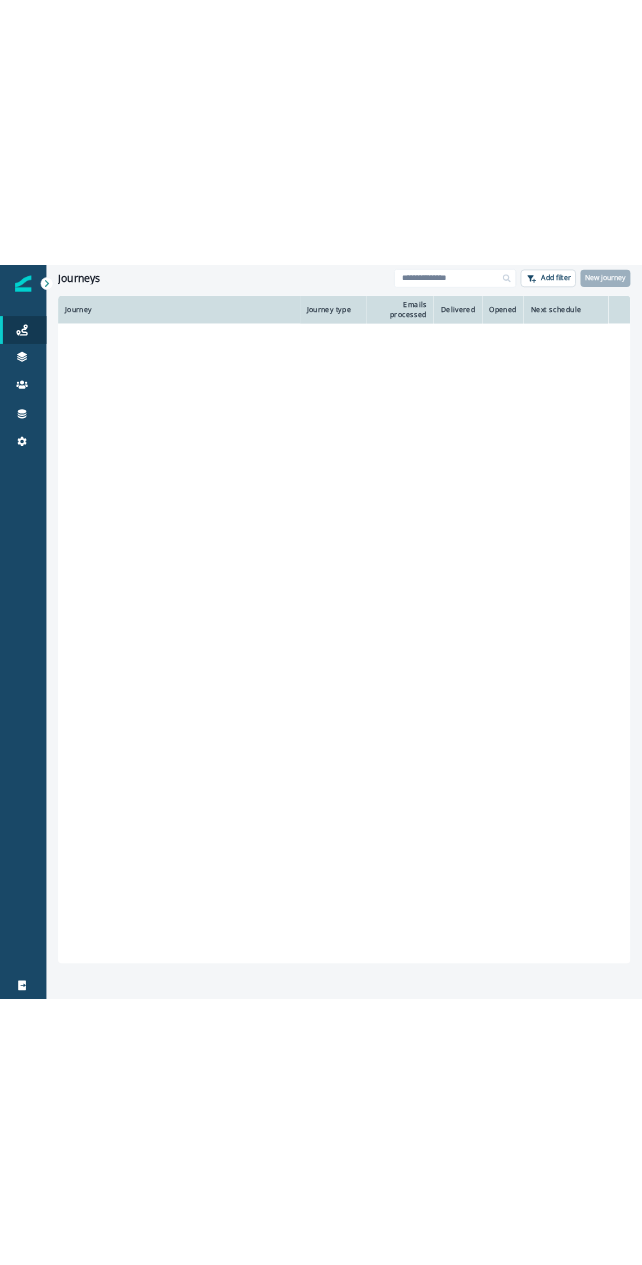scroll, scrollTop: 0, scrollLeft: 0, axis: both 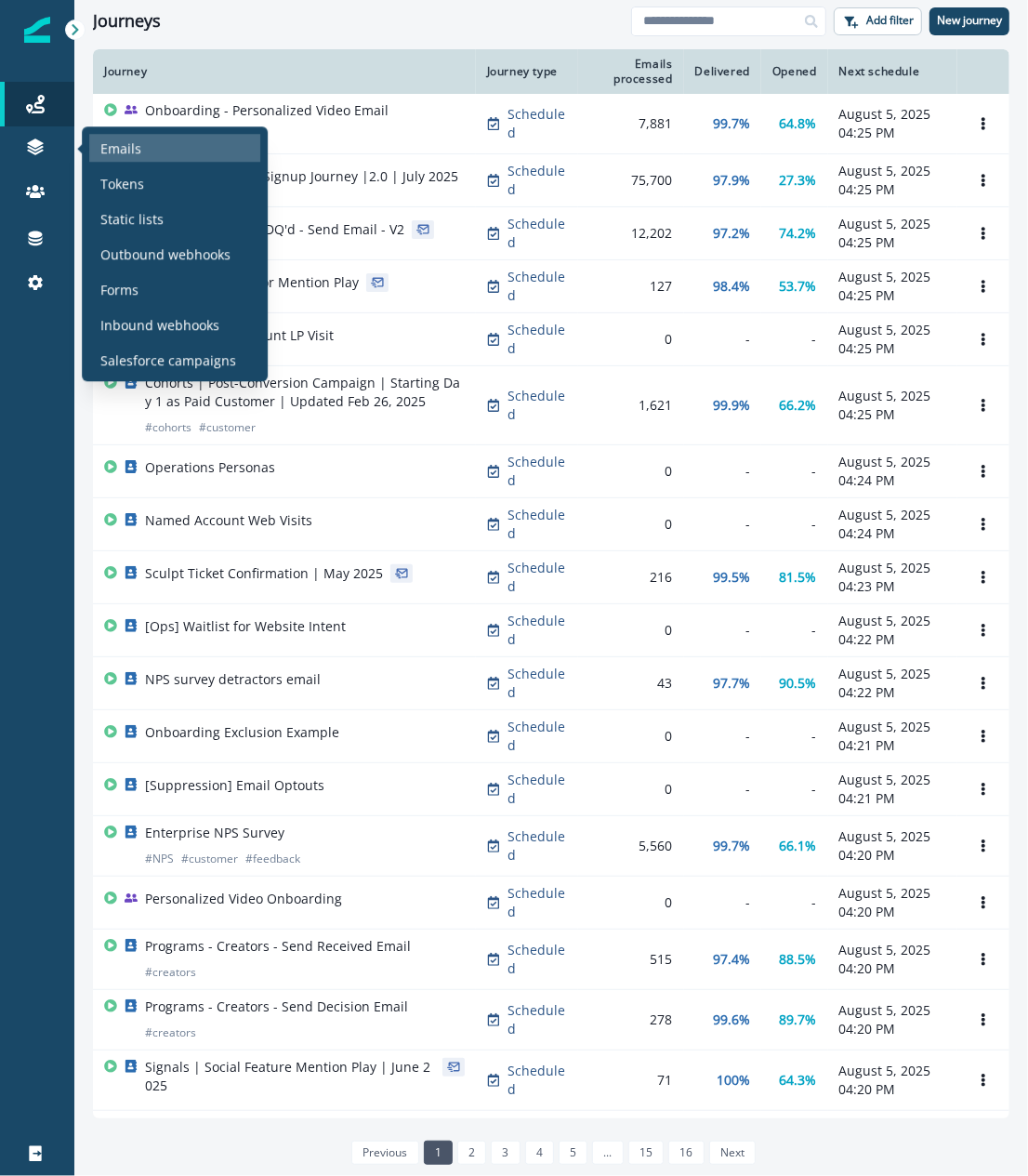 click on "Emails" at bounding box center (121, 148) 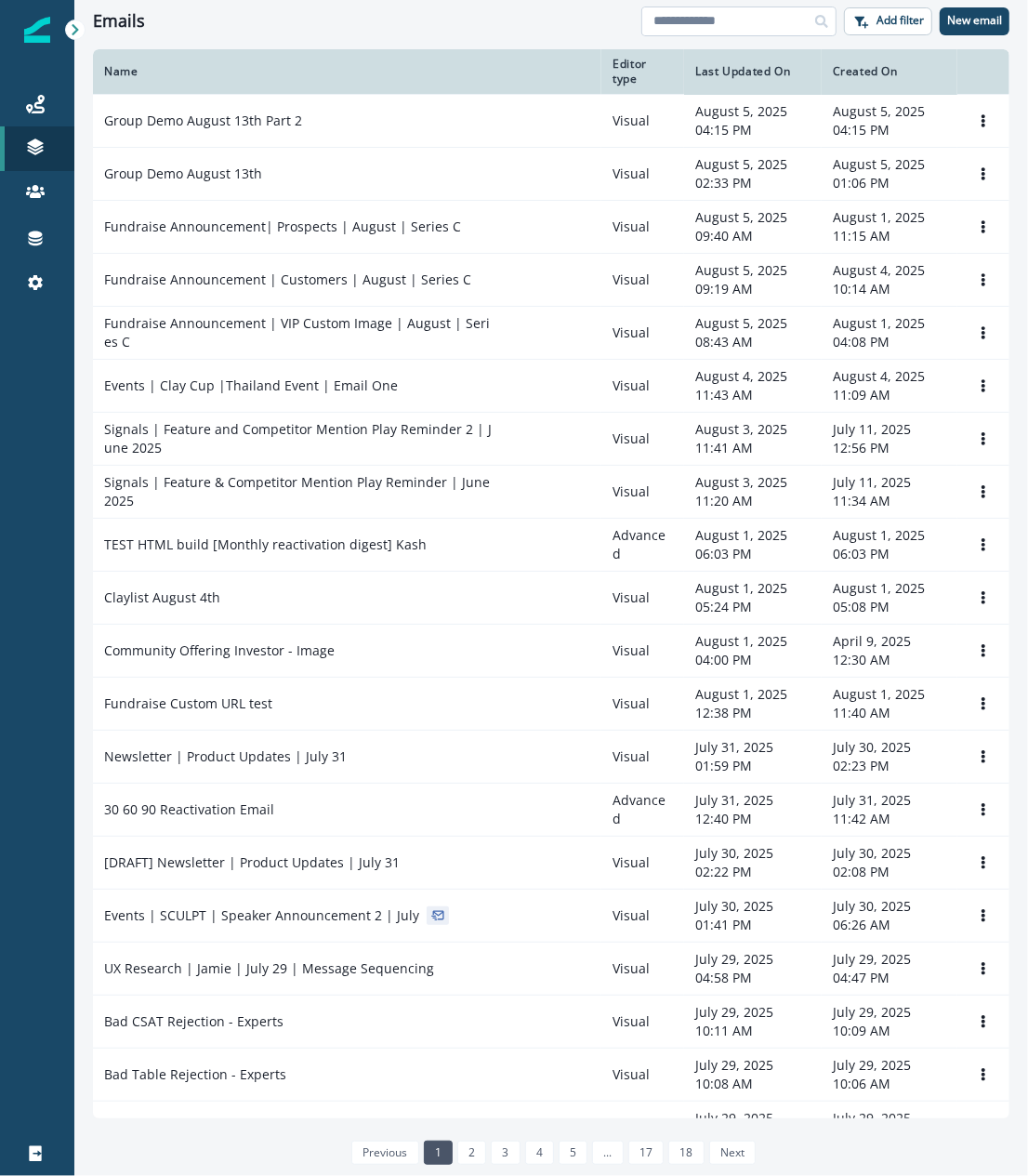 click at bounding box center [739, 21] 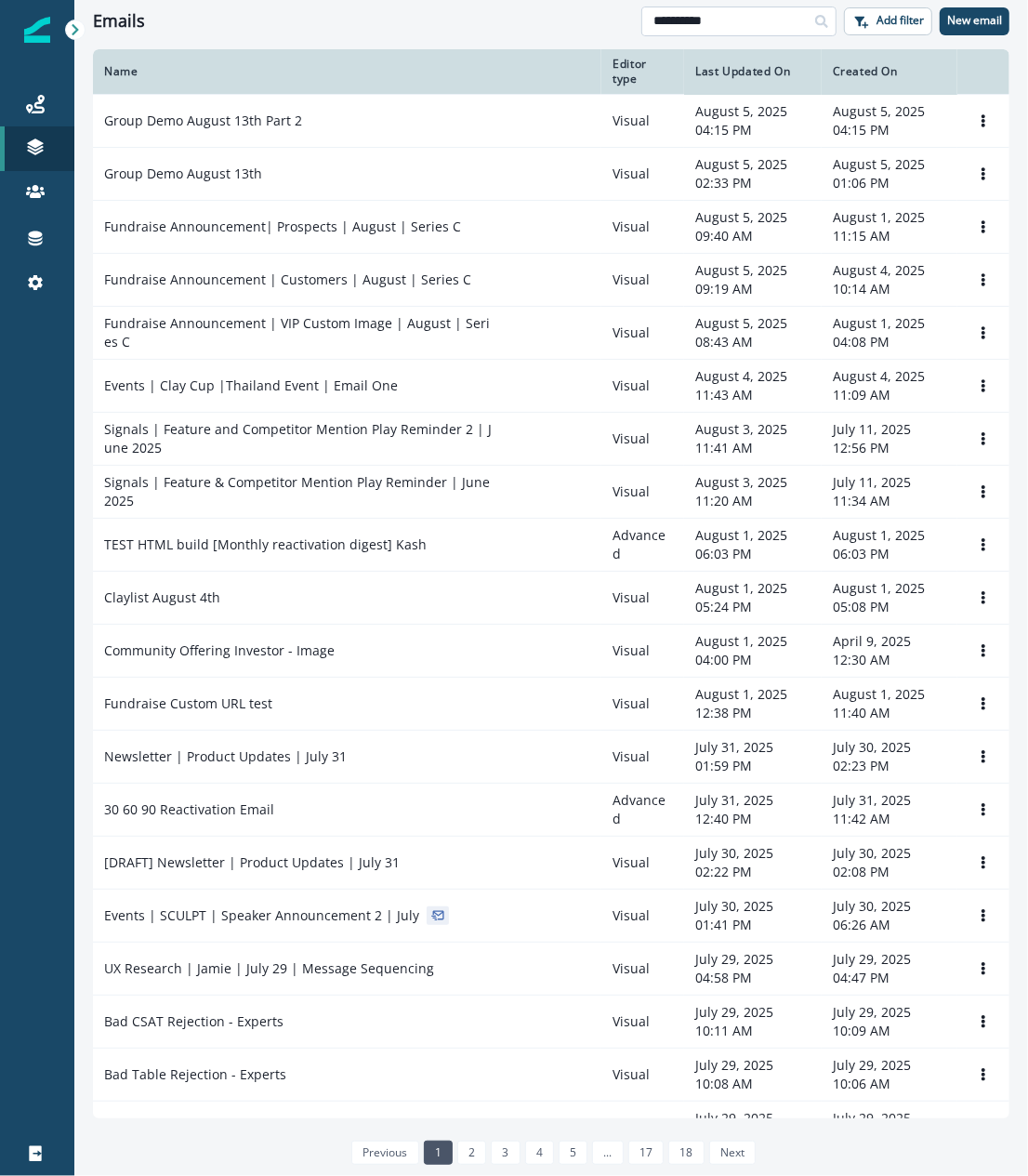 type on "**********" 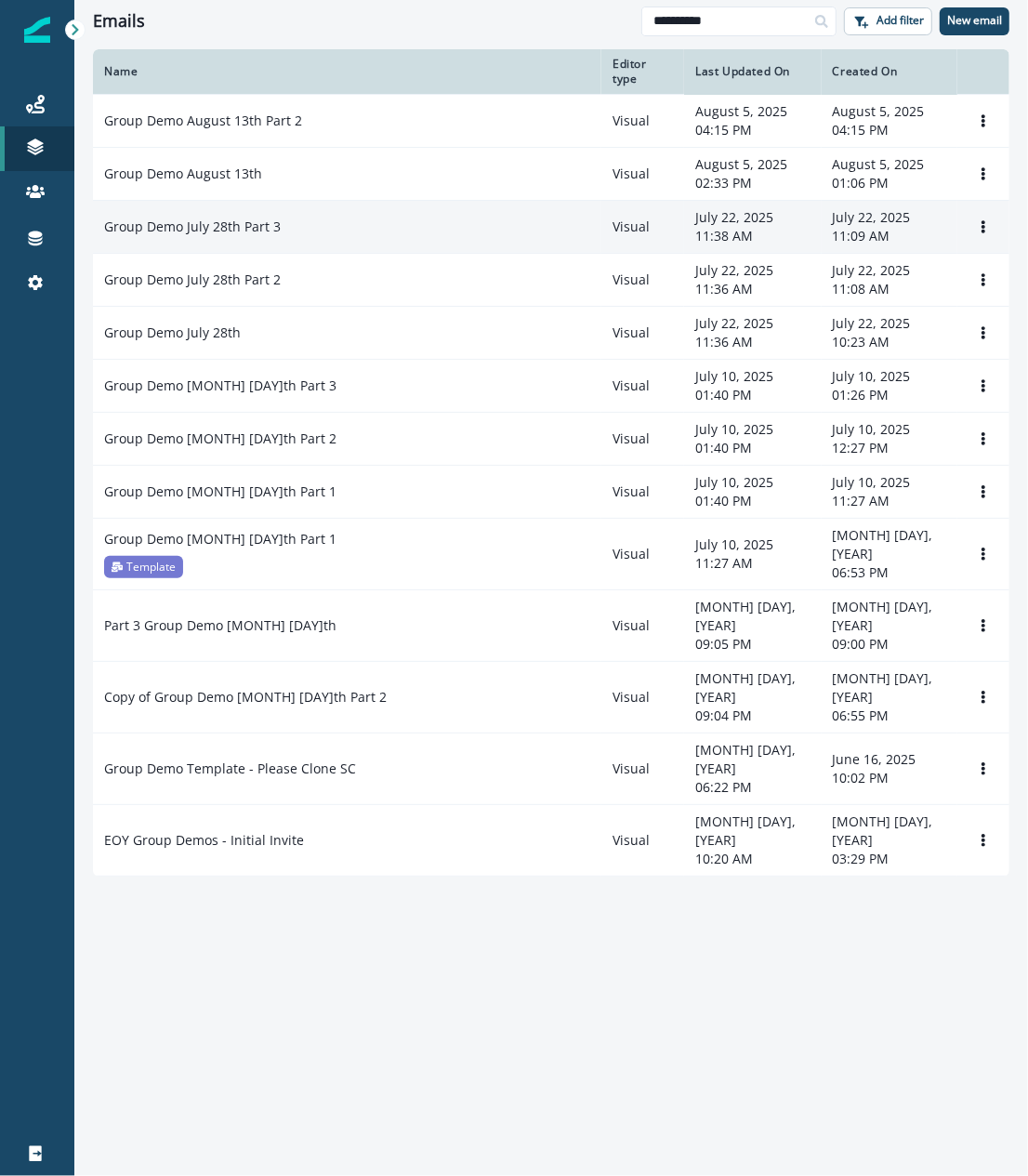 click on "Group Demo July 28th Part 3" at bounding box center (347, 227) 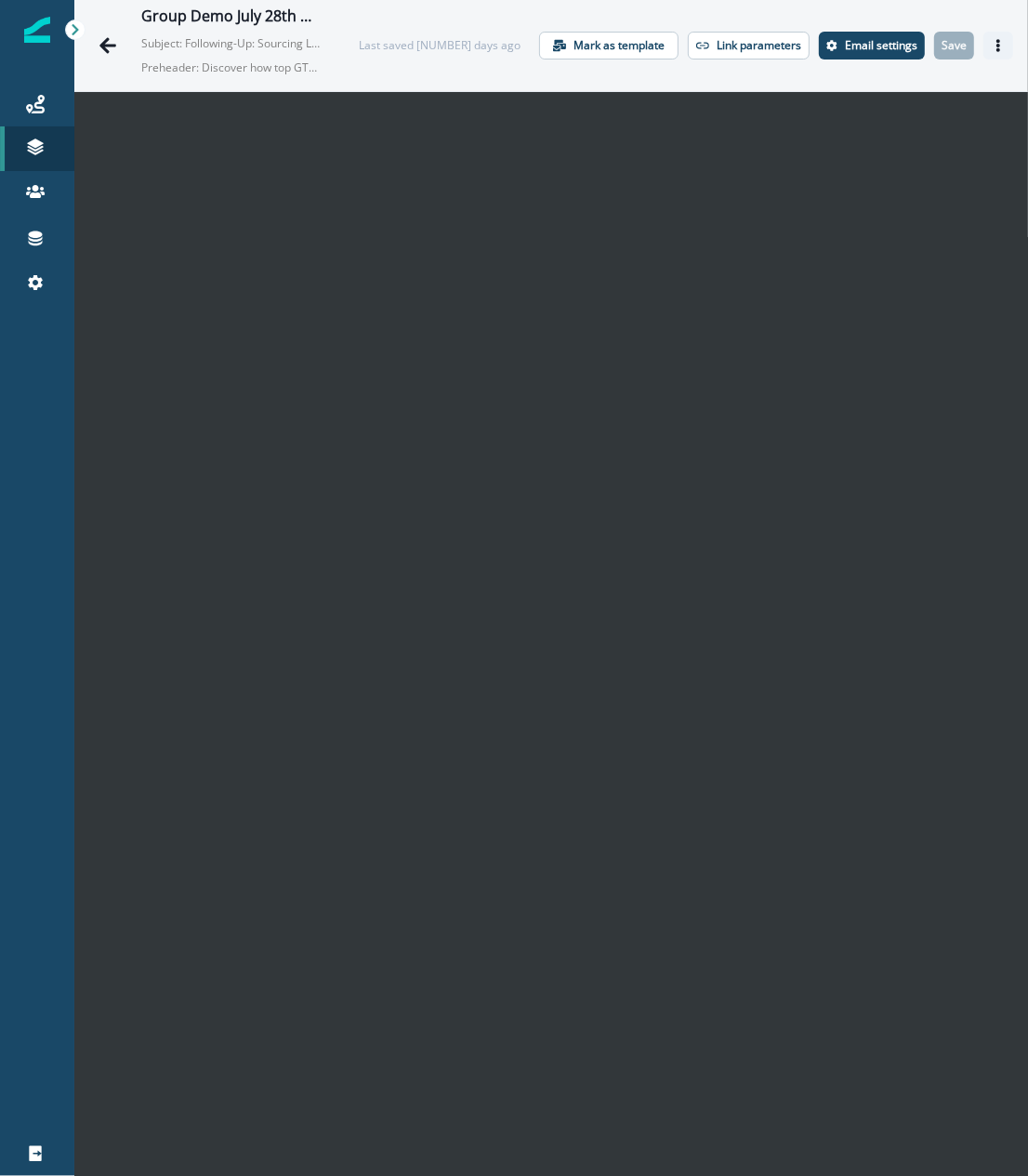 click at bounding box center [998, 46] 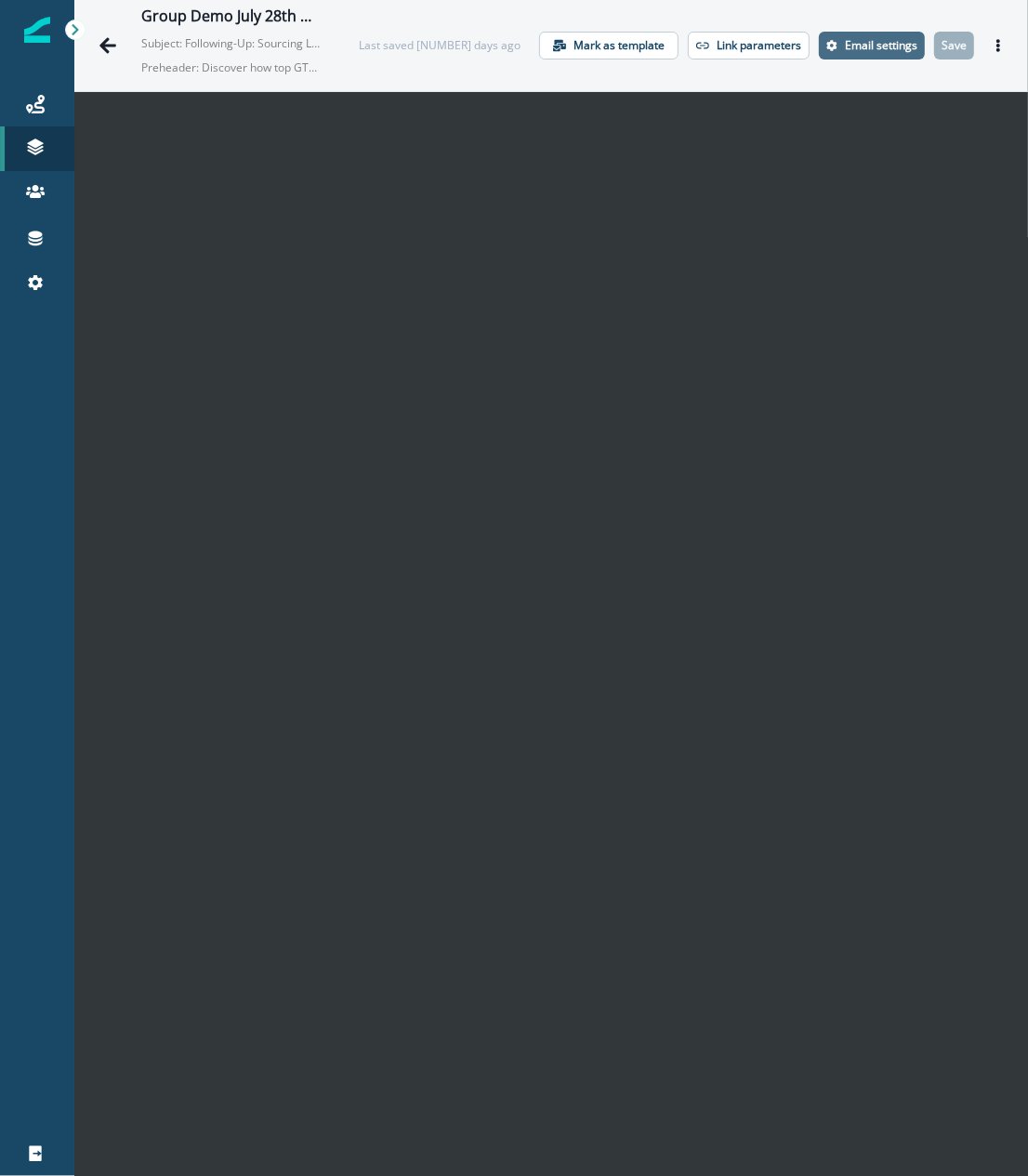 click on "Email settings" at bounding box center [872, 46] 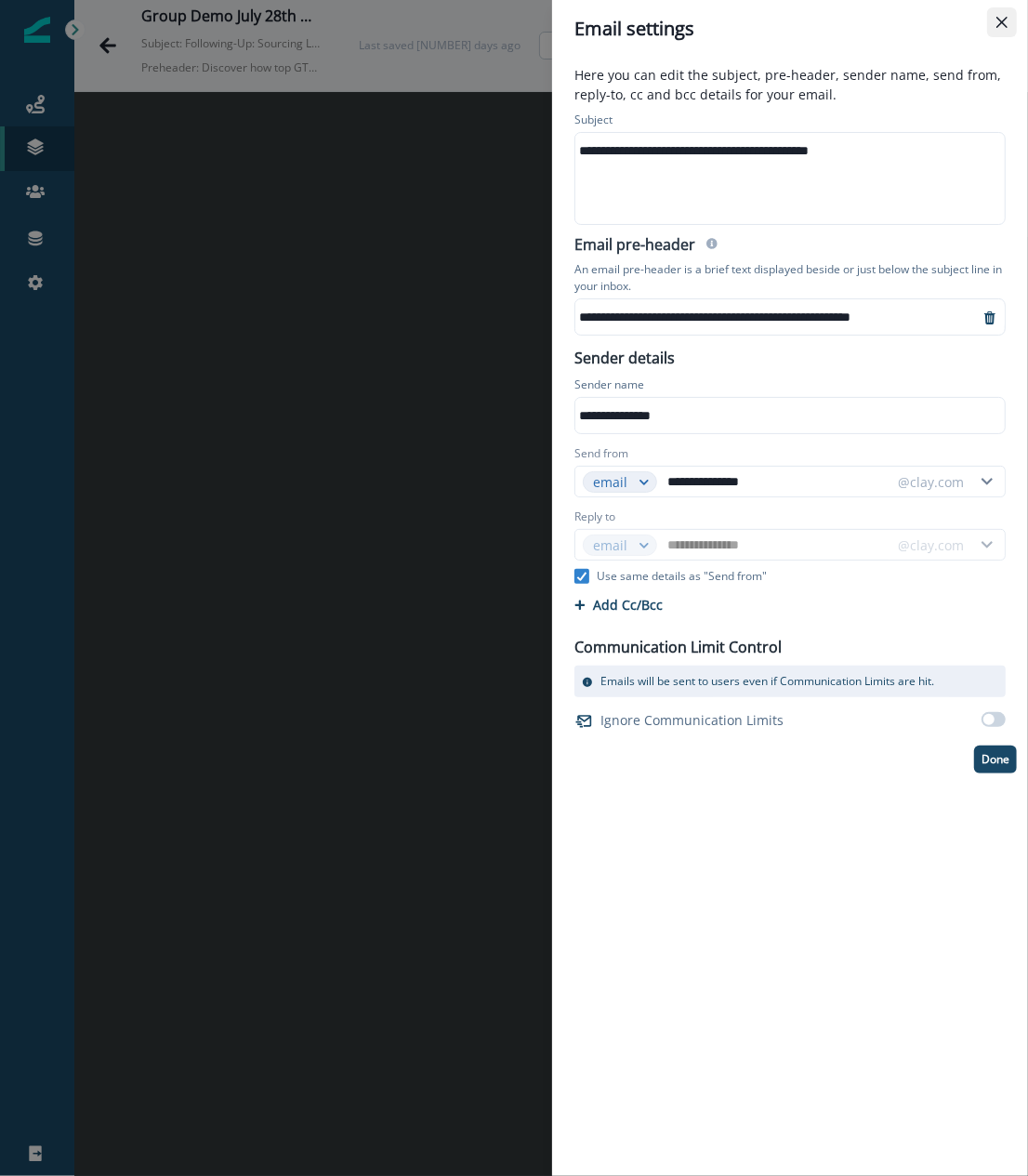 click 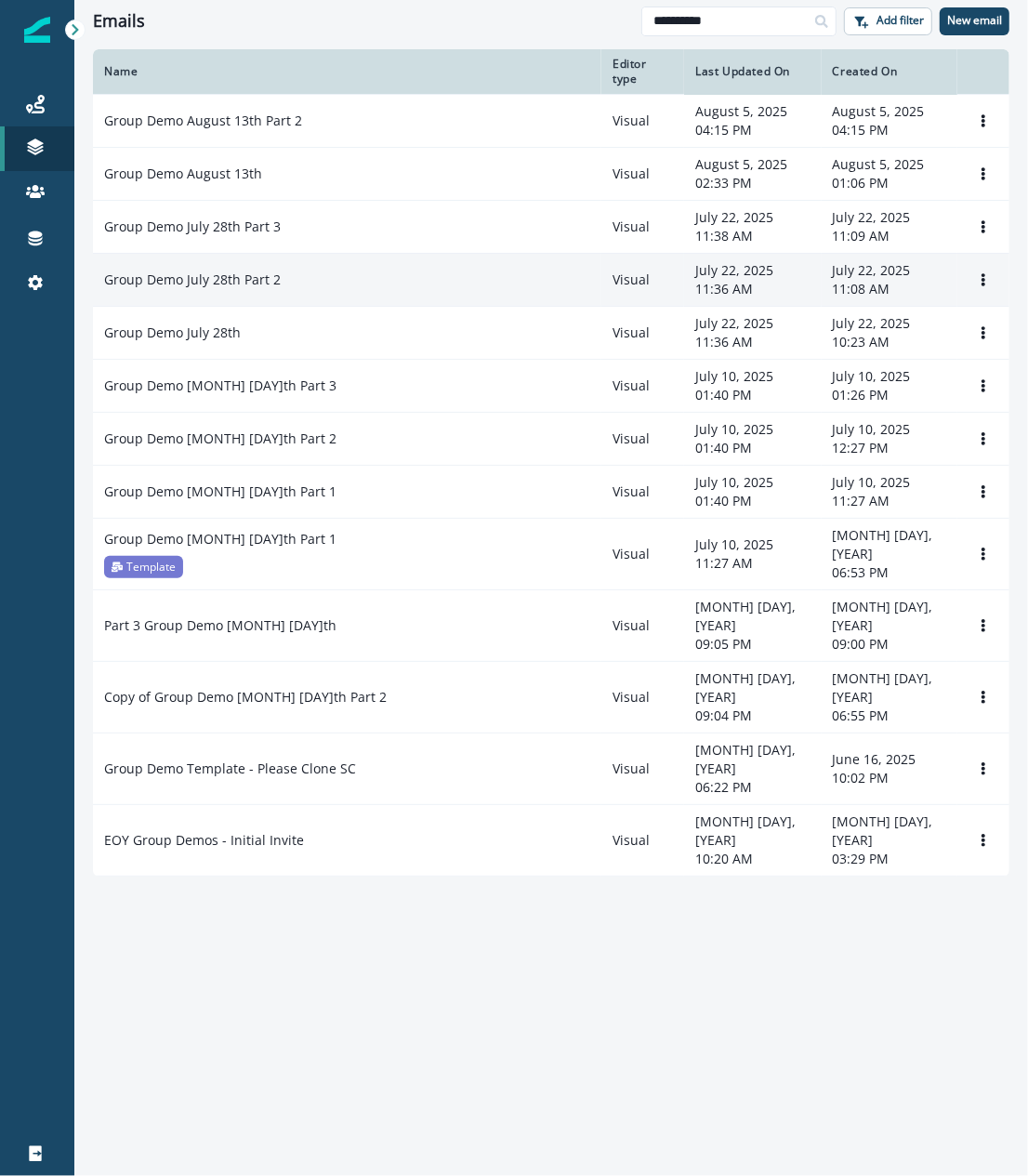 click on "Group Demo July 28th Part 2" at bounding box center (347, 280) 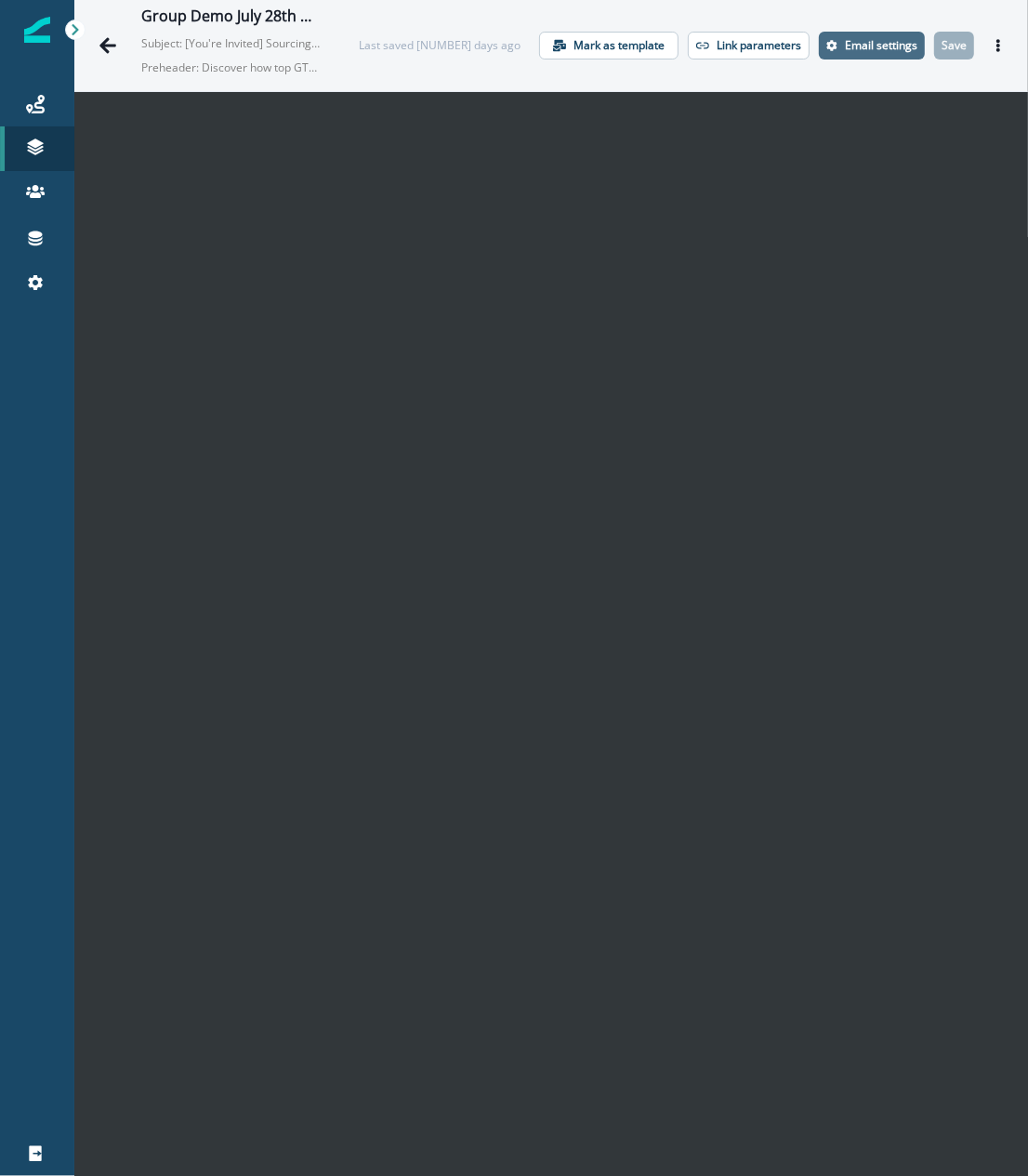 click on "Email settings" at bounding box center [881, 46] 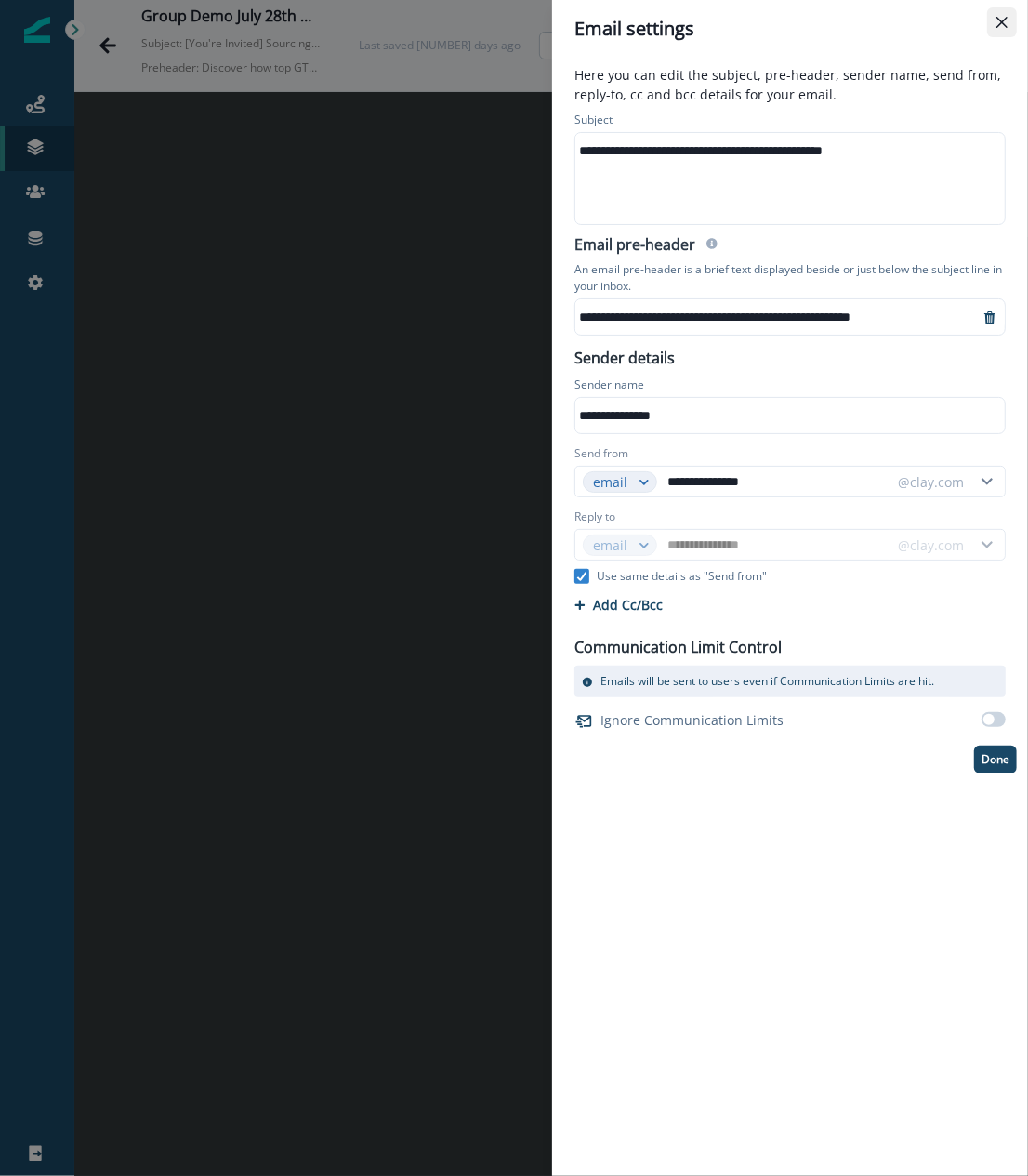 click at bounding box center [1002, 22] 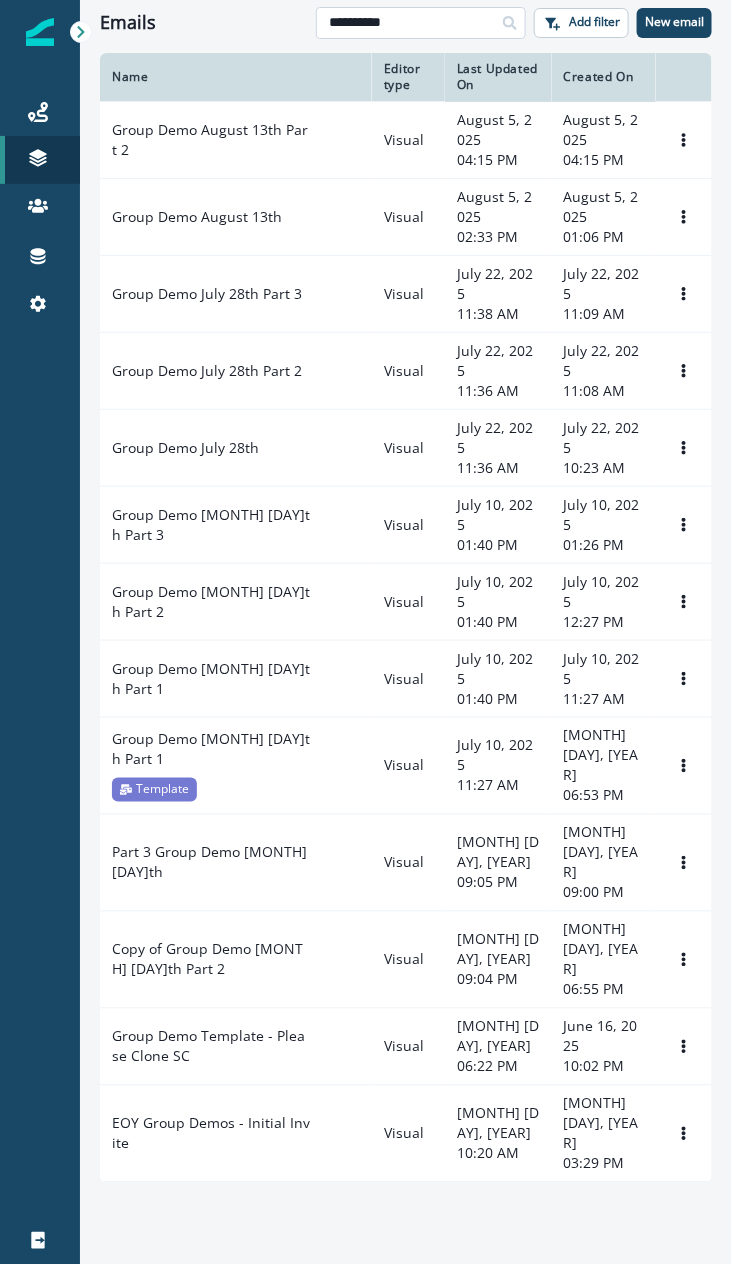 click on "**********" at bounding box center (421, 23) 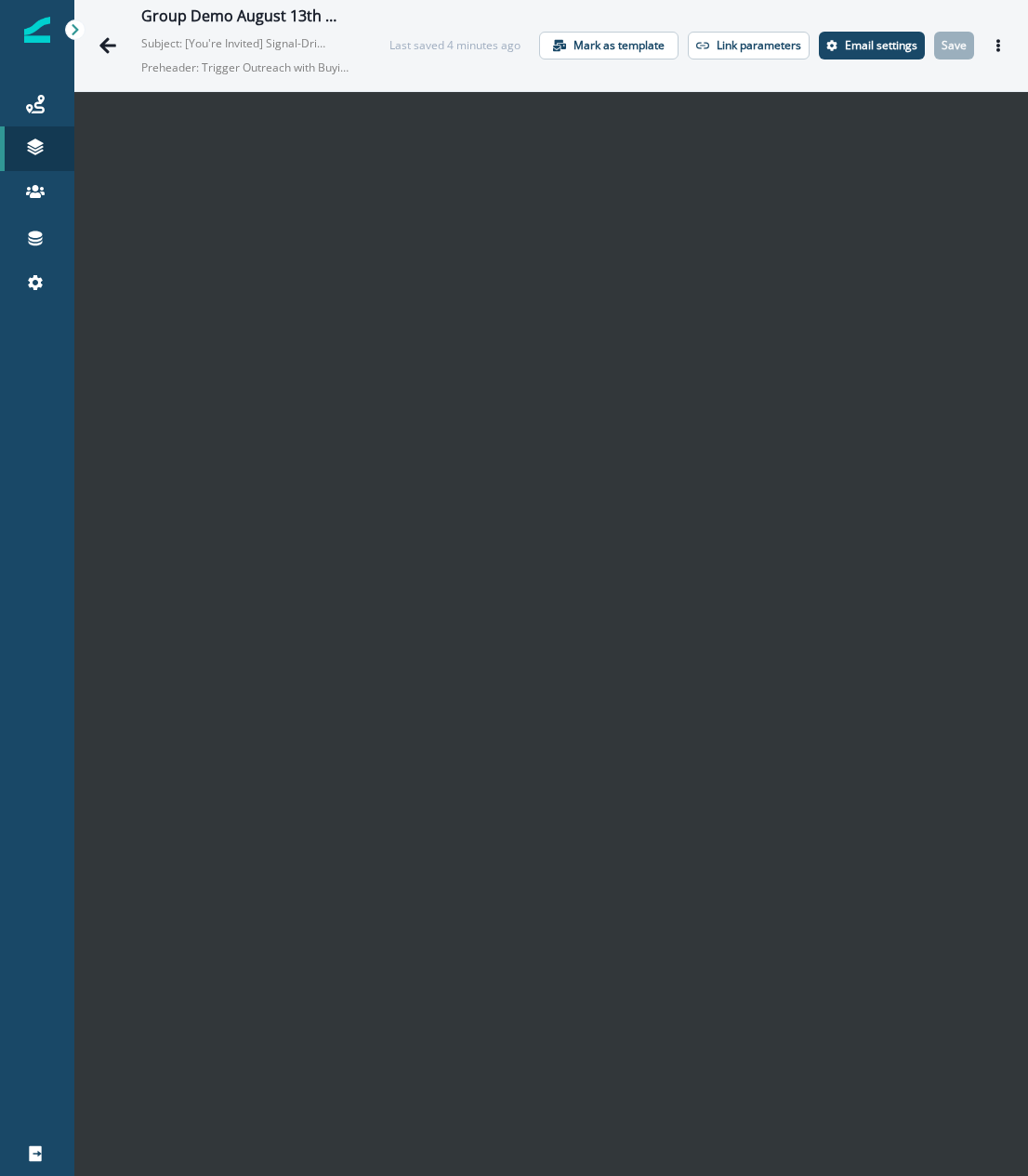 scroll, scrollTop: 0, scrollLeft: 0, axis: both 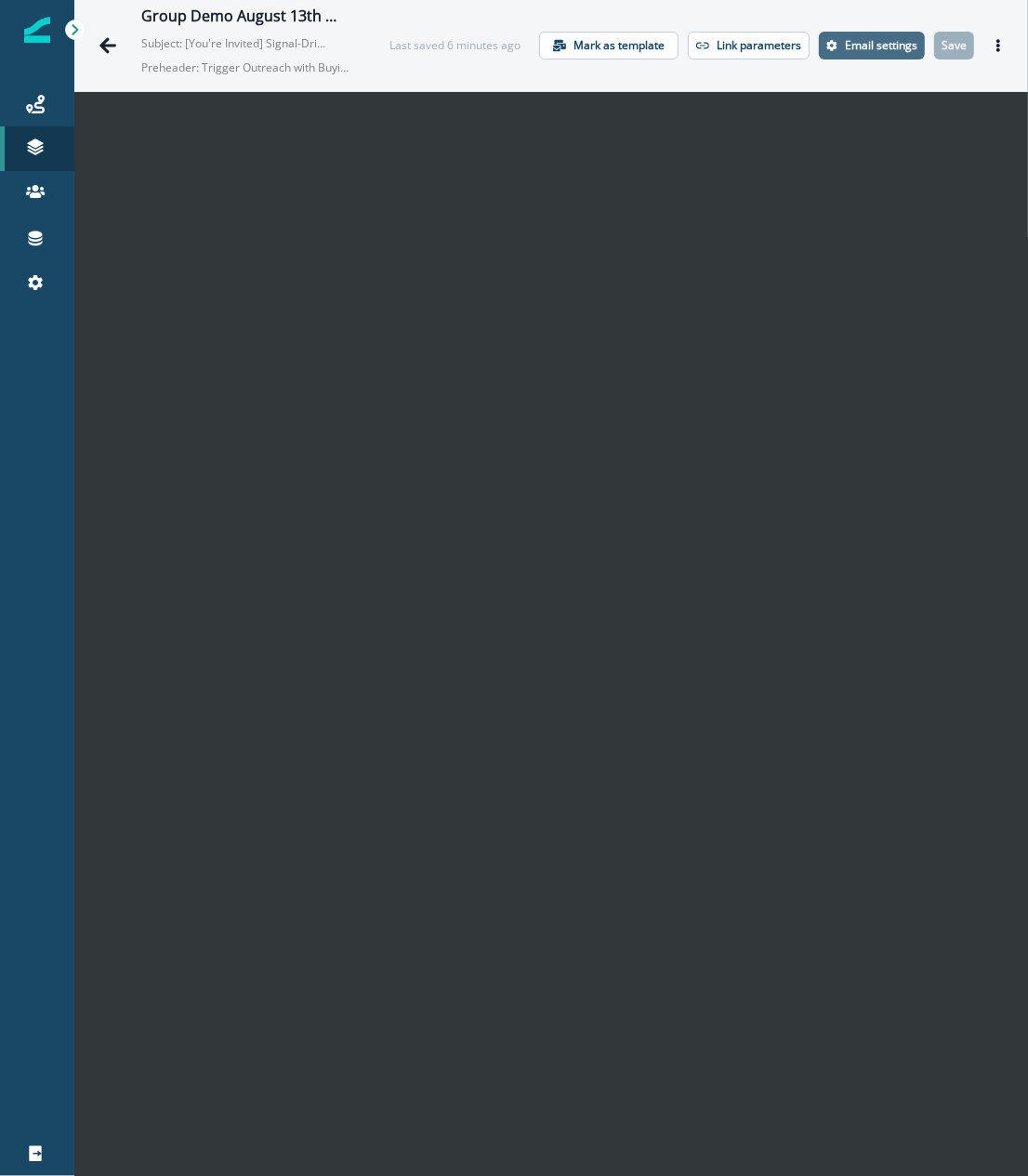click on "Email settings" at bounding box center [872, 46] 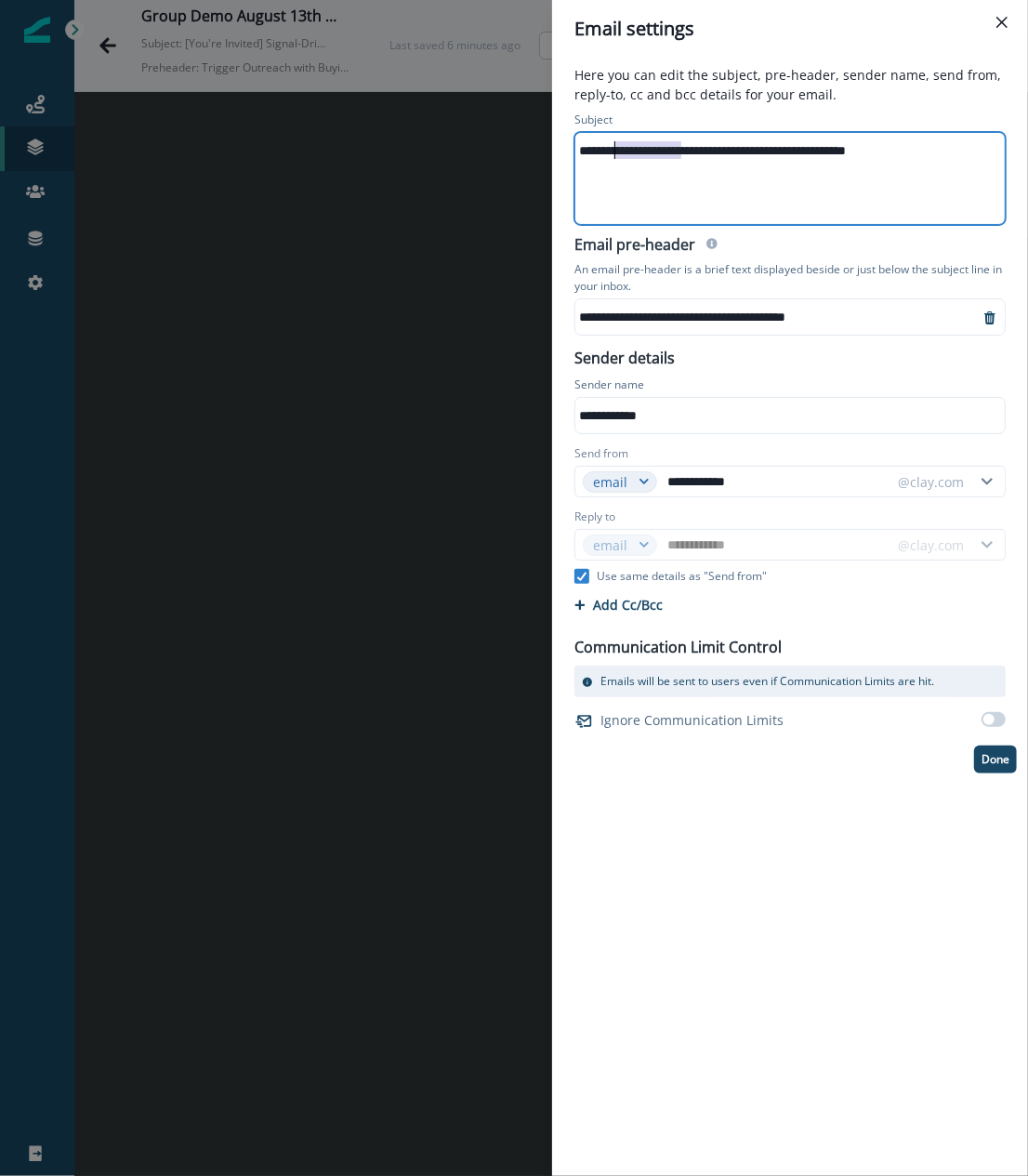 drag, startPoint x: 679, startPoint y: 148, endPoint x: 592, endPoint y: 148, distance: 87 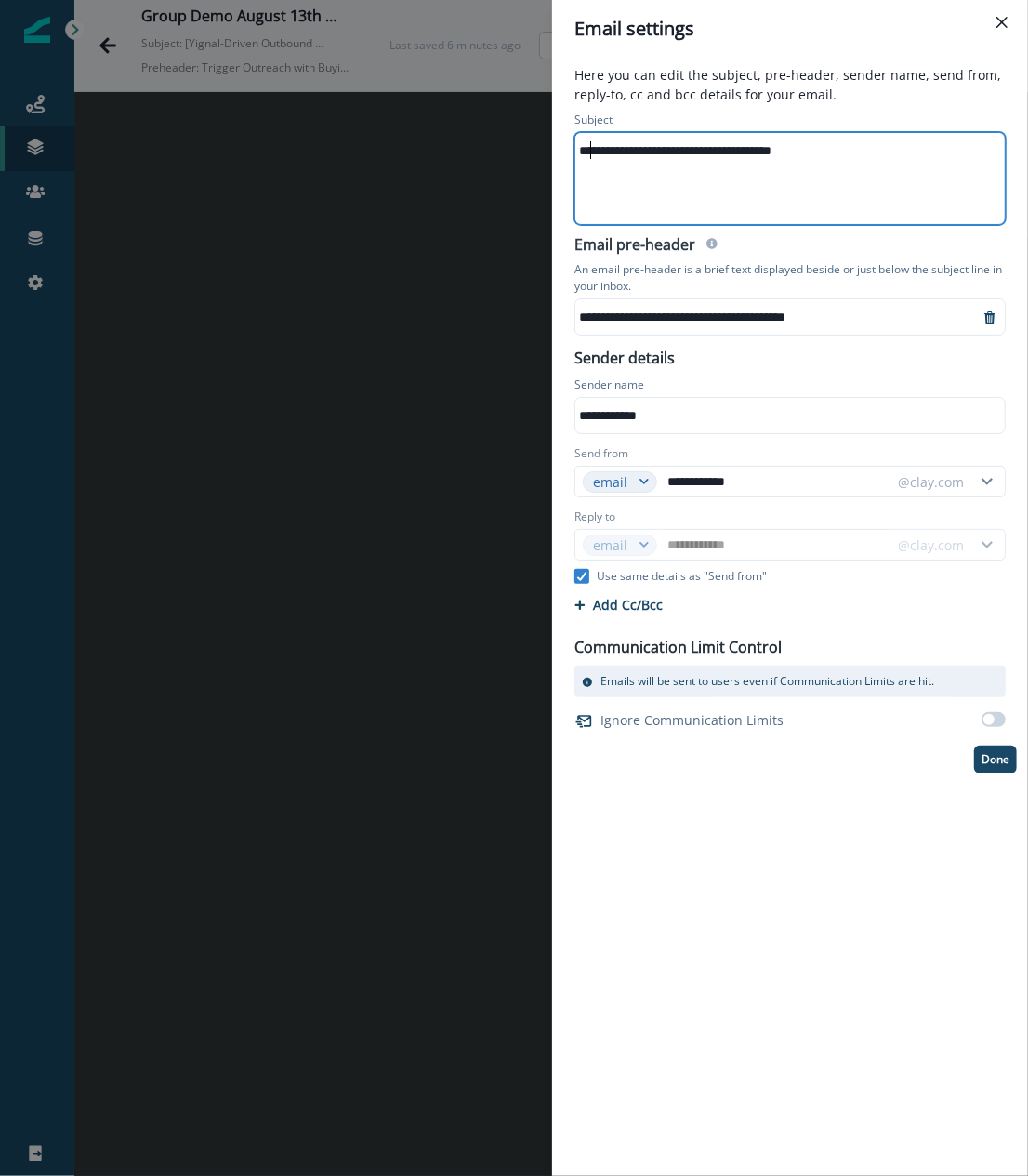 type 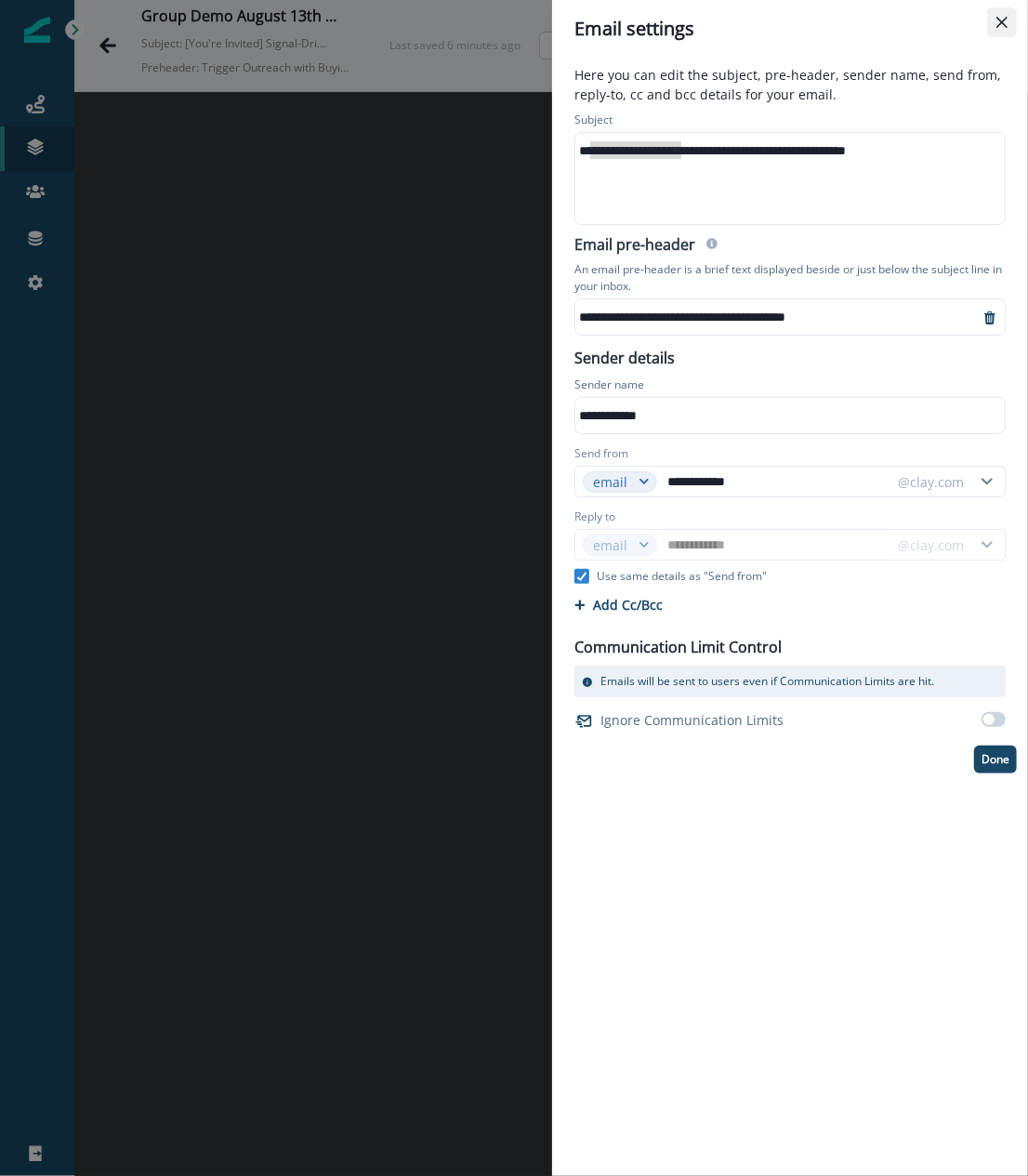 click at bounding box center (1002, 22) 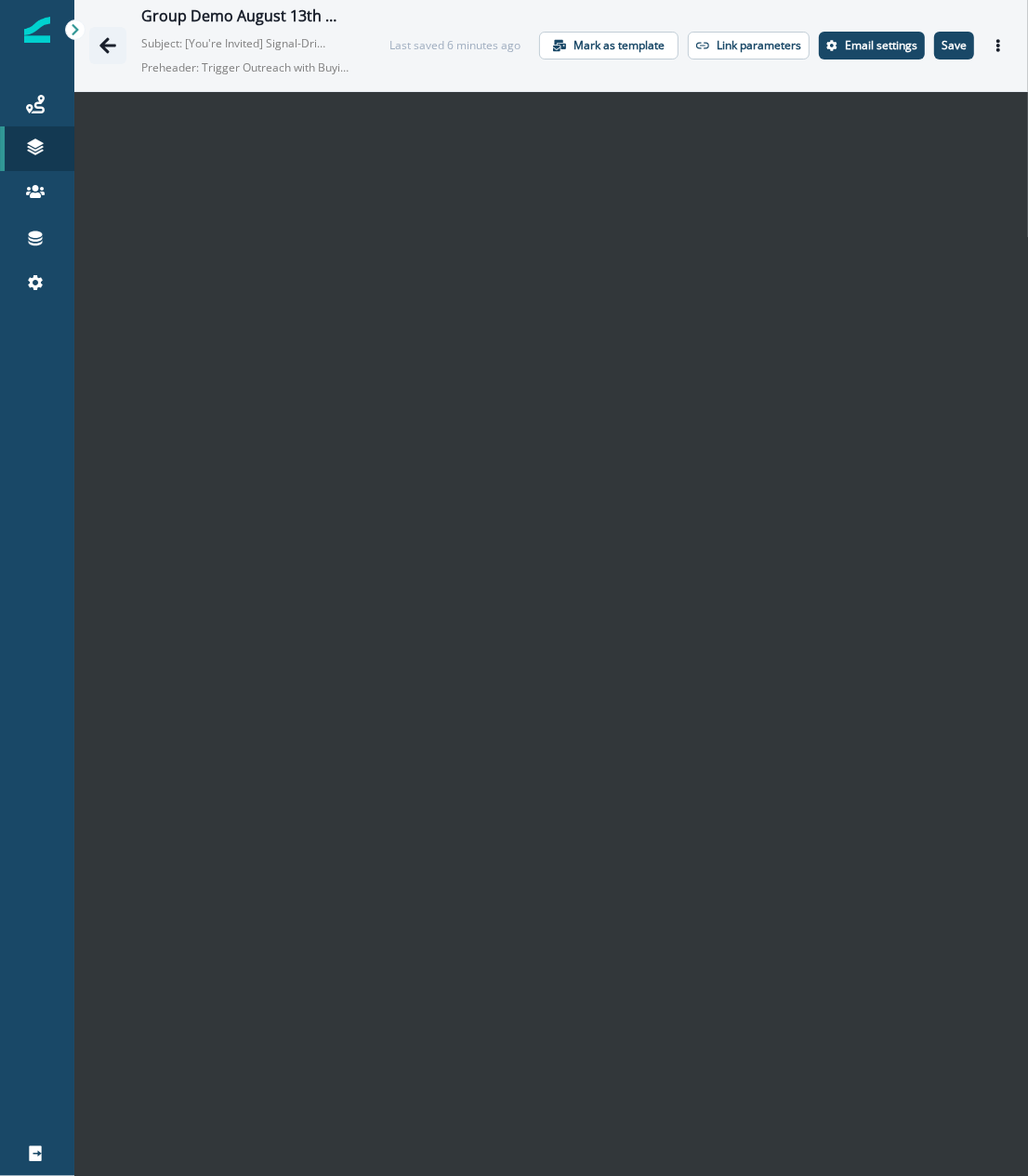 click 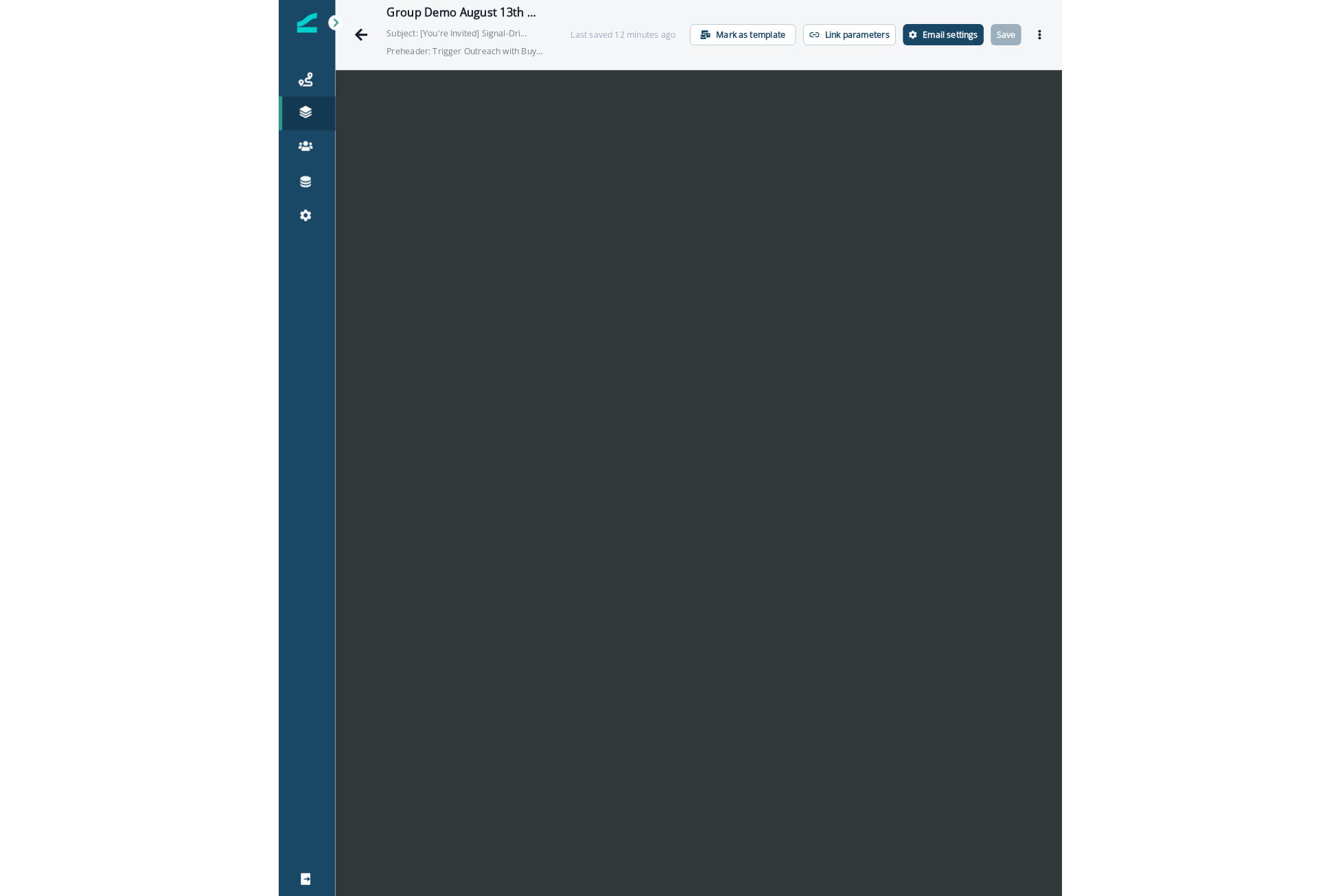 scroll, scrollTop: 0, scrollLeft: 0, axis: both 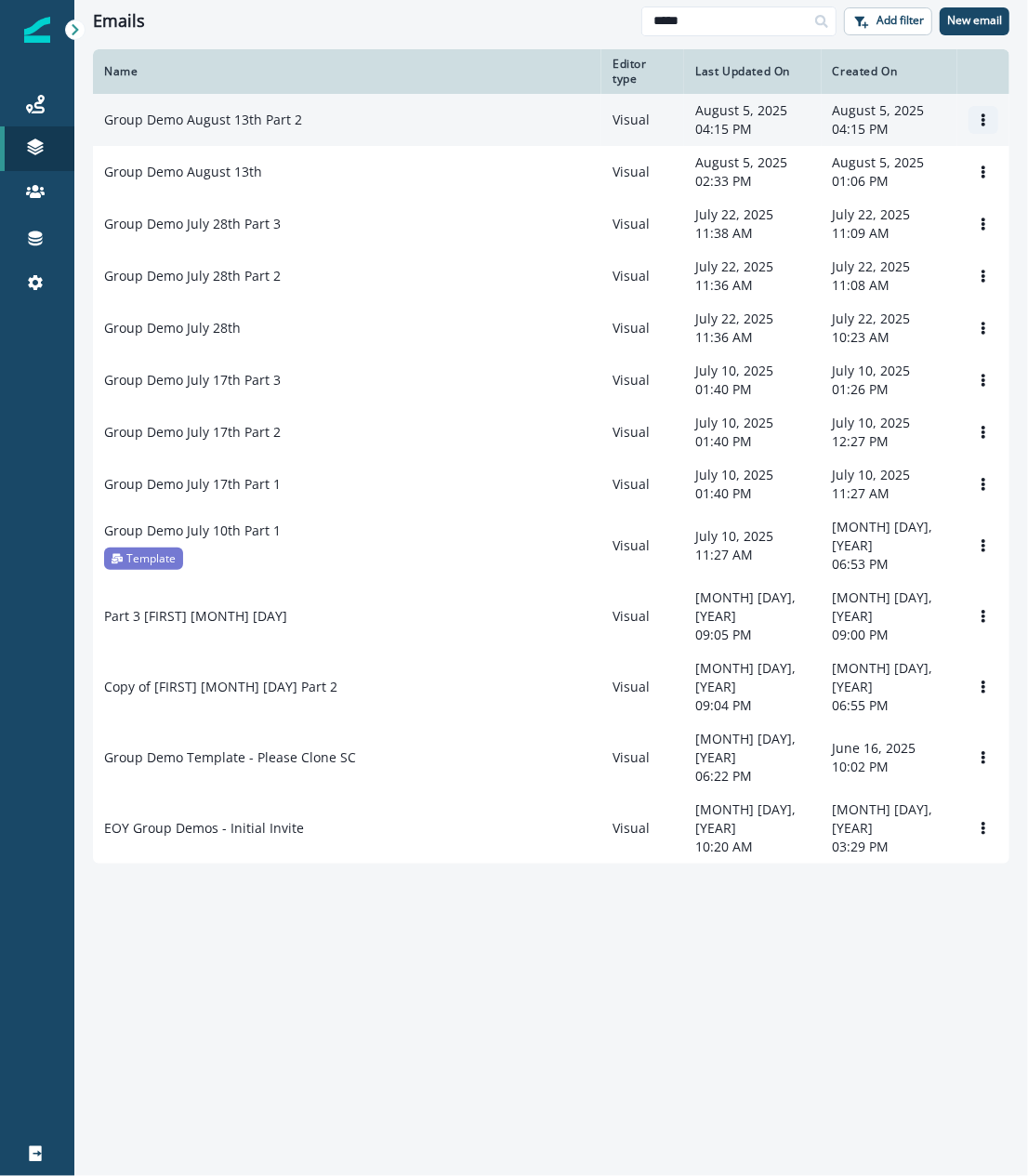 click 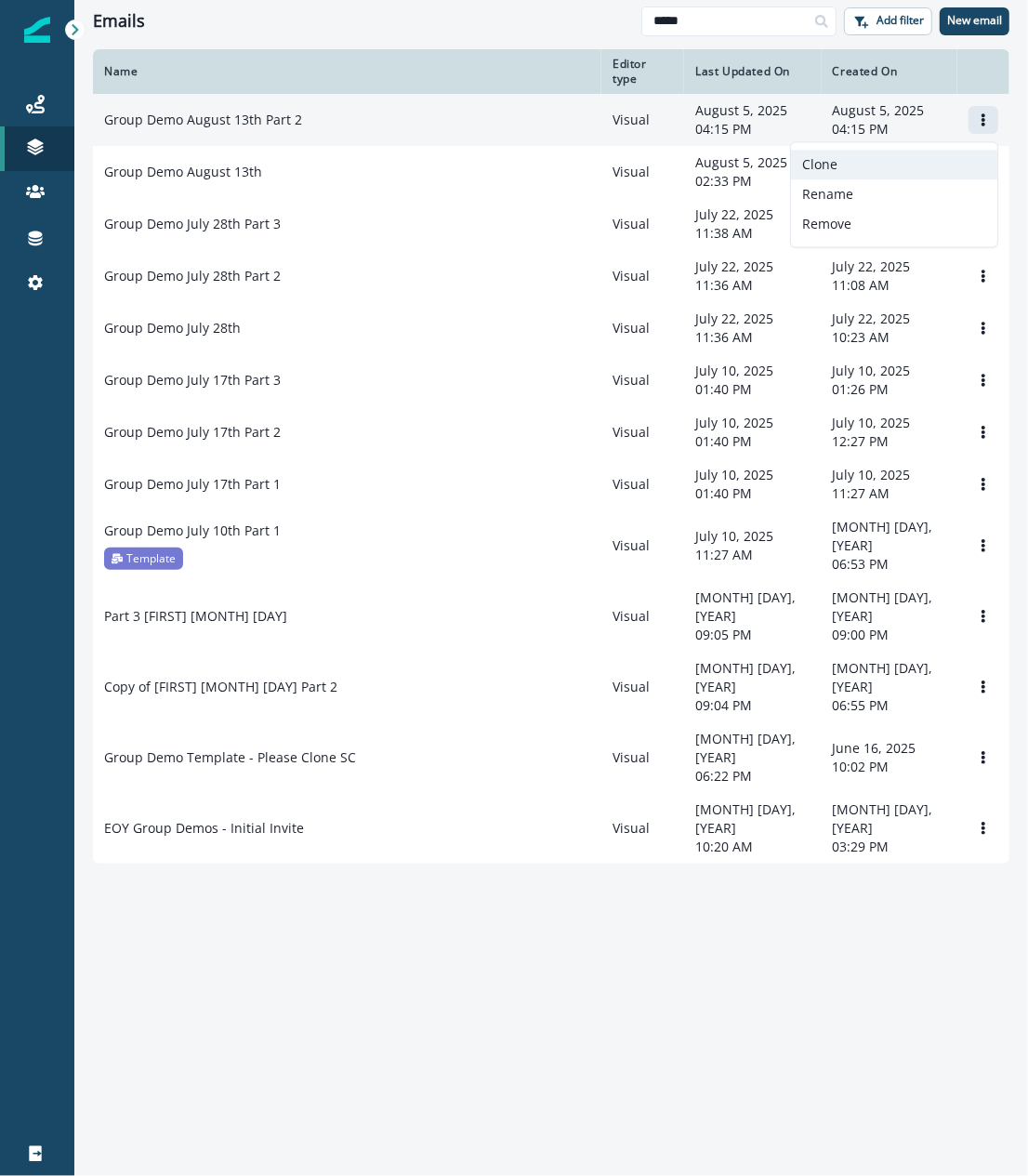 click on "Clone" at bounding box center [894, 165] 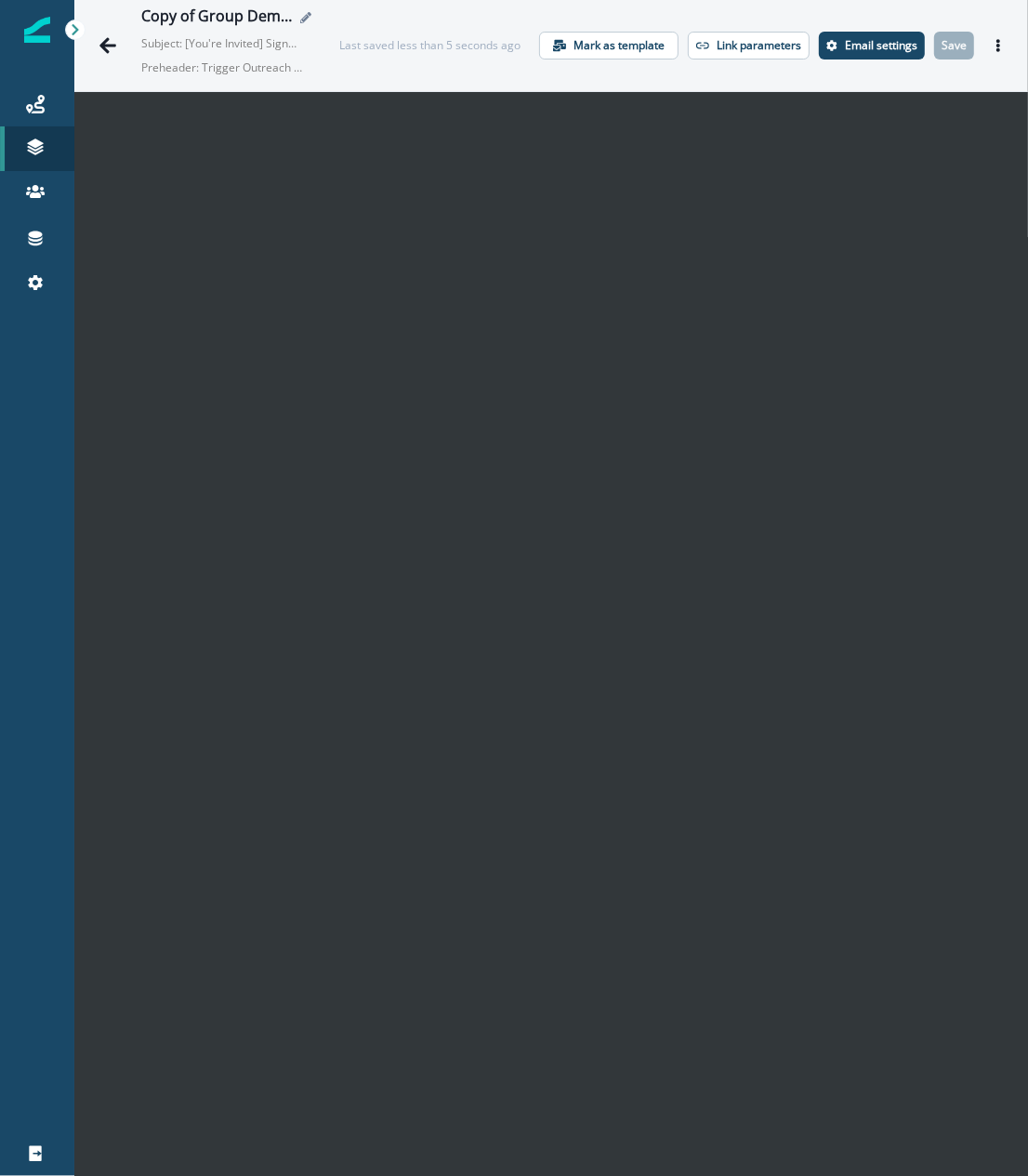 click 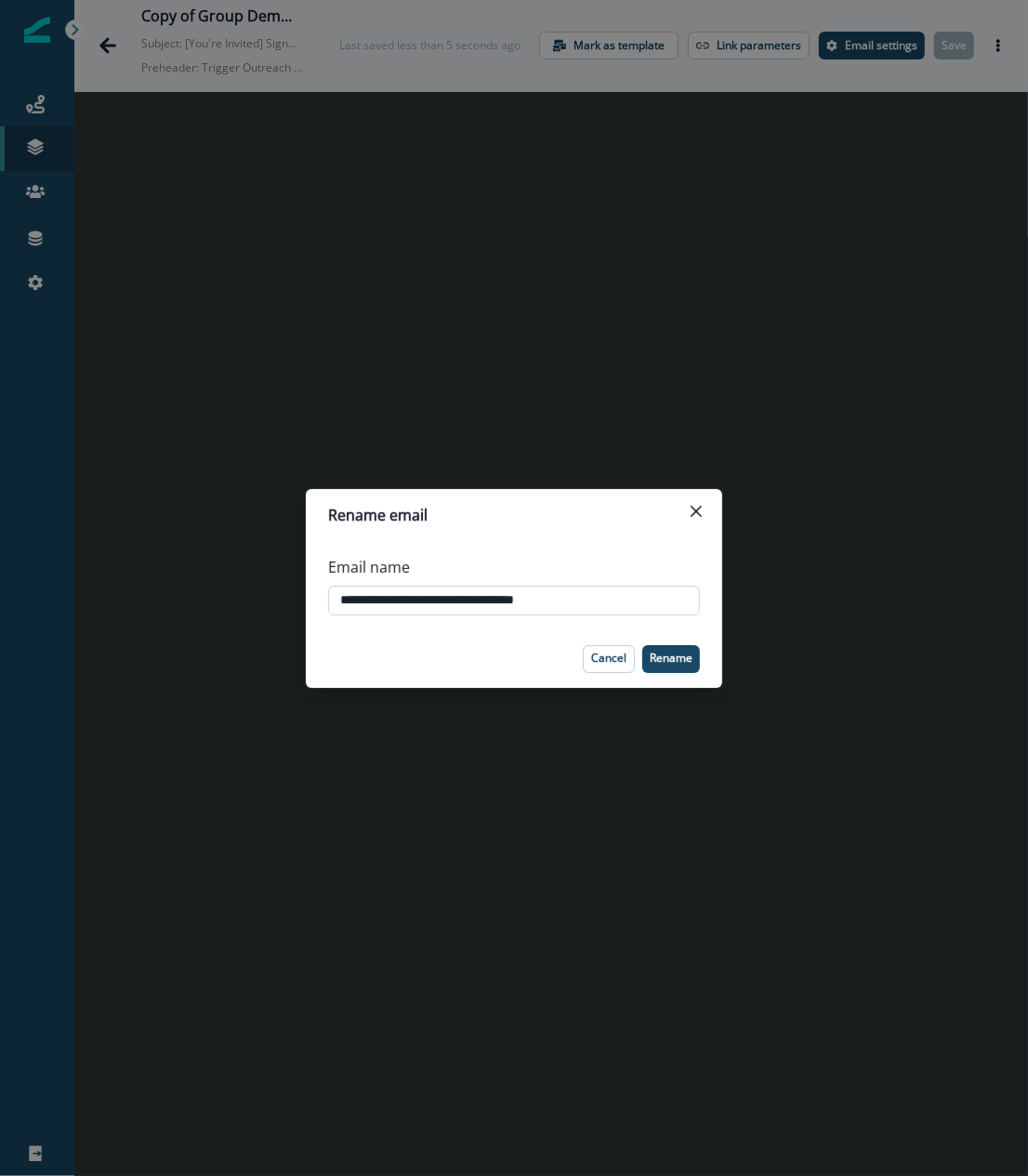 click on "**********" at bounding box center (514, 601) 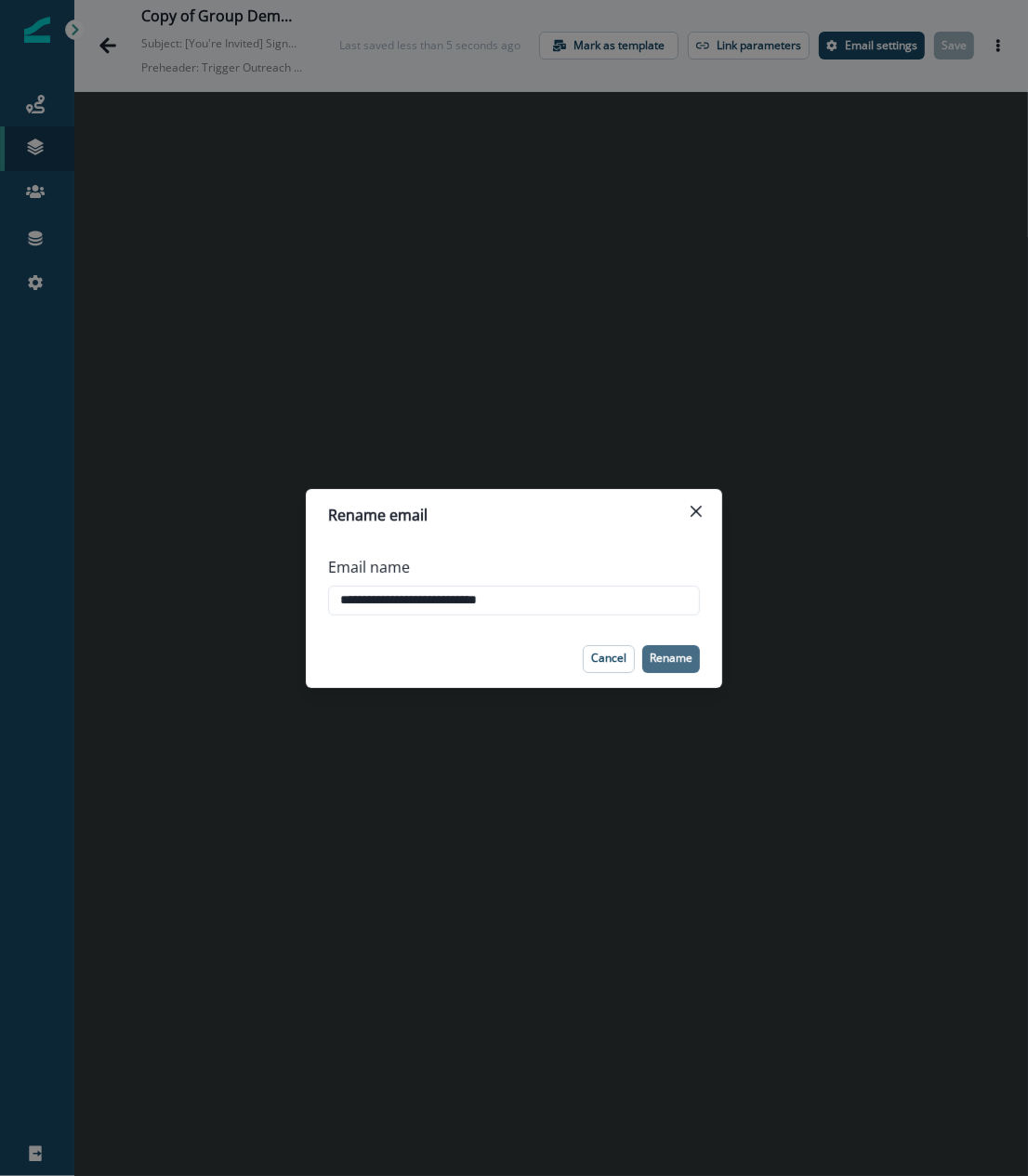 type on "**********" 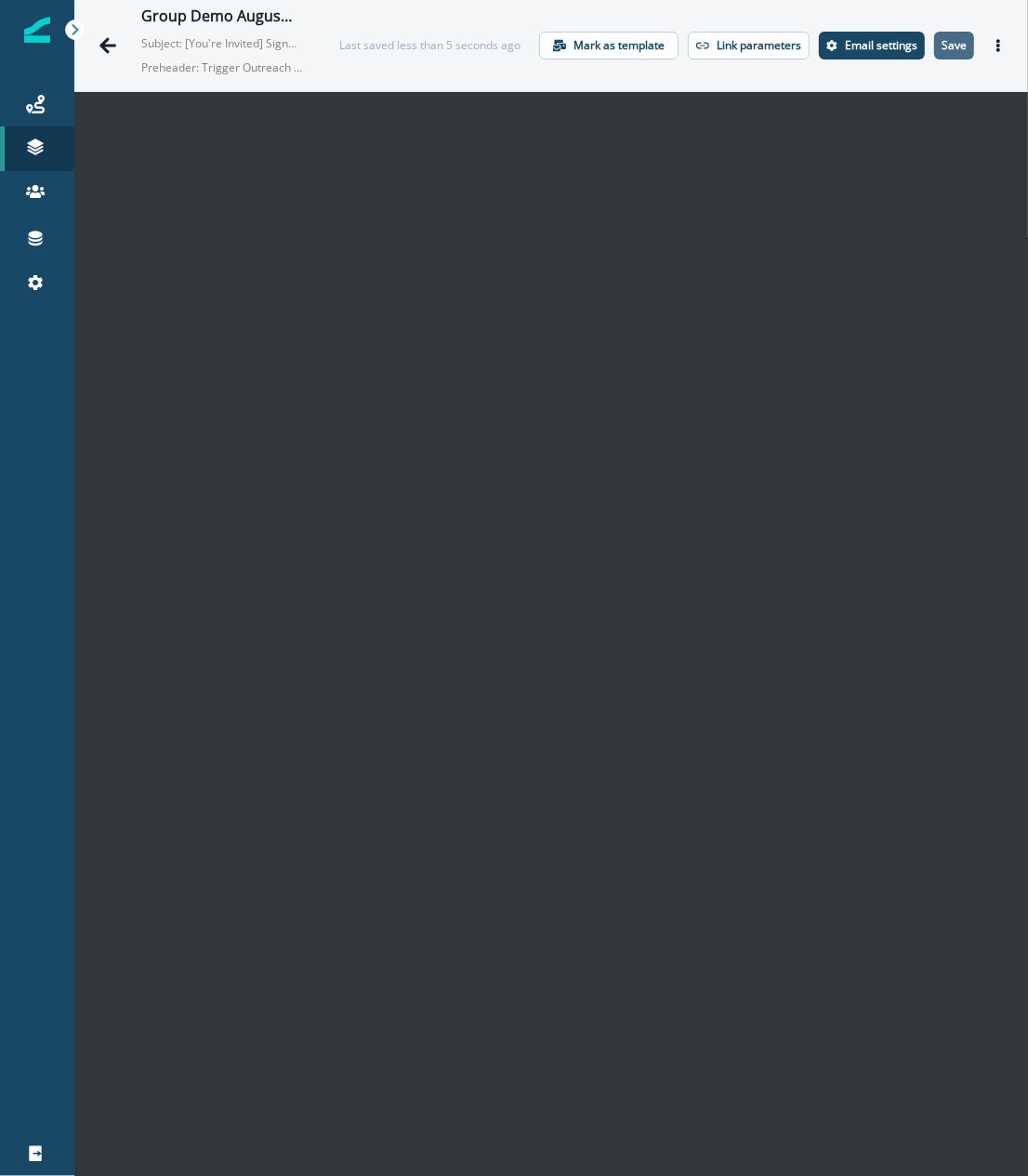 click on "Save" at bounding box center (954, 46) 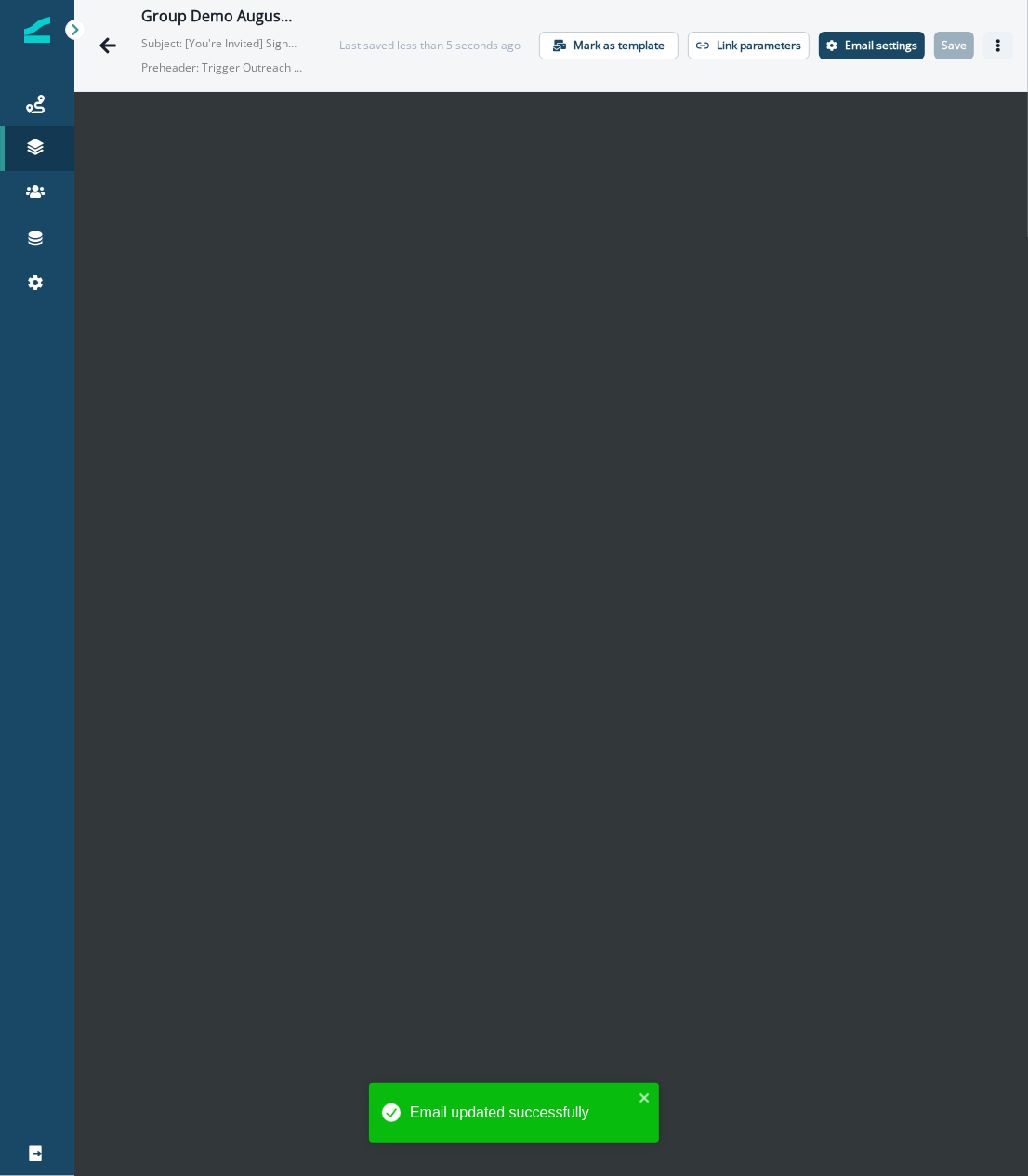 click 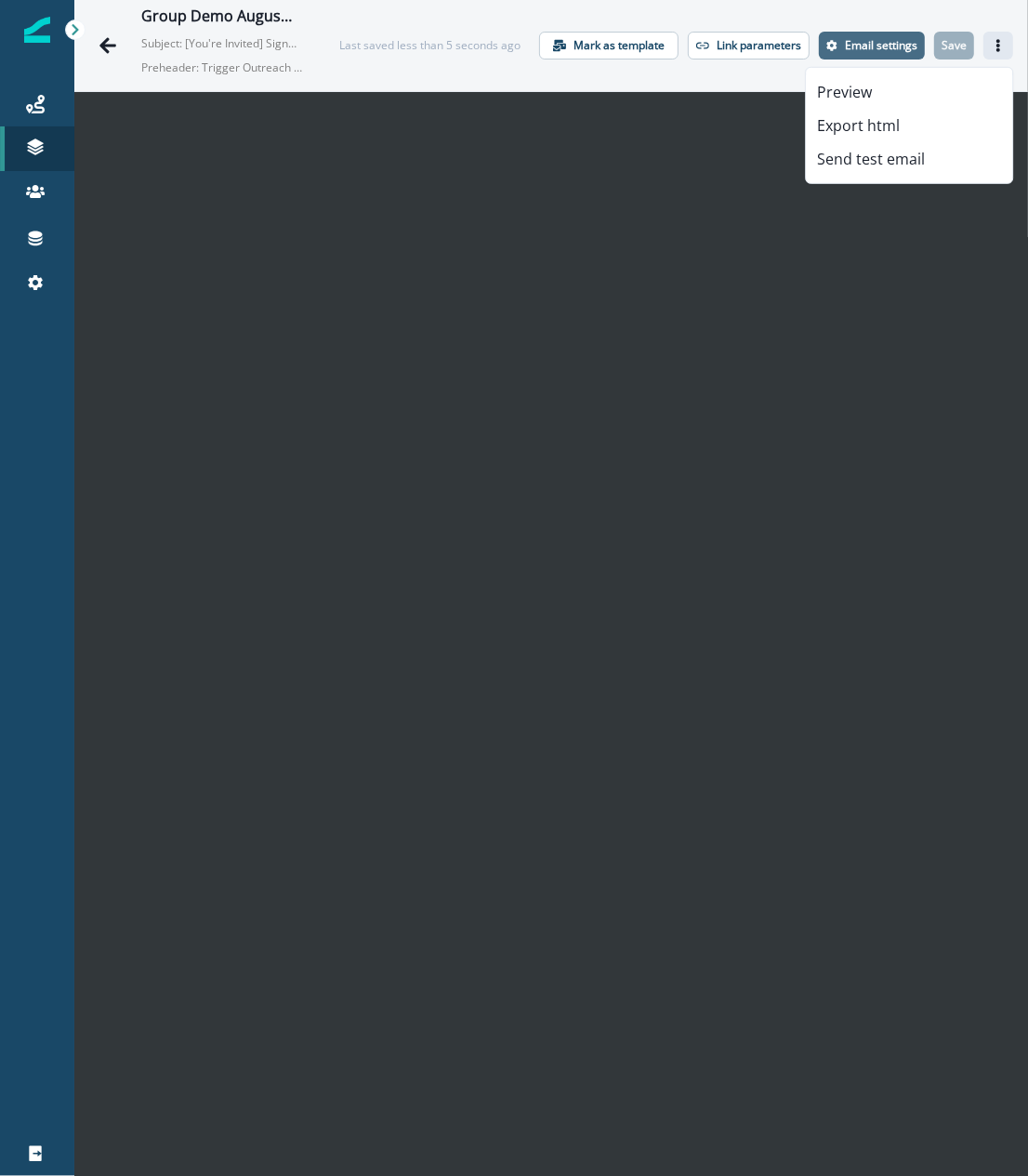 click on "Email settings" at bounding box center [872, 46] 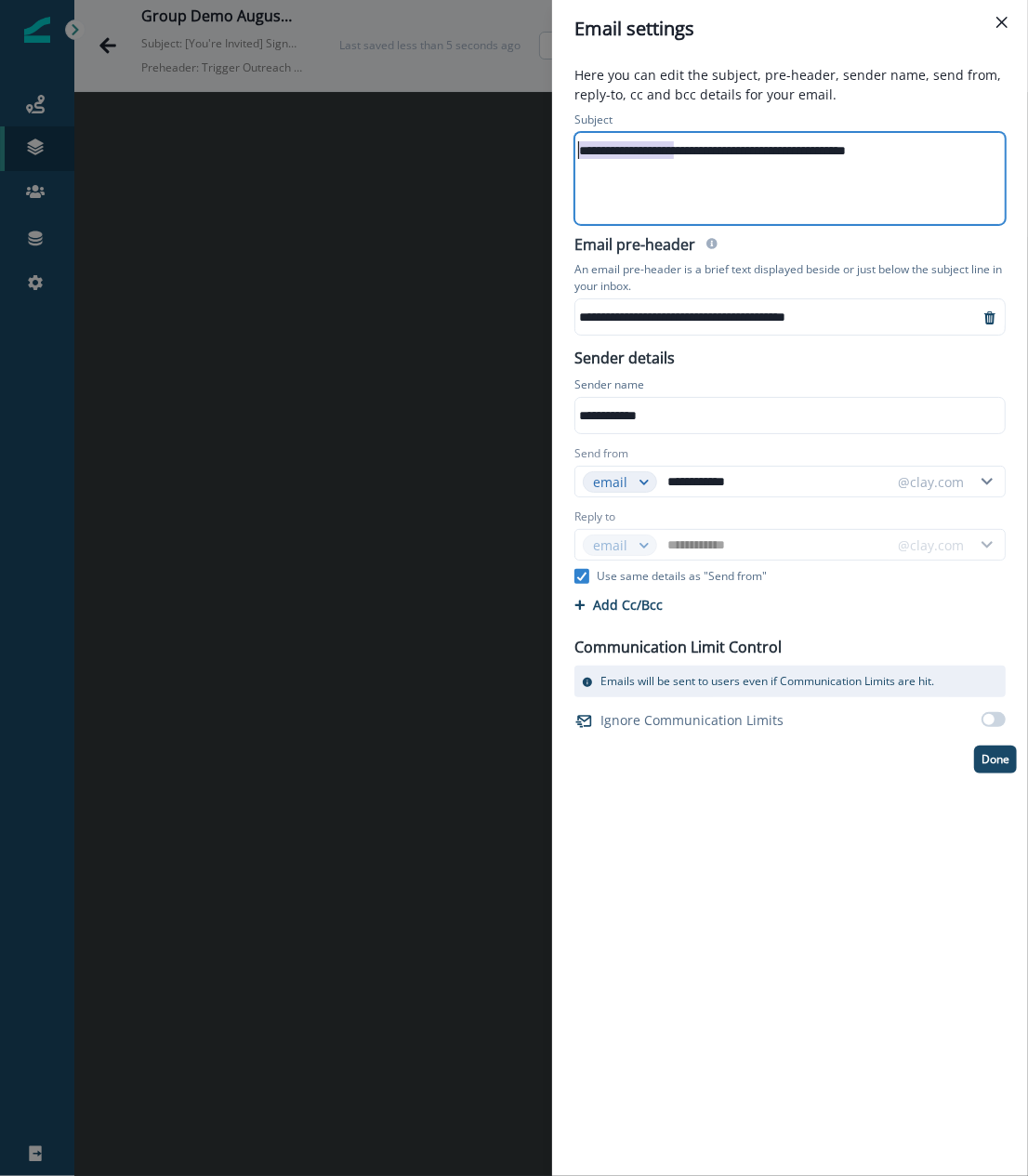 drag, startPoint x: 678, startPoint y: 147, endPoint x: 518, endPoint y: 157, distance: 160.3122 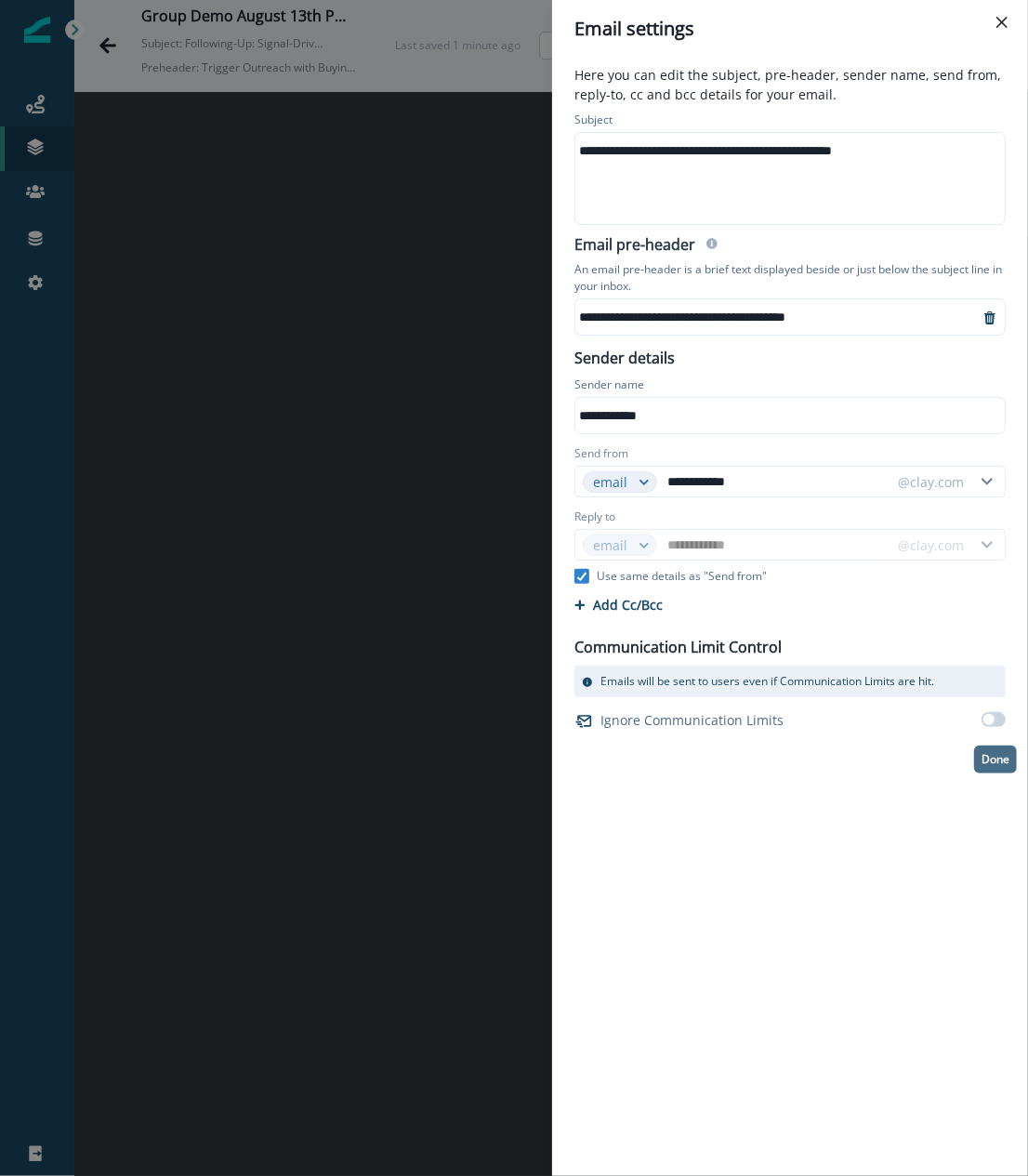 click on "Done" at bounding box center [995, 760] 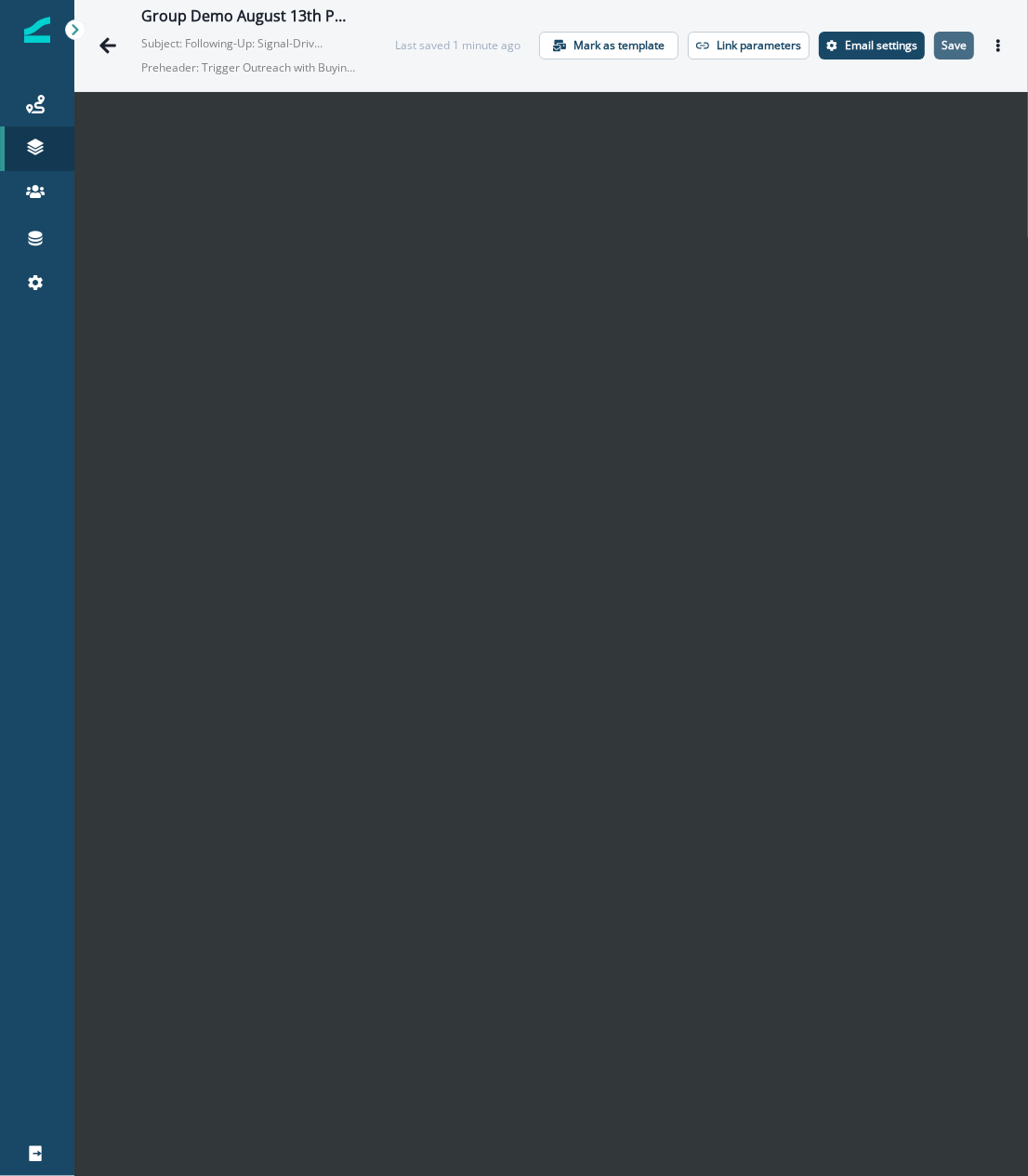click on "Save" at bounding box center [954, 46] 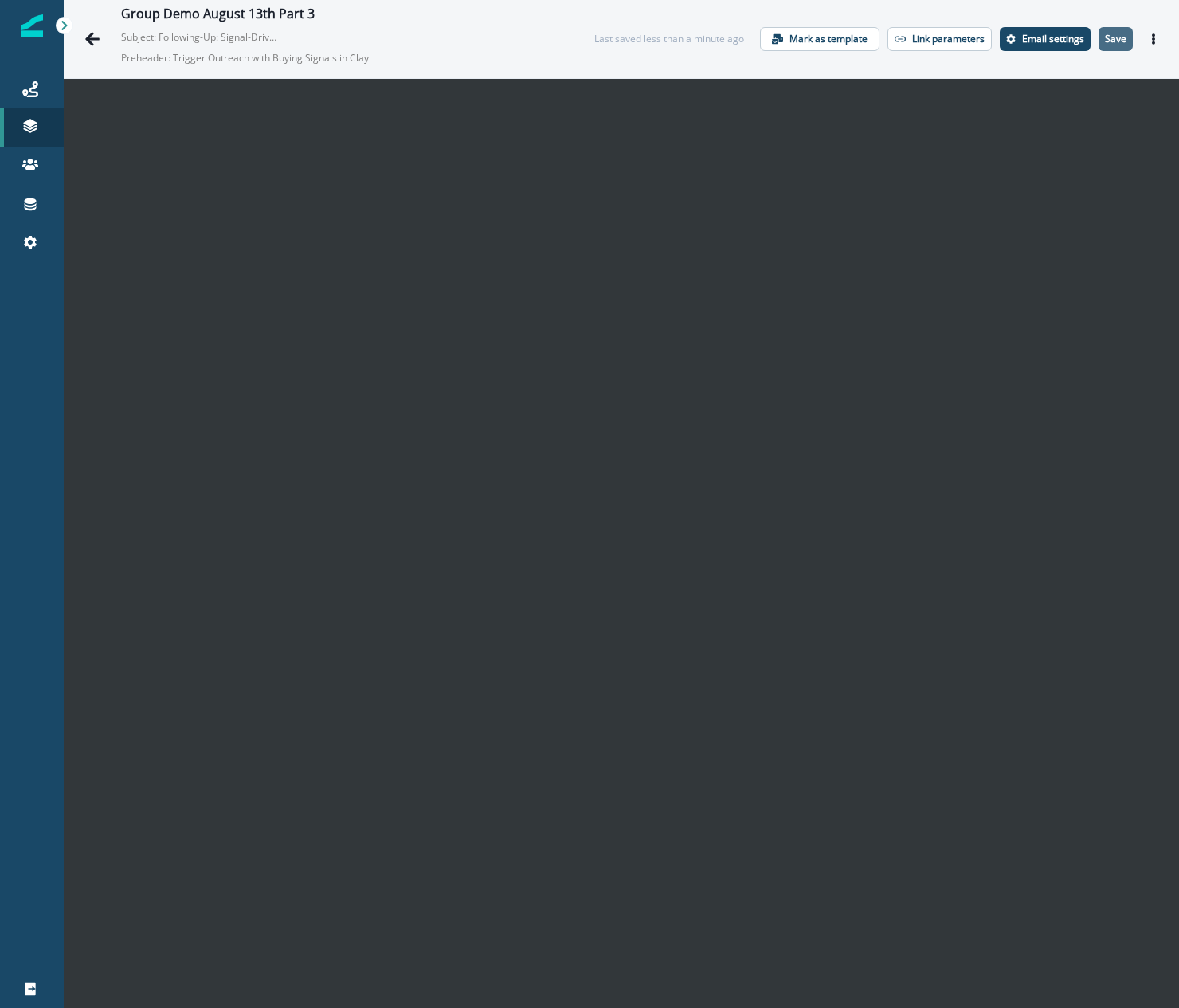 click on "Save" at bounding box center (1115, 39) 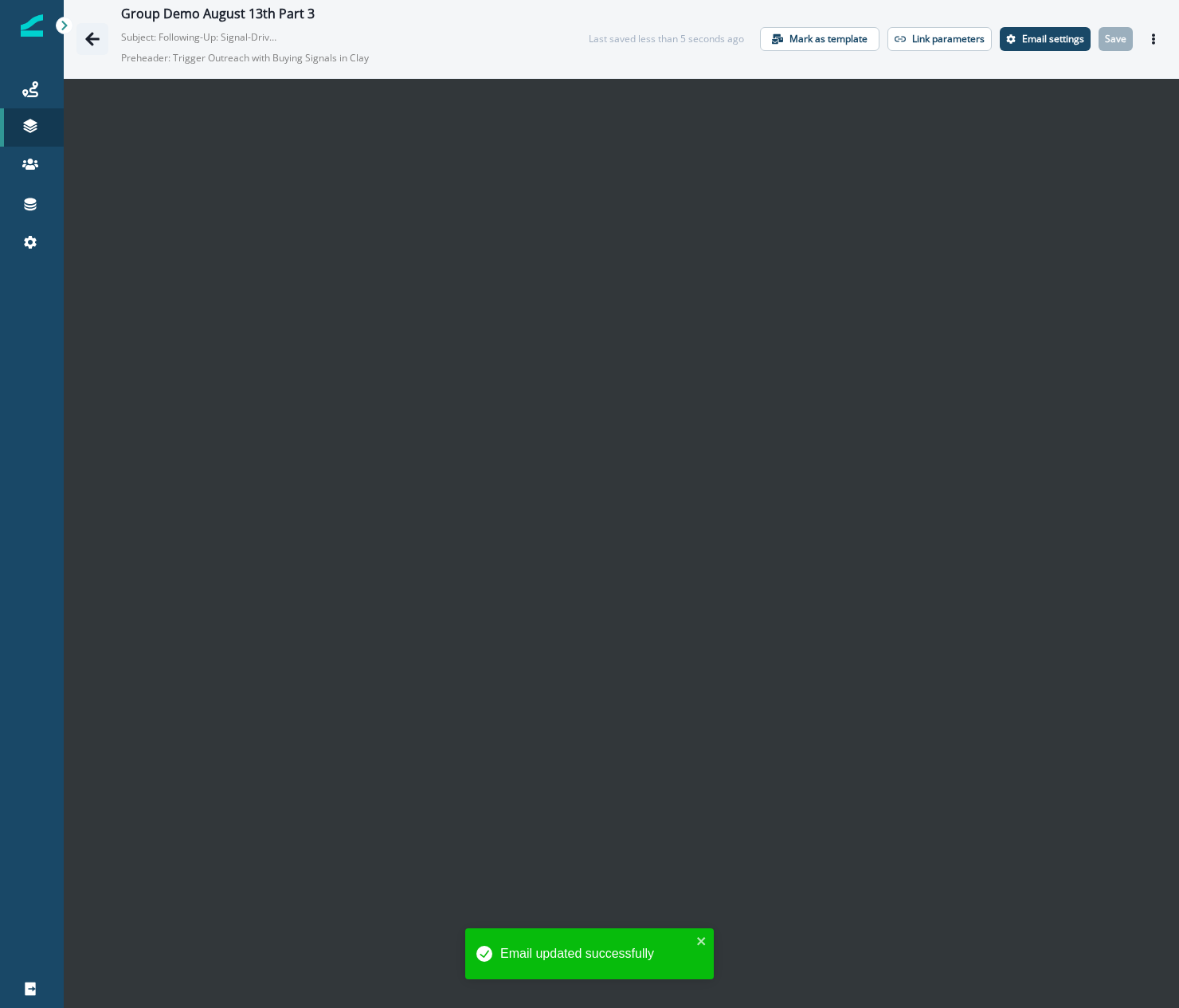 click 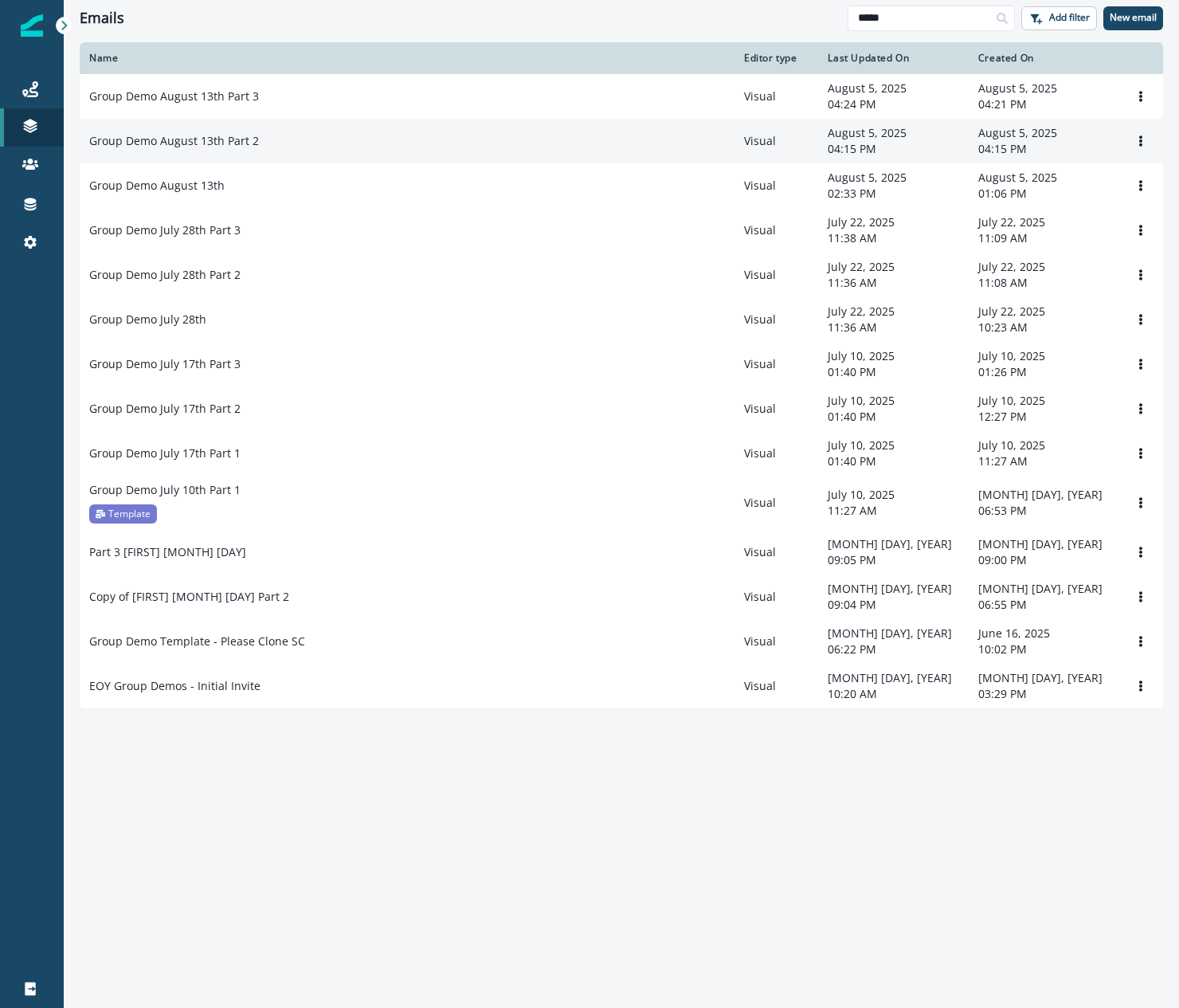 click on "Group Demo August 13th Part 2" at bounding box center [174, 141] 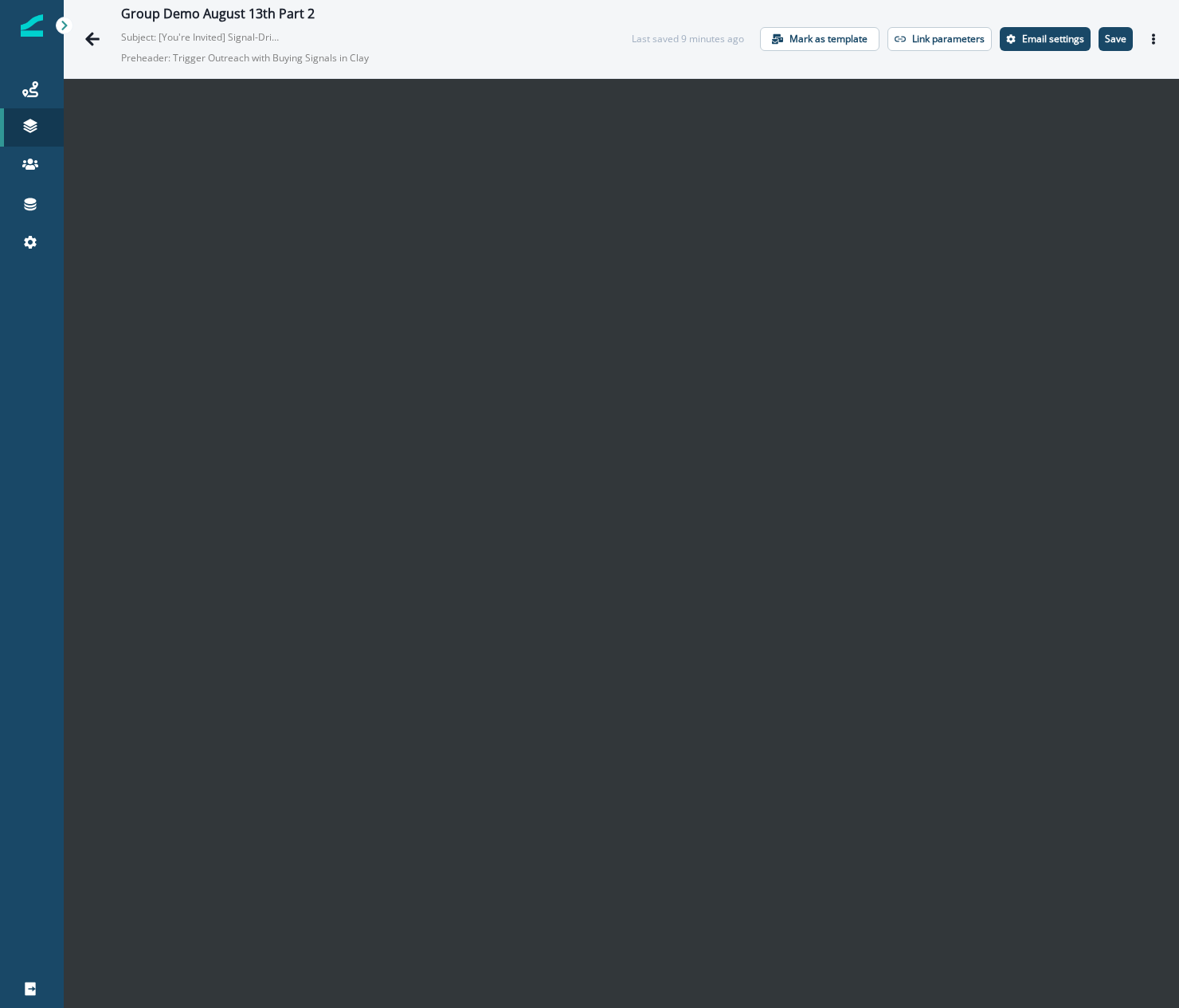 click on "Group Demo August 13th Part 2 Subject: [You're Invited] Signal-Driven Outbound with GTM Engineer
Preheader: Trigger Outreach with Buying Signals in Clay Last saved 9 minutes ago Mark as template Link parameters Email settings Save Preview Export html Send test email" at bounding box center [621, 39] 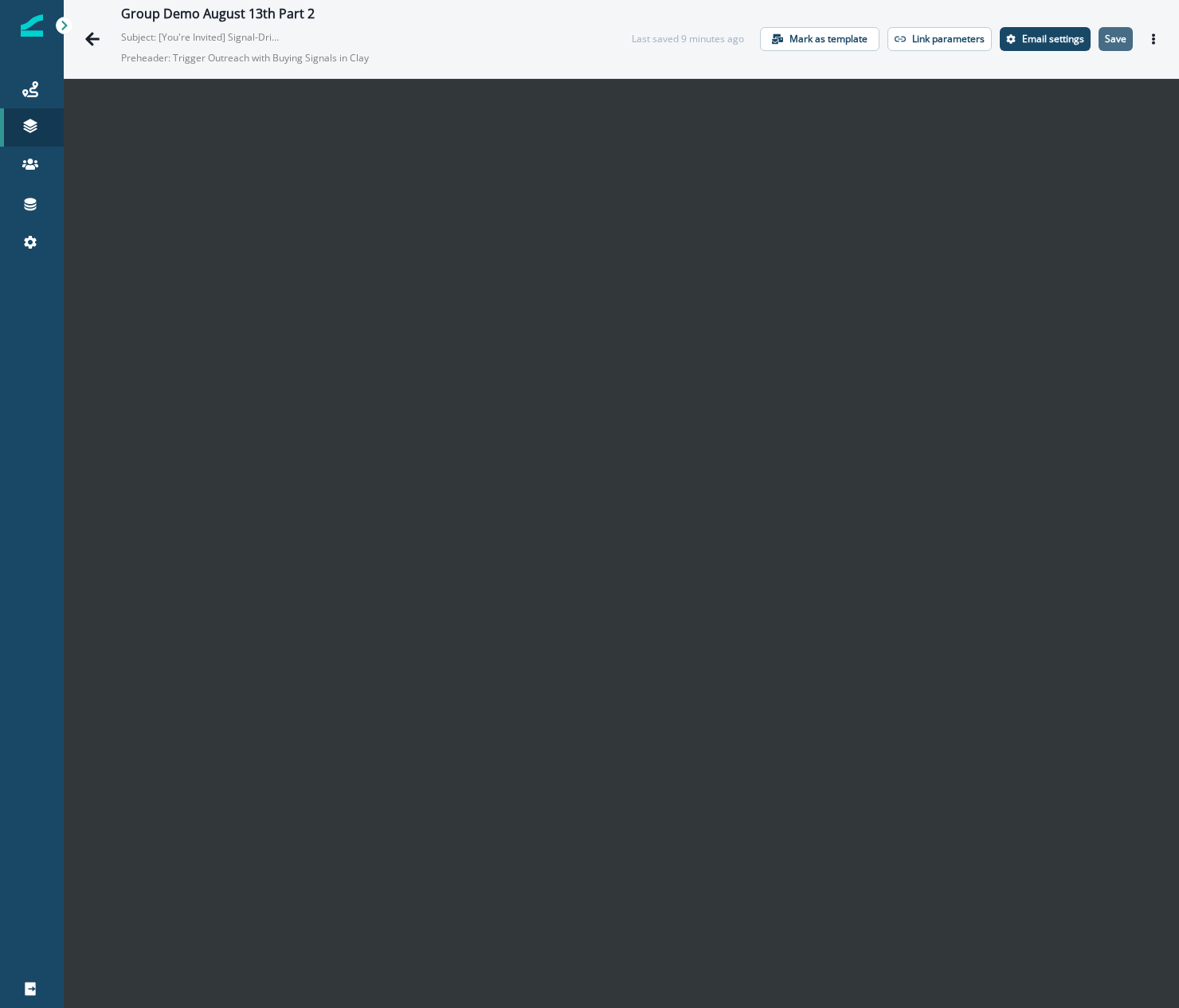 click on "Save" at bounding box center [1115, 39] 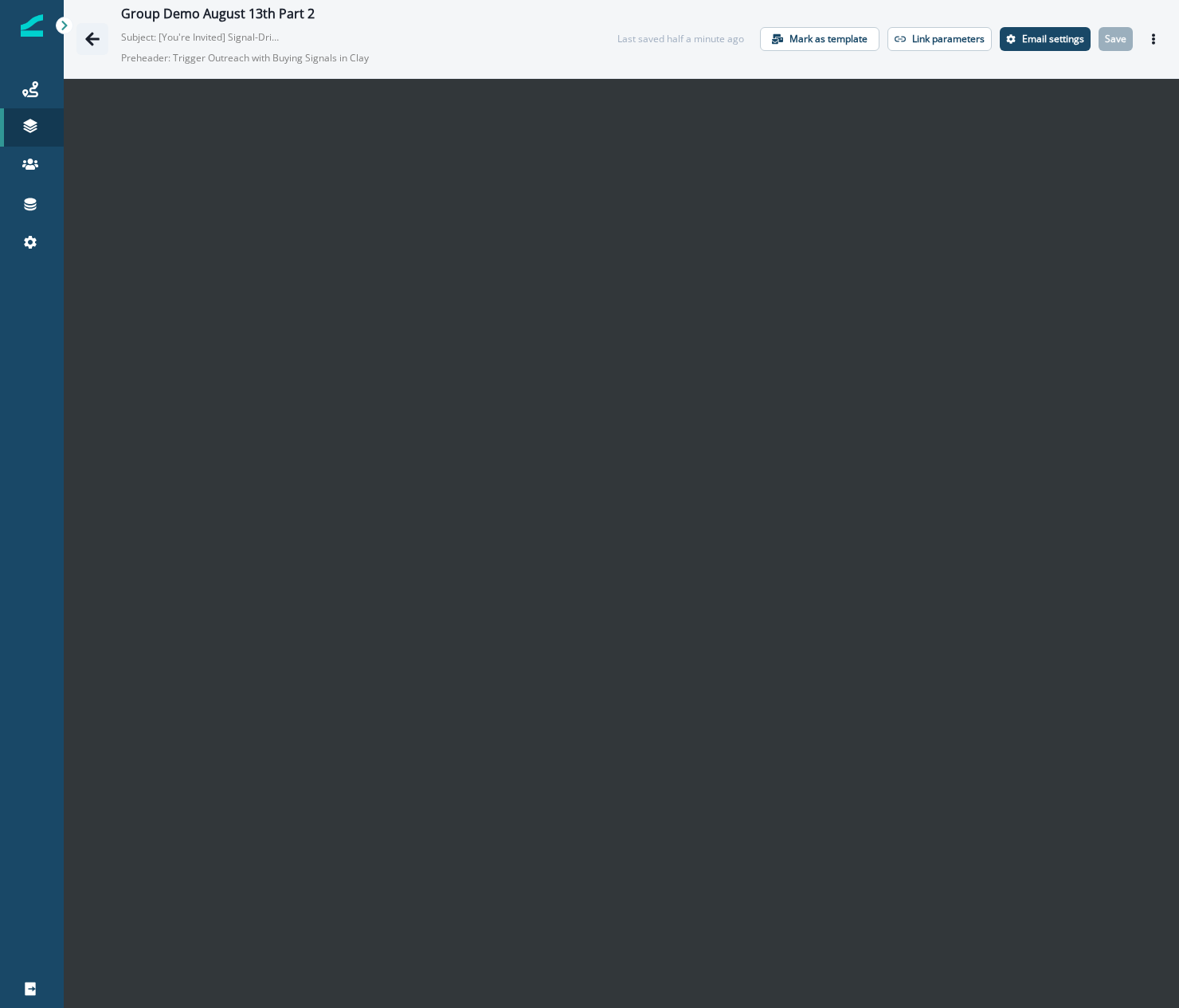 click 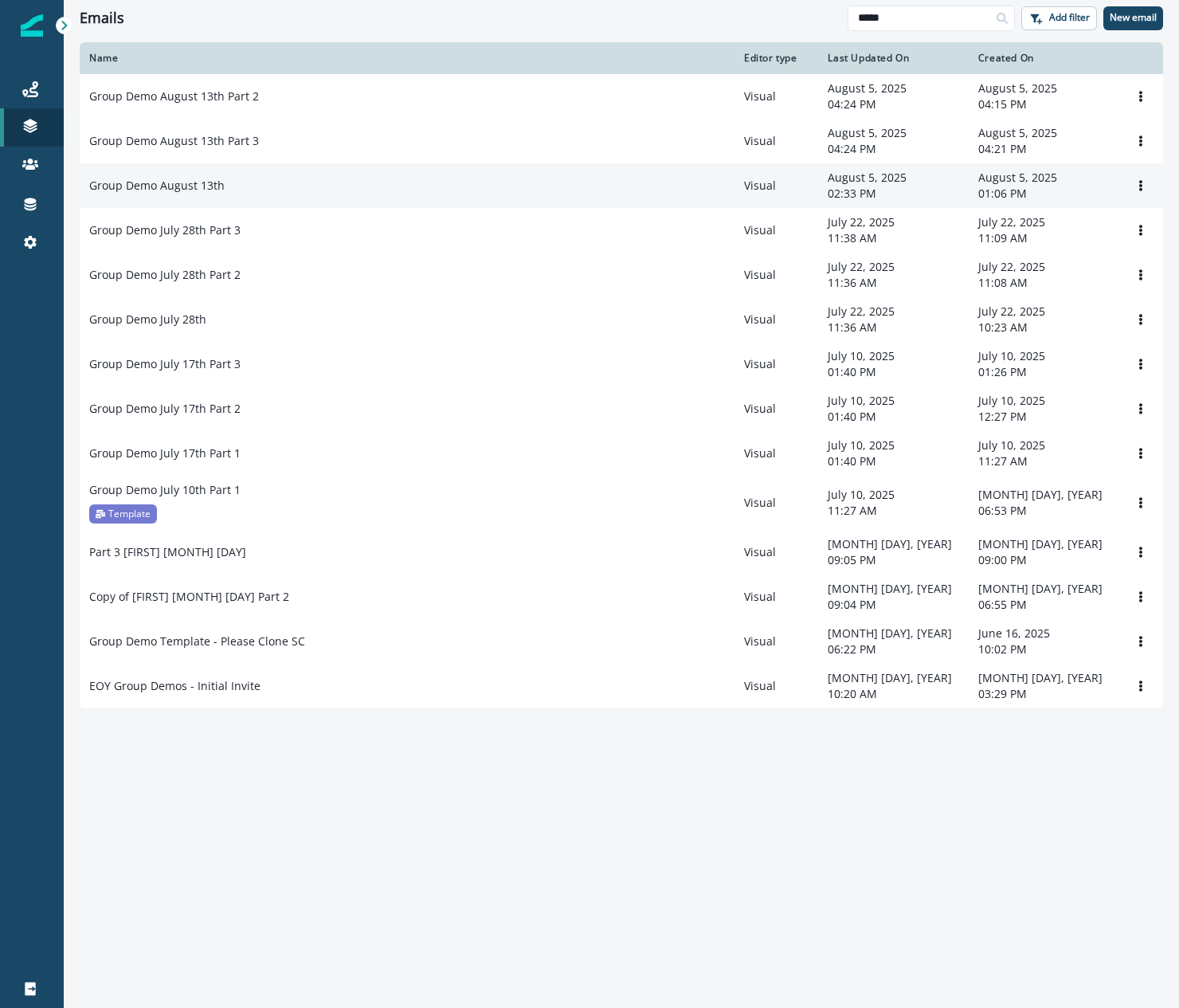 click on "Group Demo August 13th" at bounding box center (407, 186) 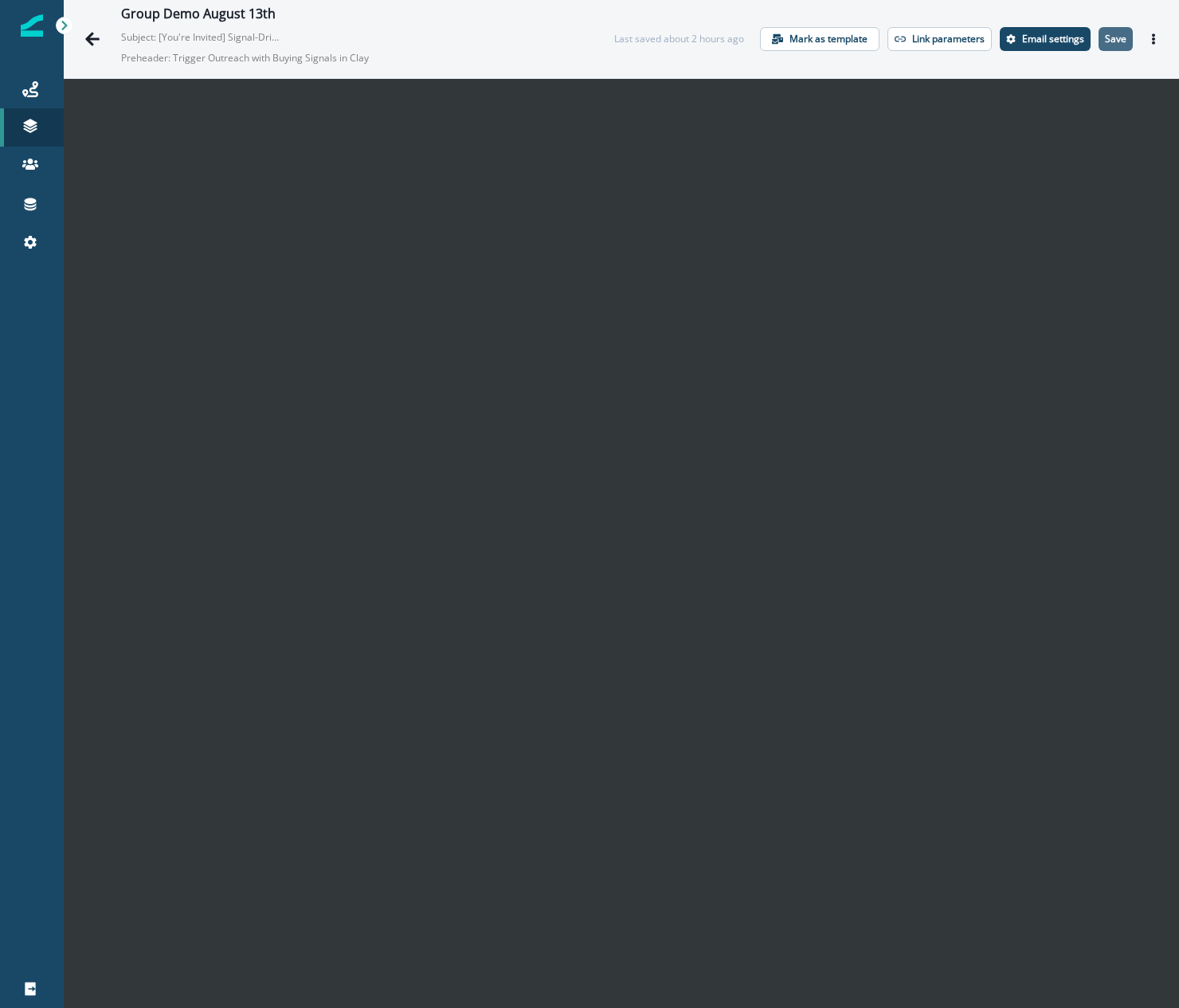 click on "Save" at bounding box center (1115, 39) 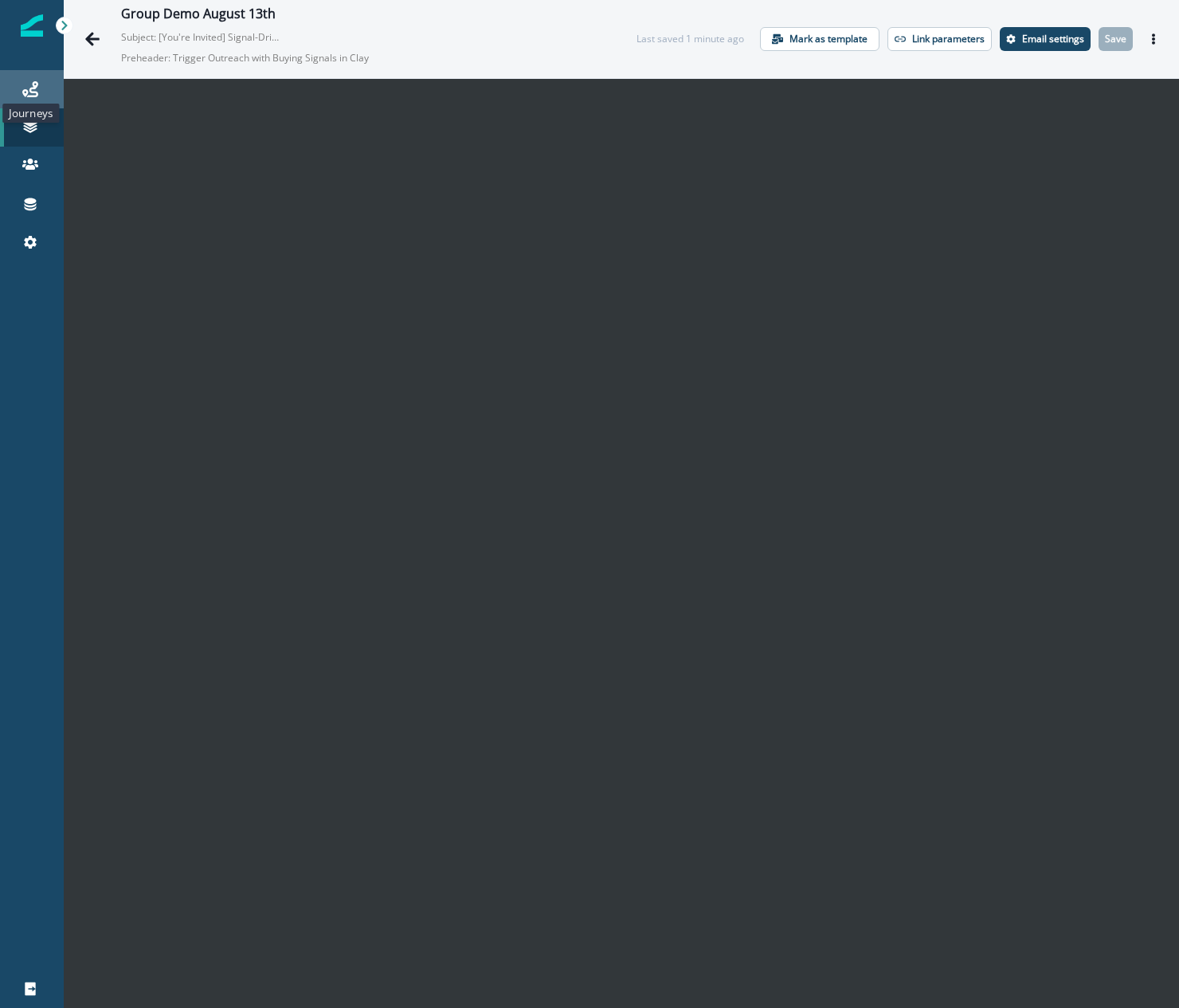 click 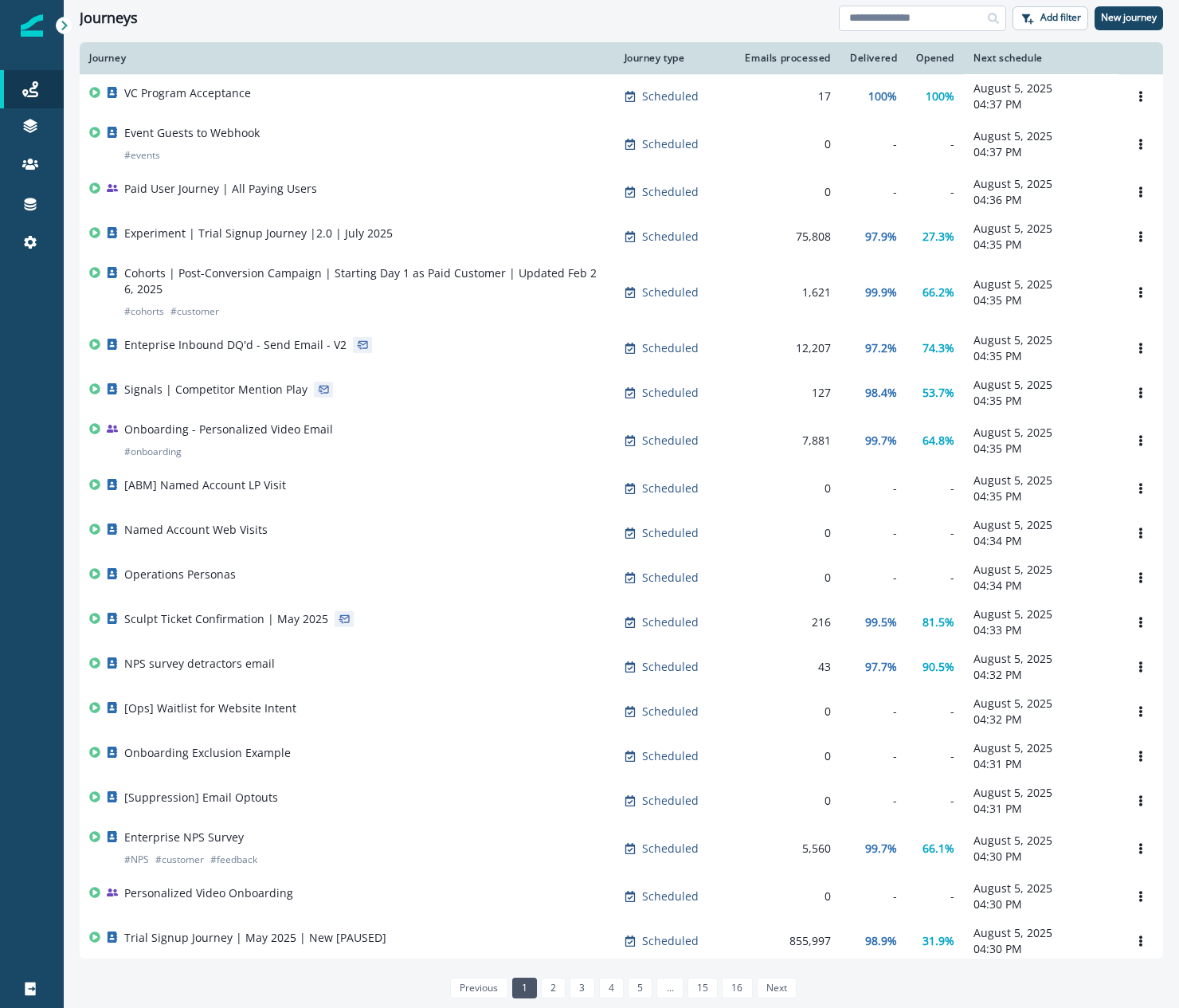 click at bounding box center (922, 18) 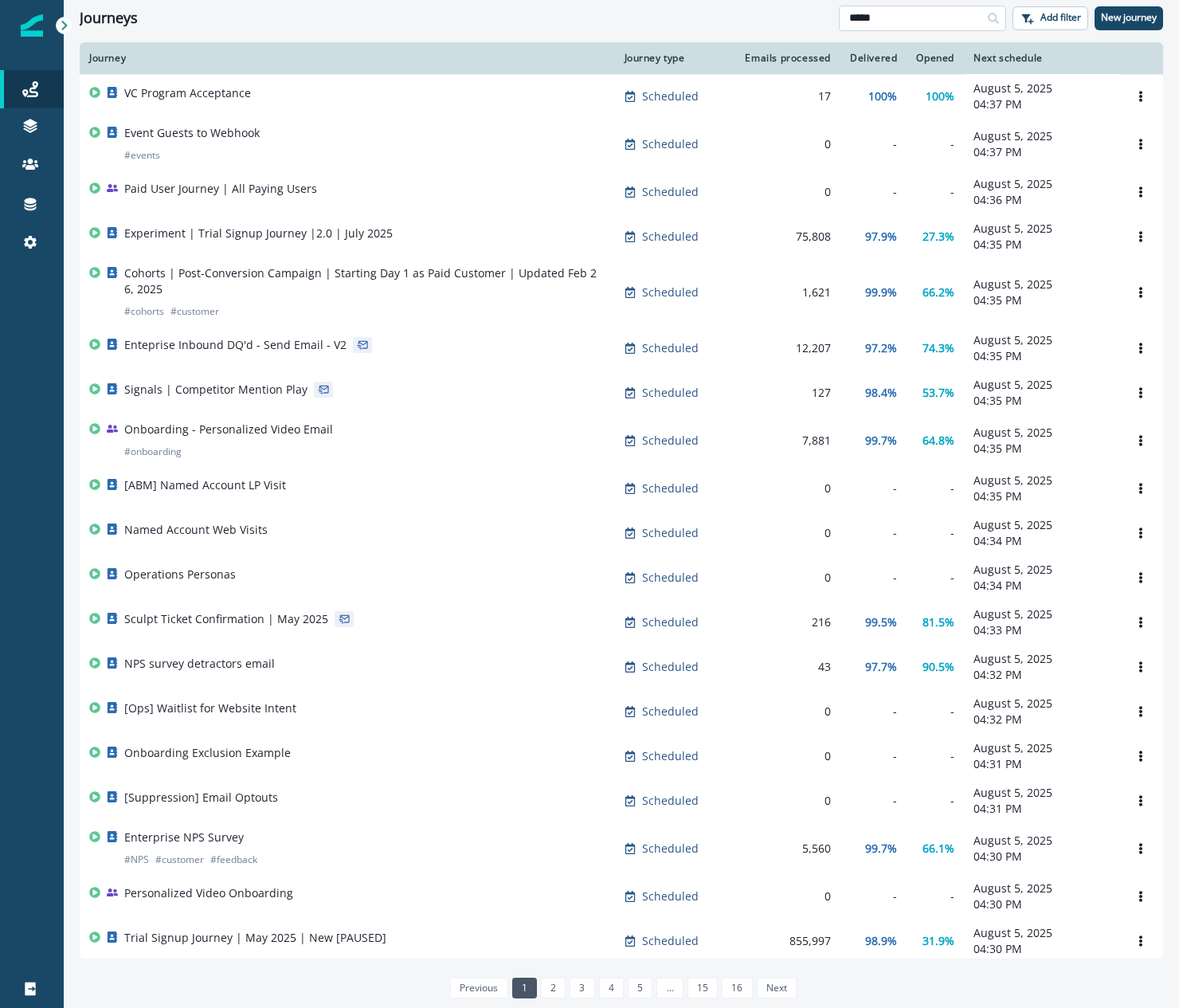 type on "*****" 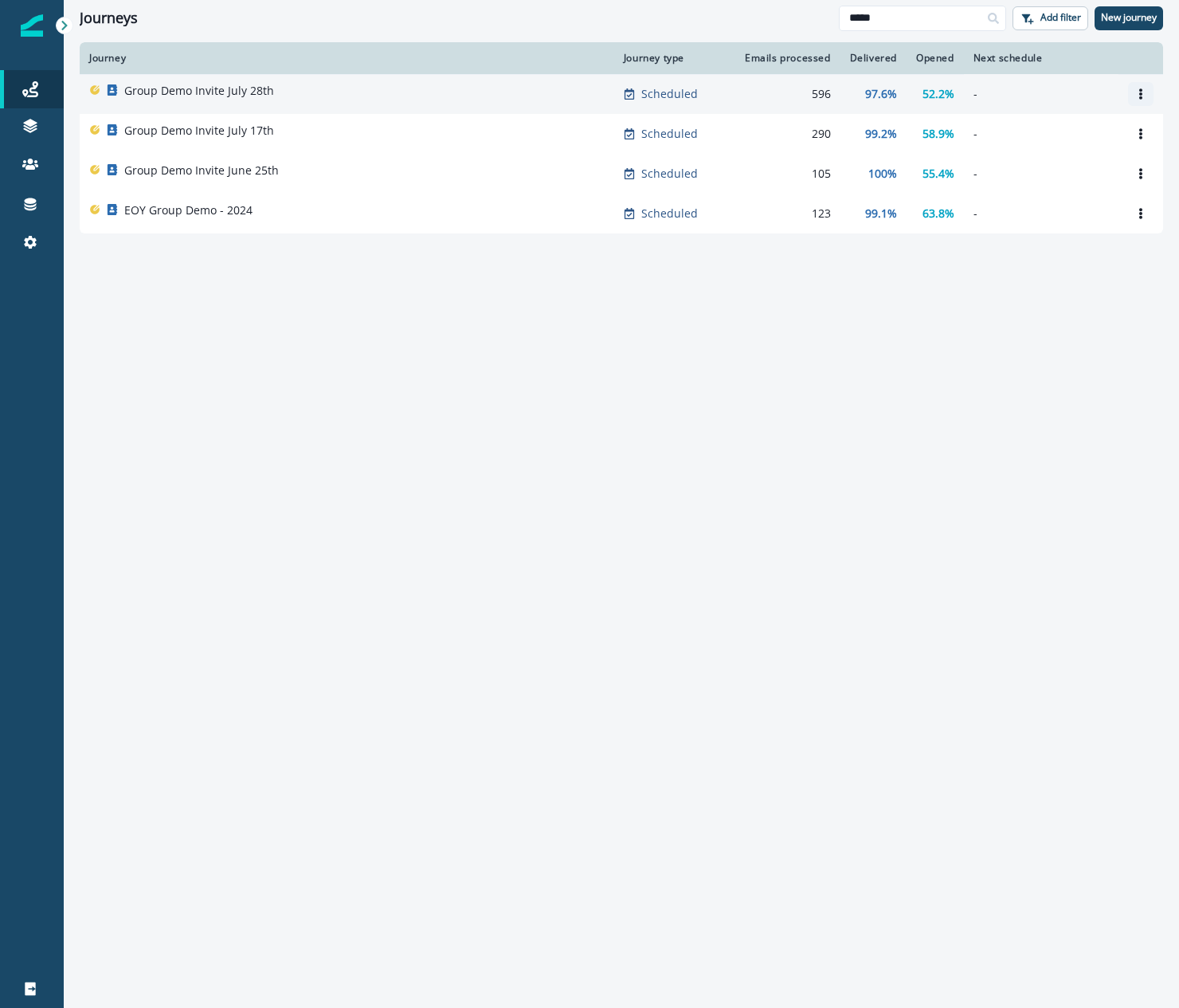 click 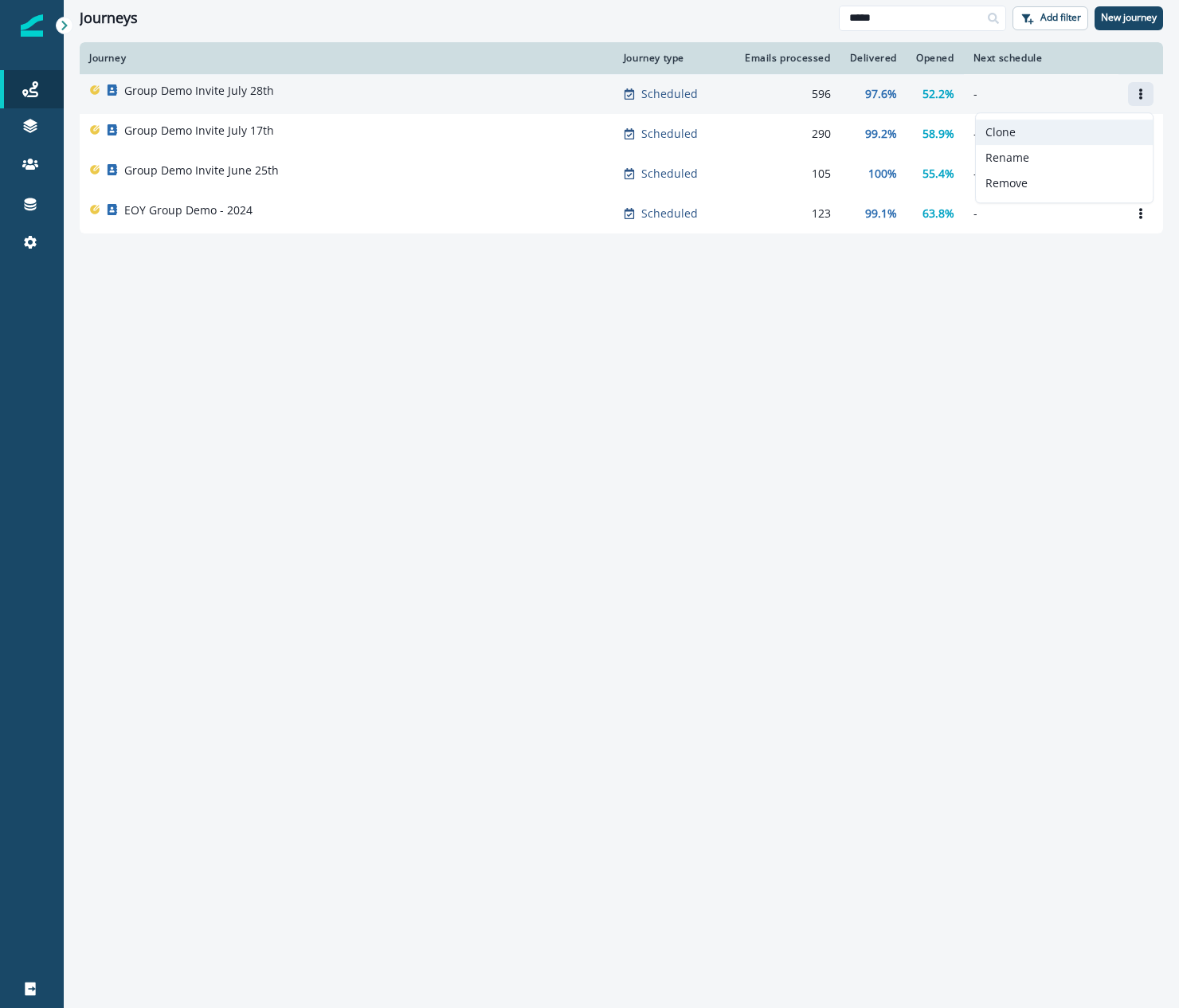click on "Clone" at bounding box center (1064, 132) 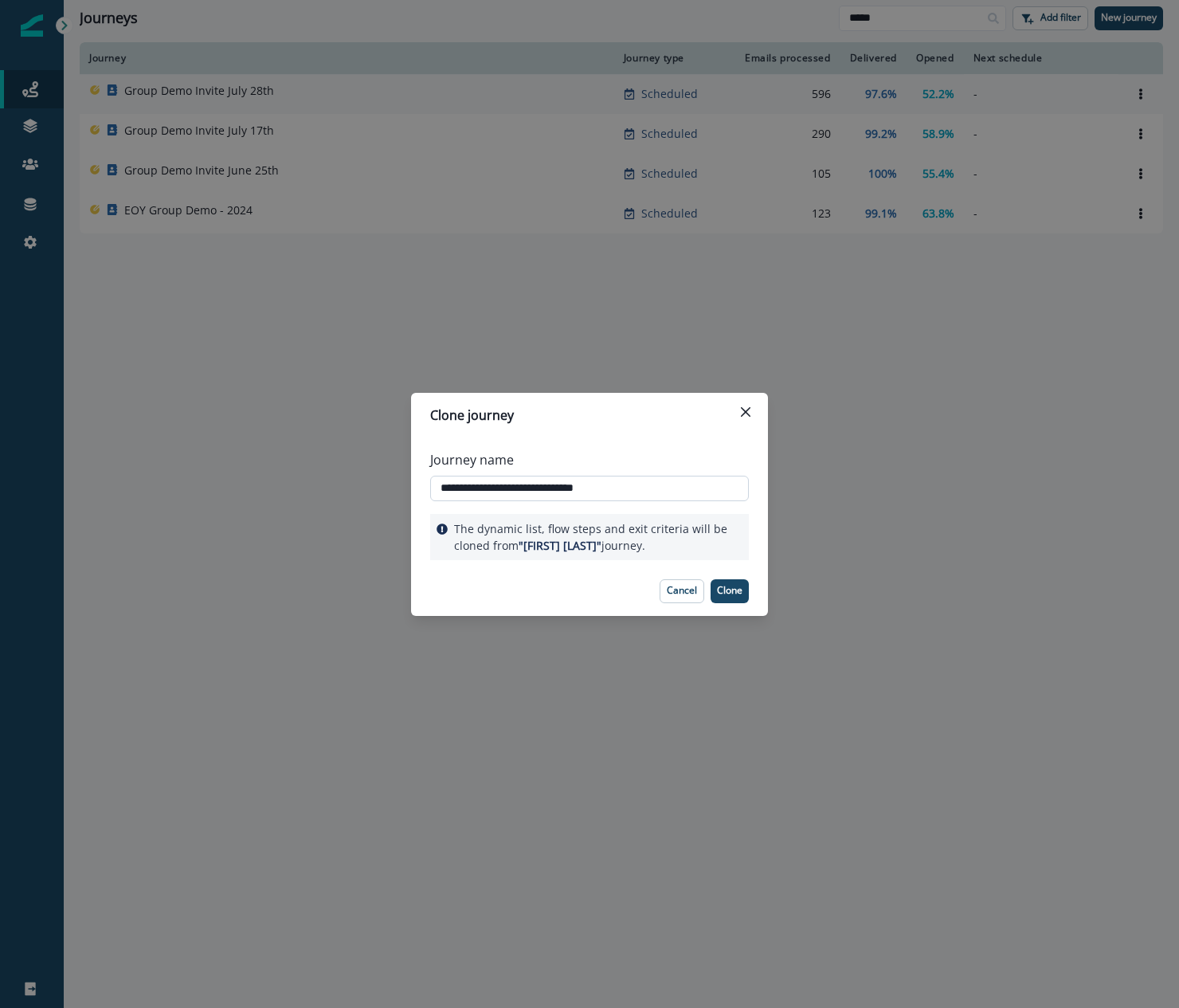 drag, startPoint x: 632, startPoint y: 485, endPoint x: 542, endPoint y: 484, distance: 90.00556 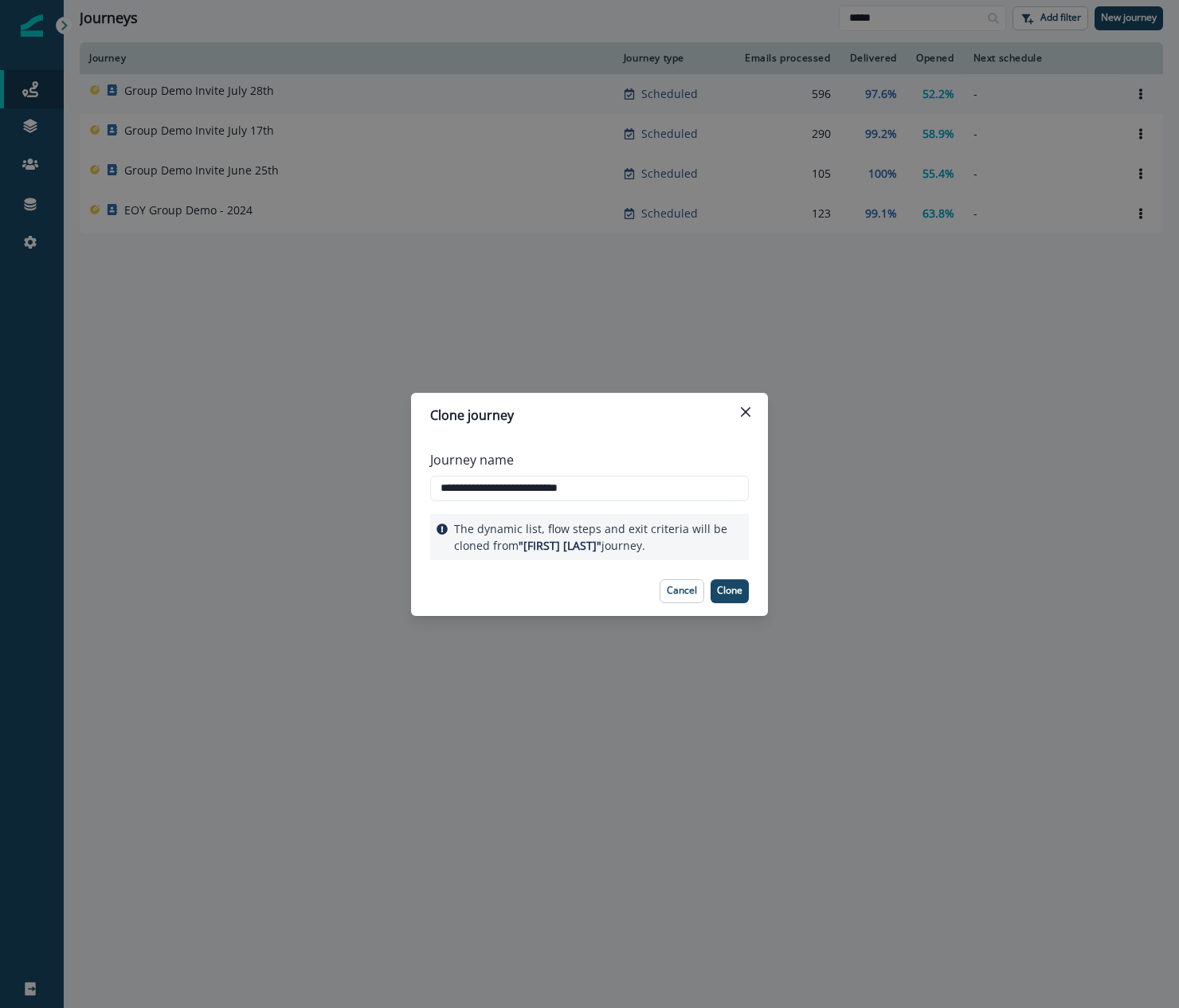 type on "**********" 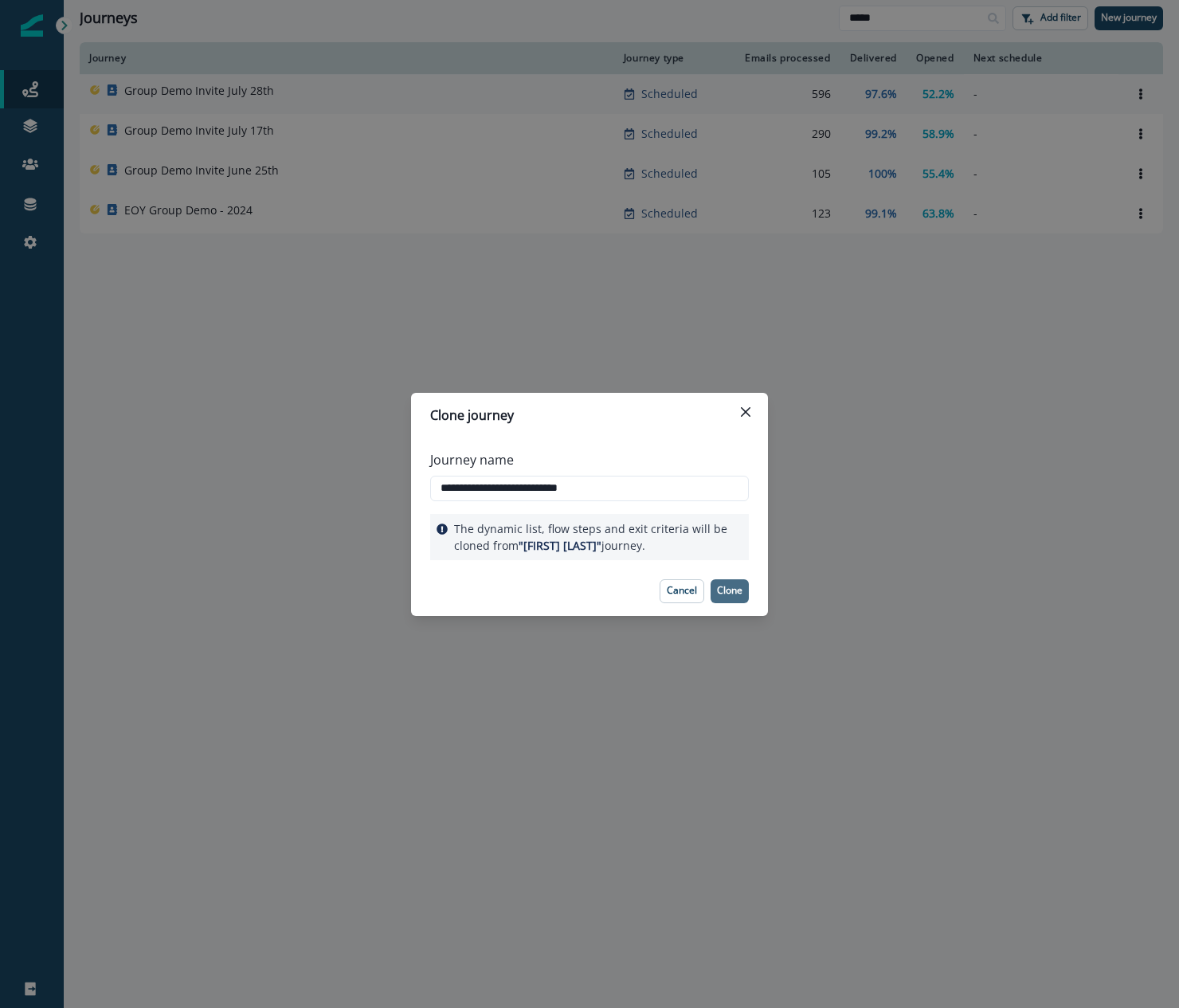 click on "Clone" at bounding box center (730, 590) 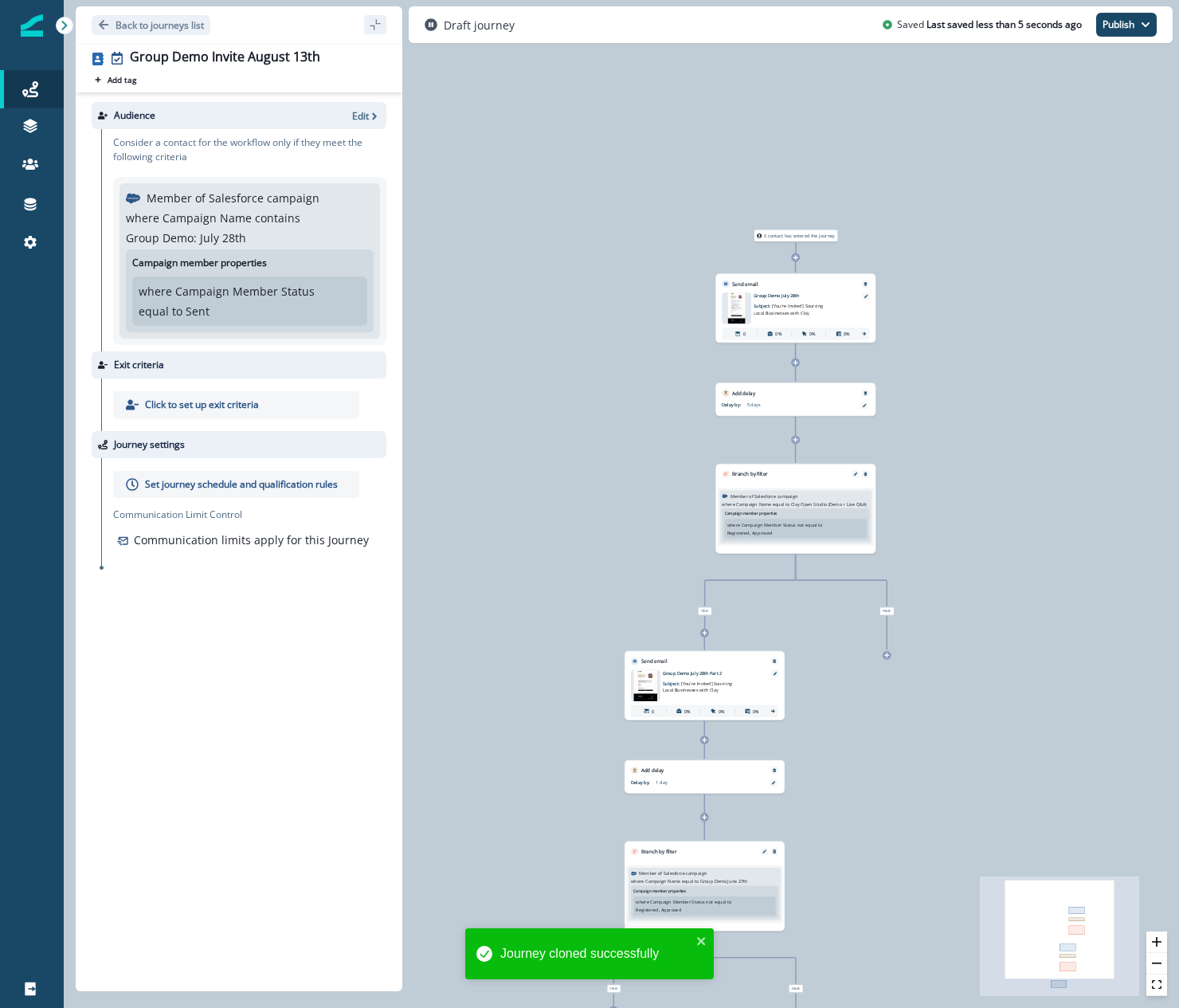 drag, startPoint x: 783, startPoint y: 531, endPoint x: 900, endPoint y: 720, distance: 222.2836 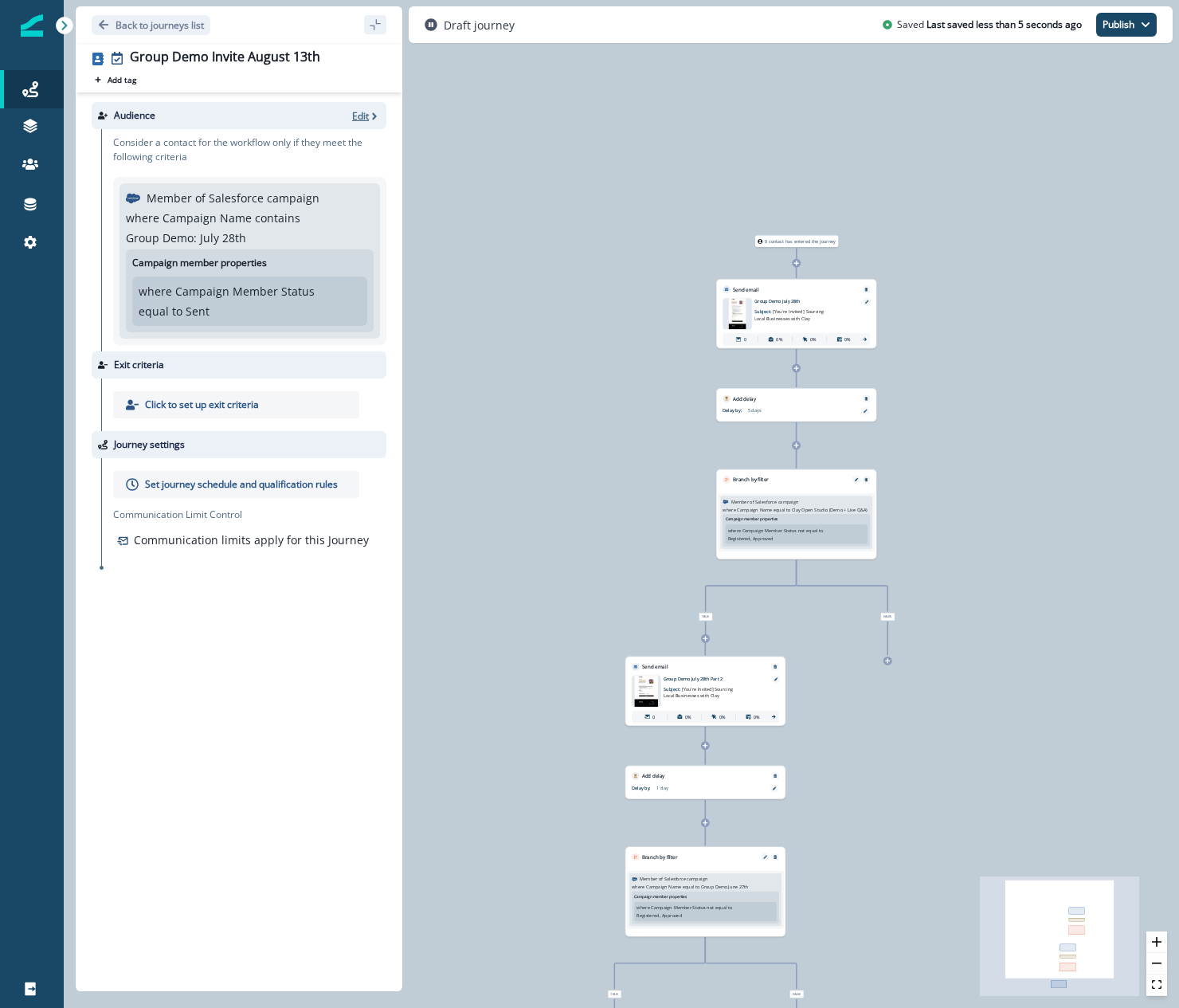 click on "Edit" at bounding box center [360, 116] 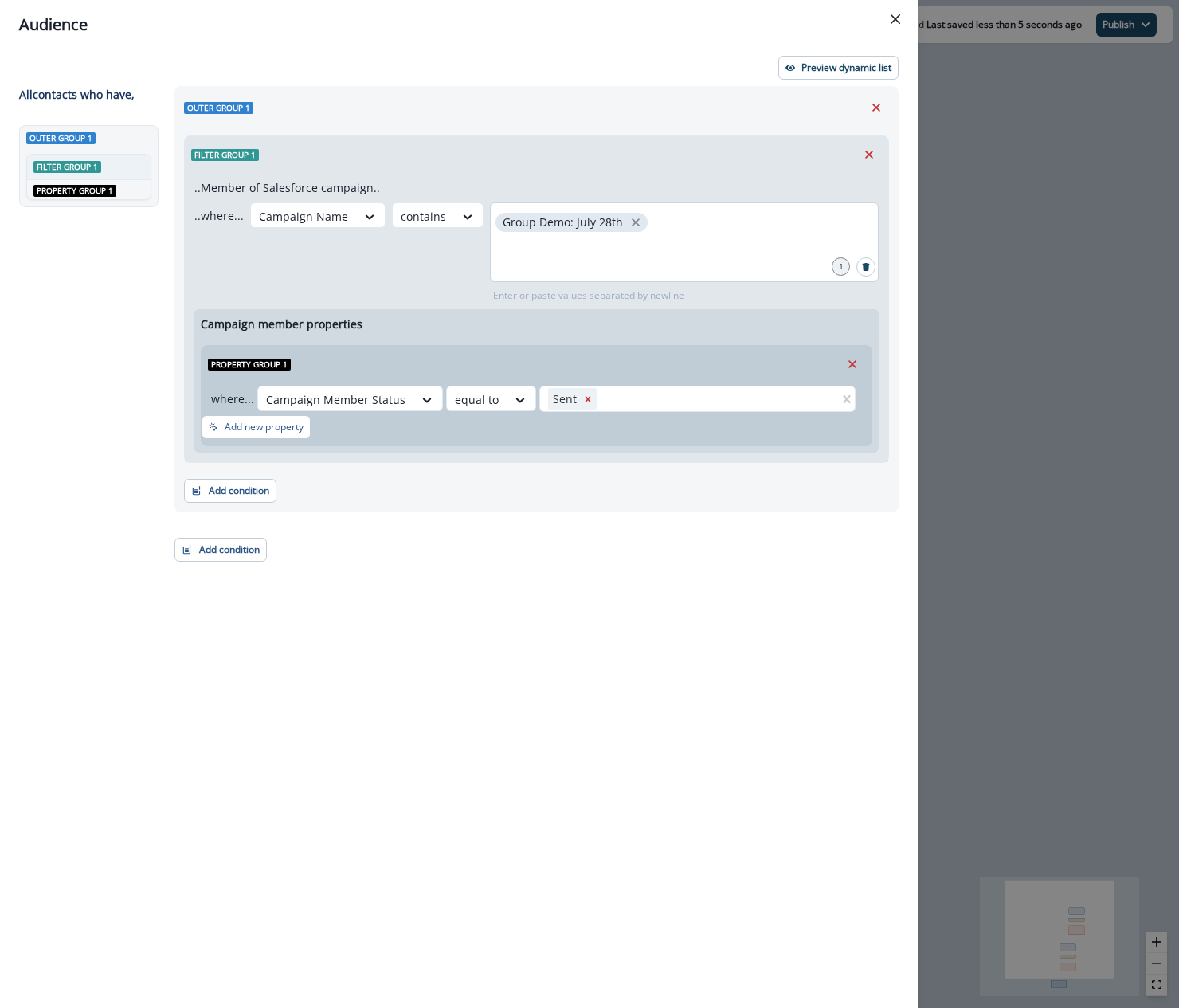 click on "Group Demo: July 28th" at bounding box center [684, 242] 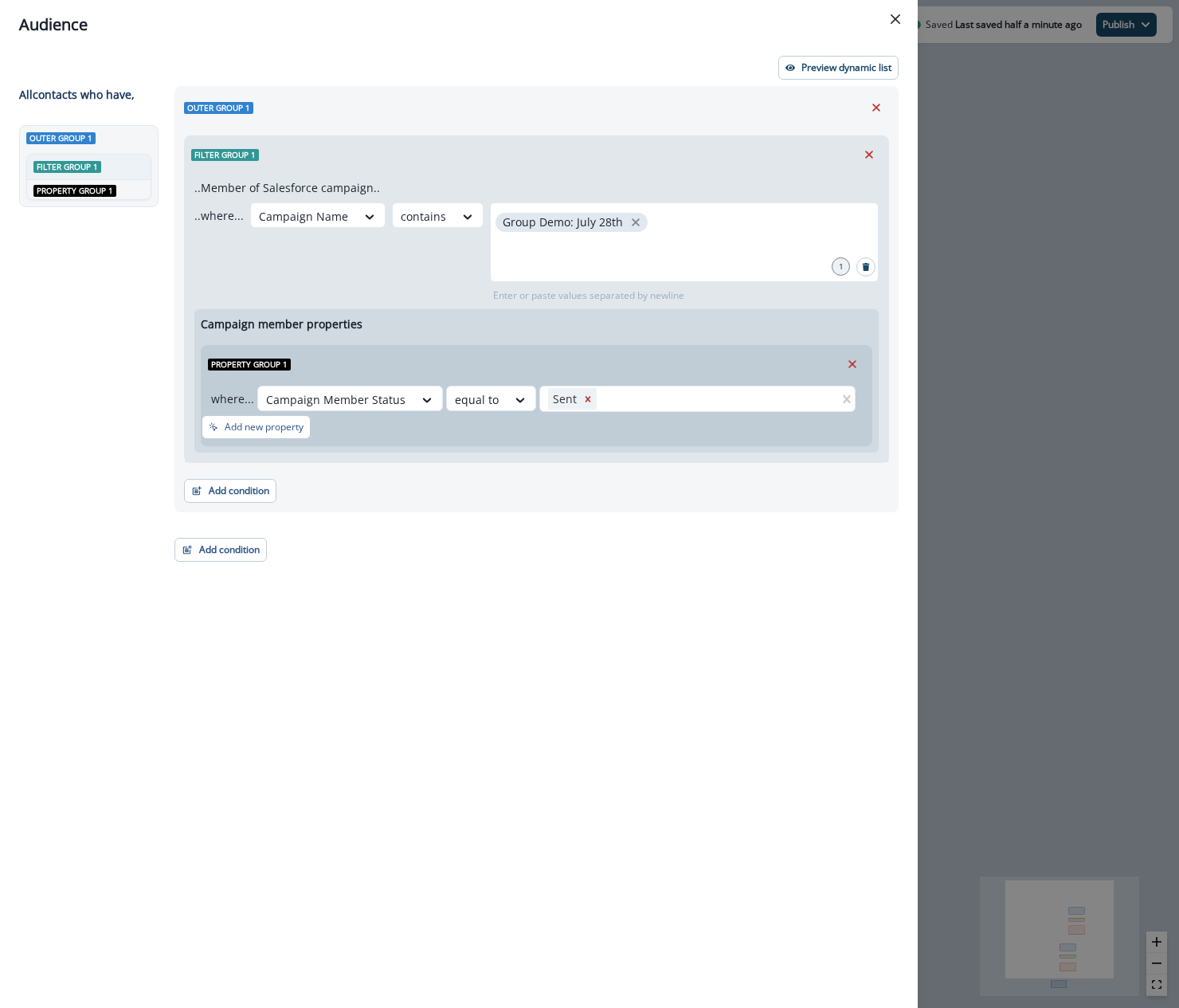 click on "..Member of Salesforce campaign.. ..where... Campaign Name contains Group Demo: July 28th 1 Enter or paste values separated by newline Add property group Campaign member properties Property group 1 where... Campaign Member Status equal to Sent Sent Add new property" at bounding box center (536, 317) 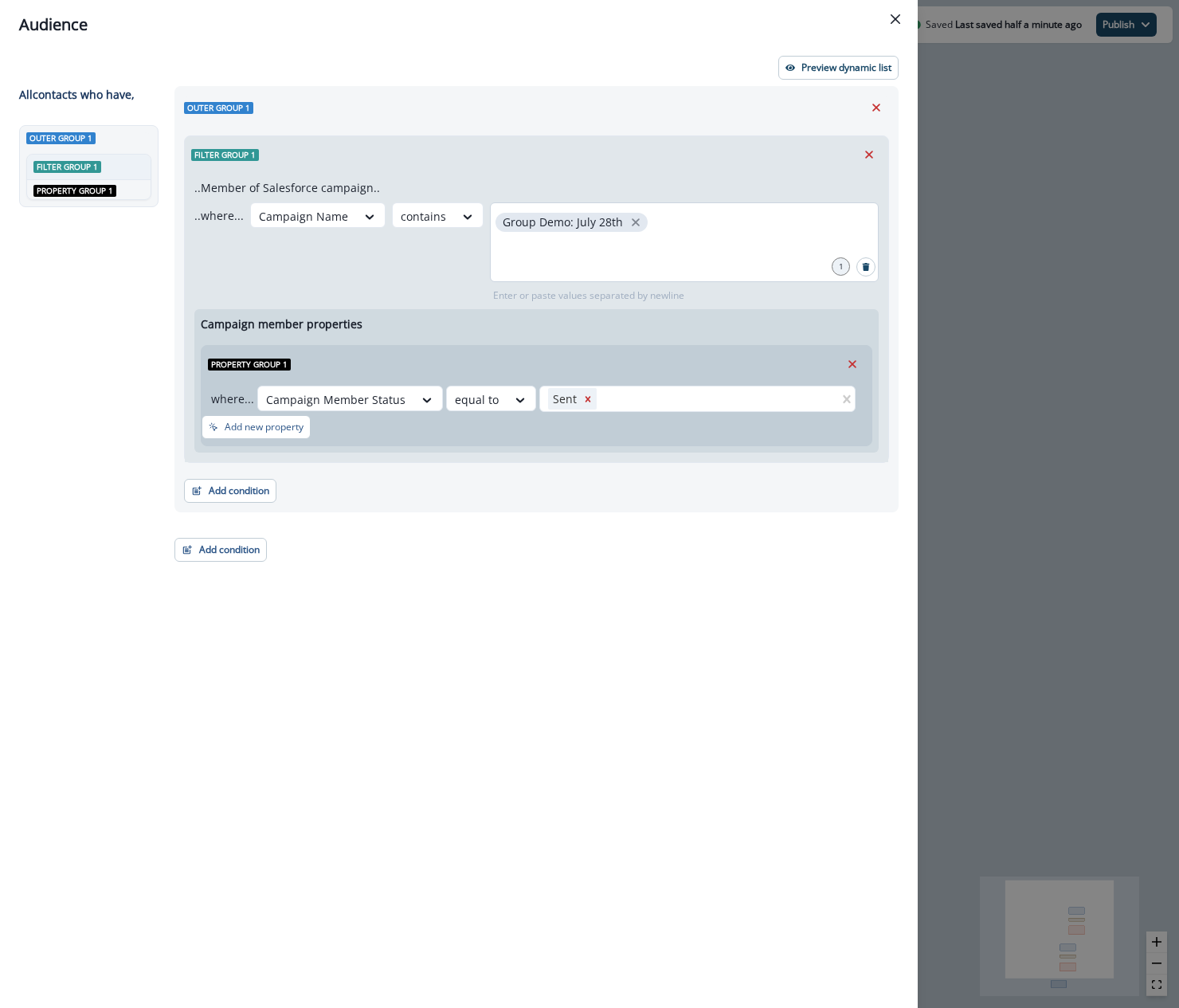 click on "Group Demo: July 28th" at bounding box center (684, 242) 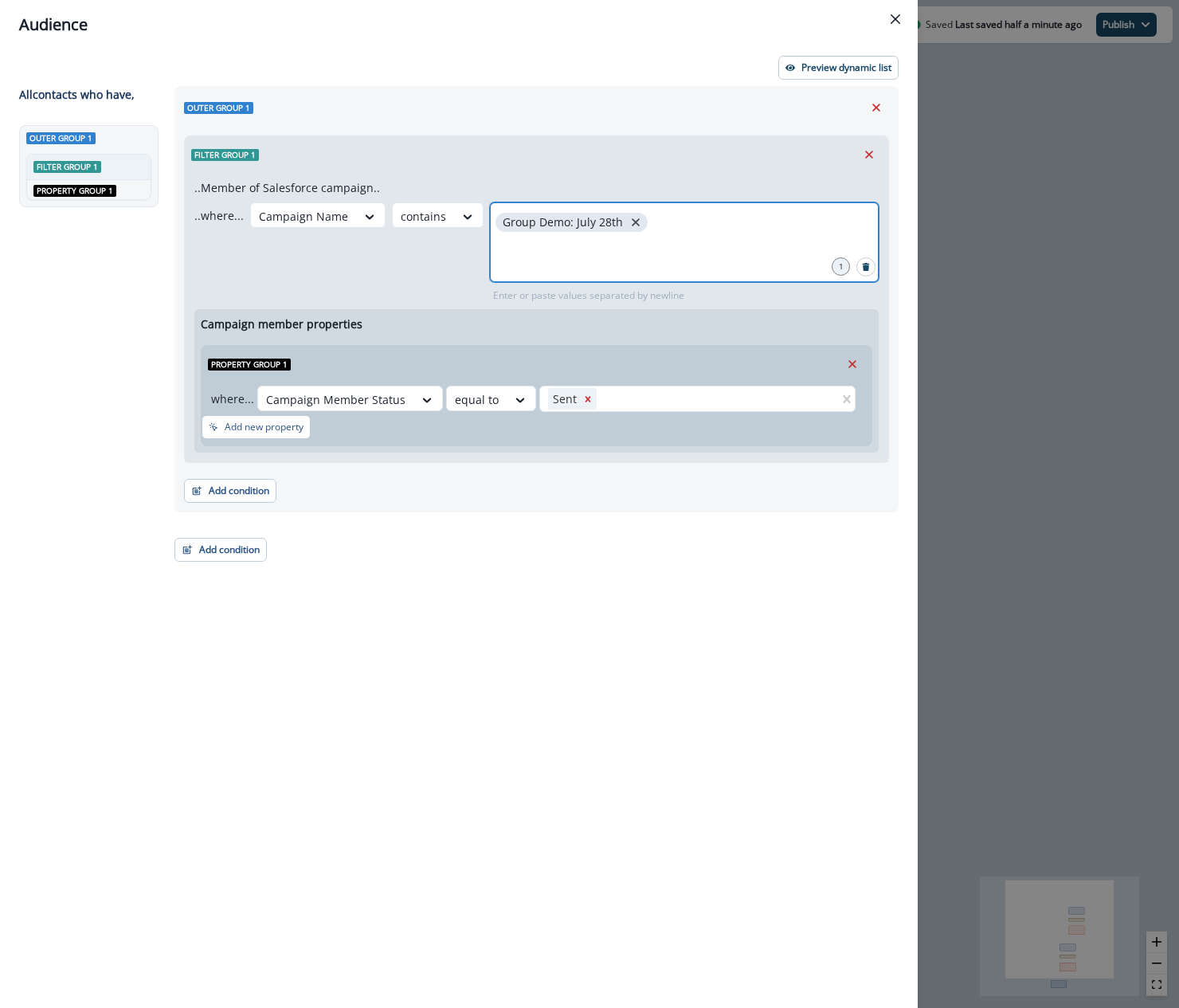 click 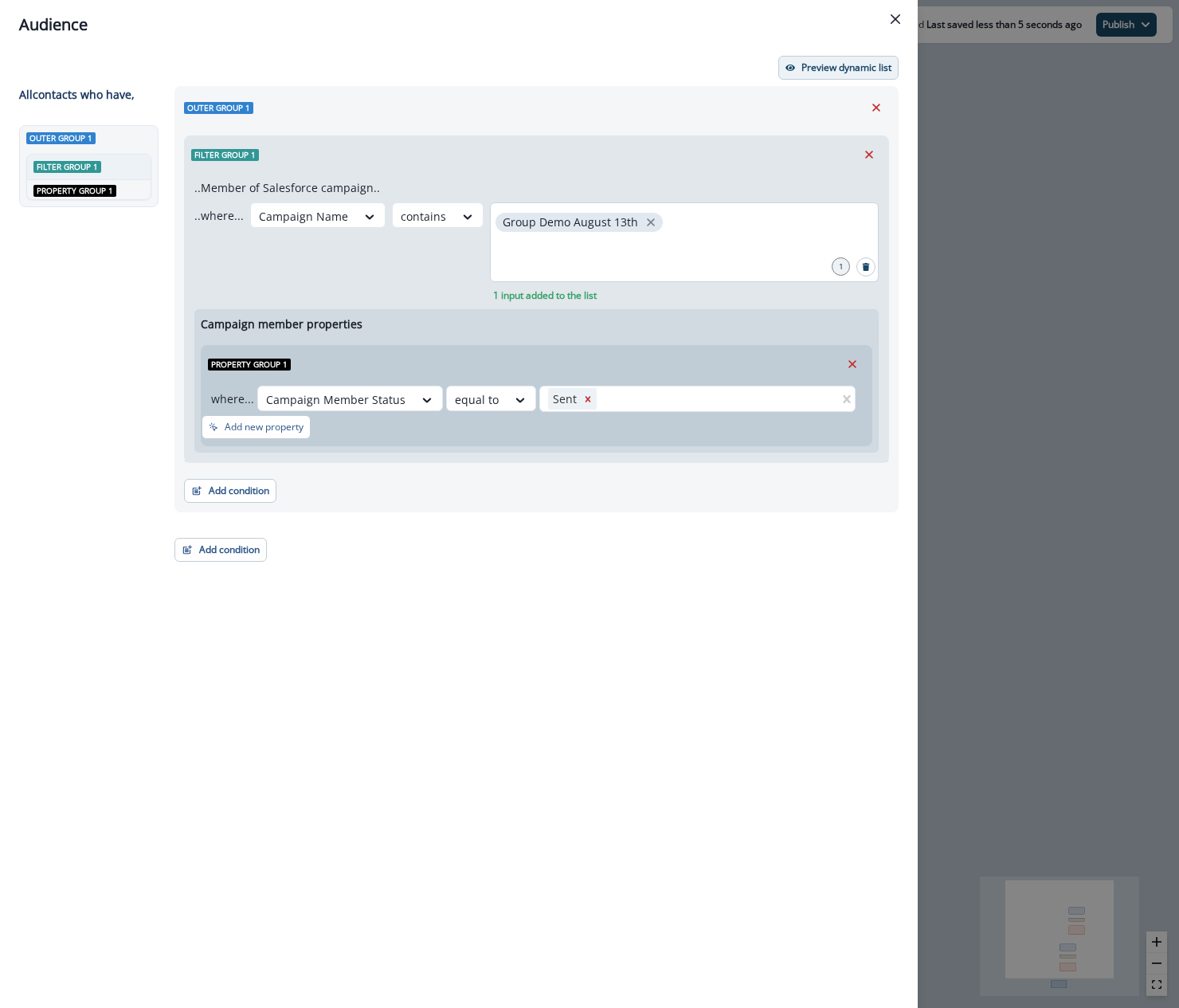 click on "Preview dynamic list" at bounding box center [846, 68] 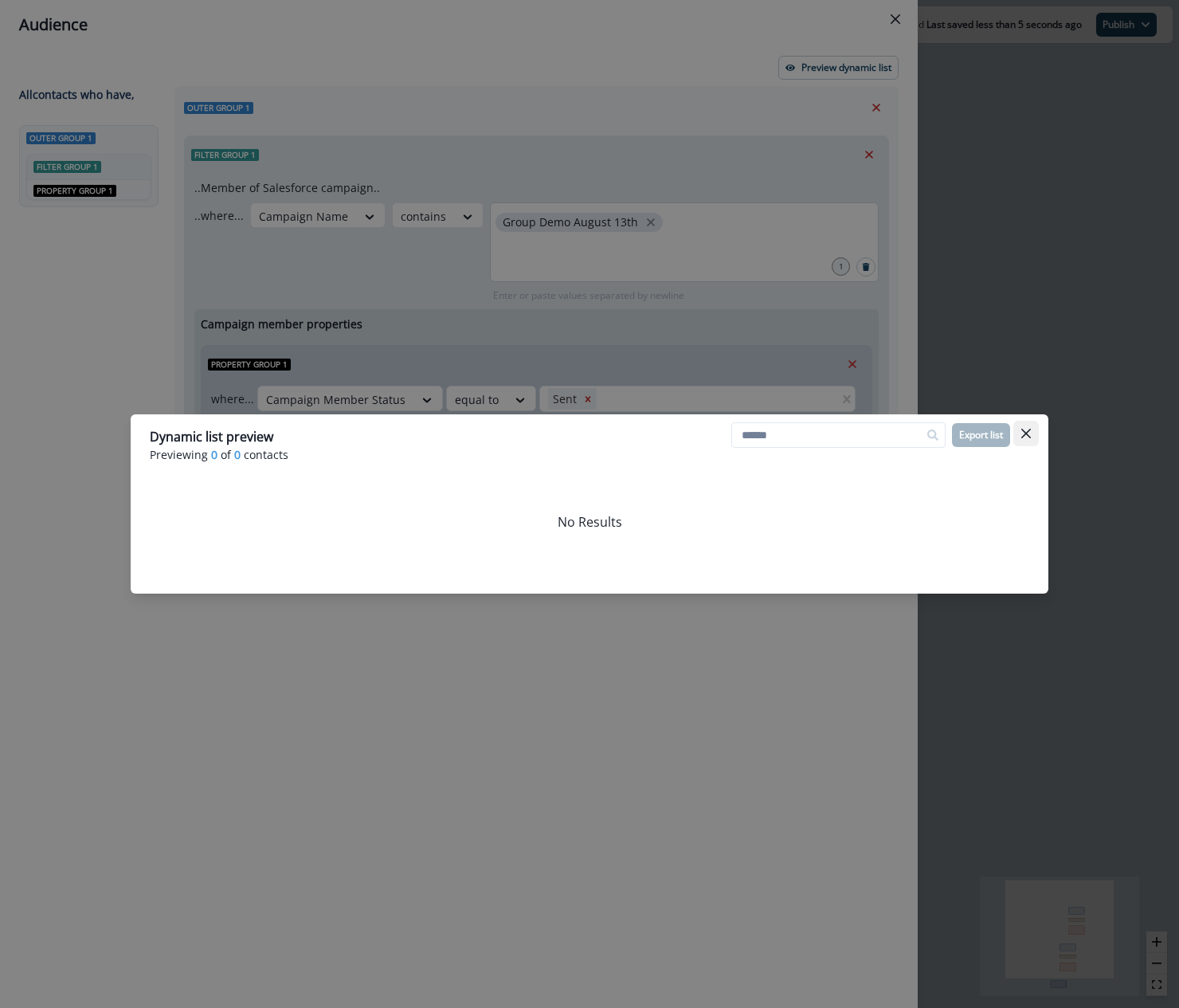 click at bounding box center (1026, 433) 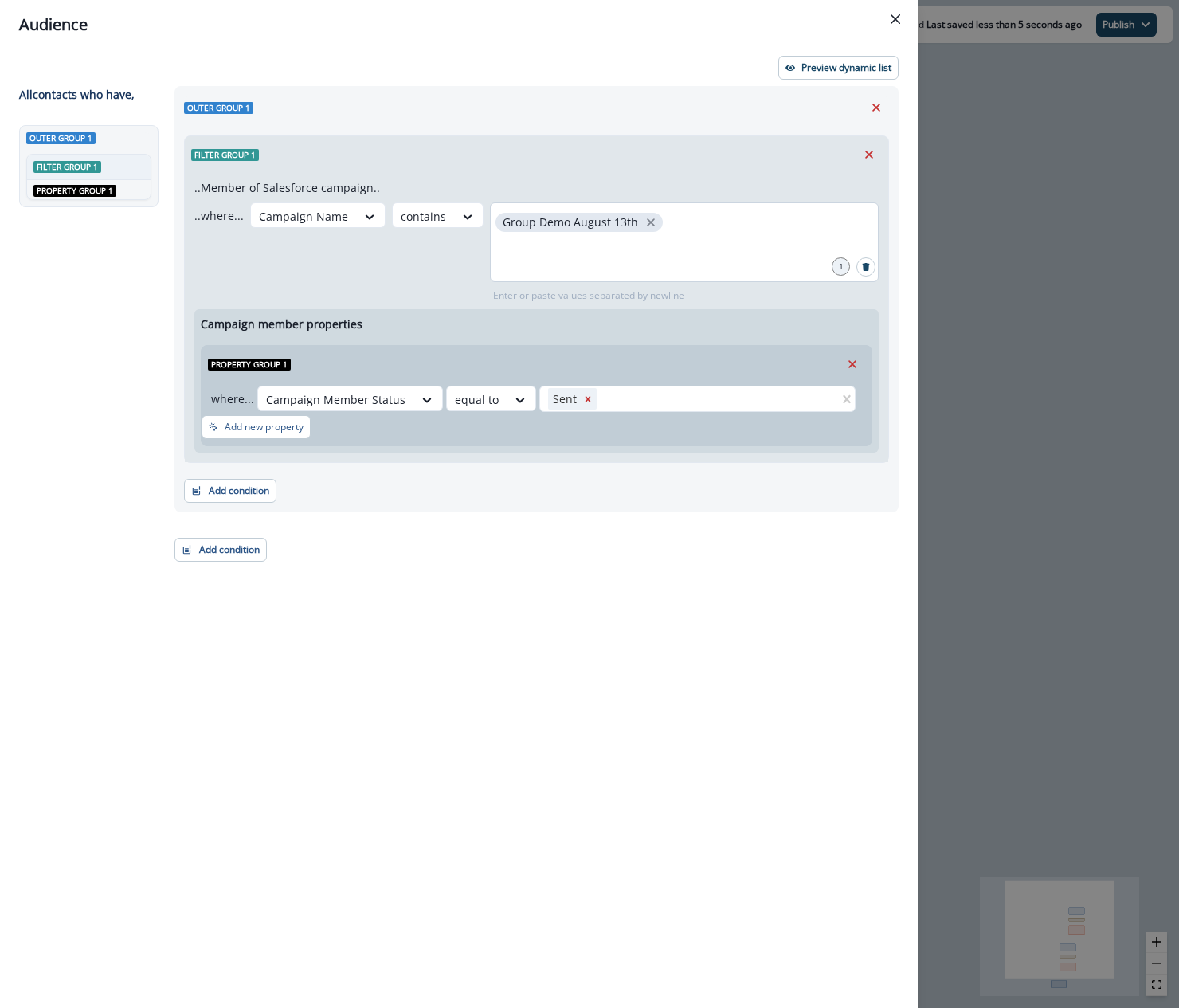 type 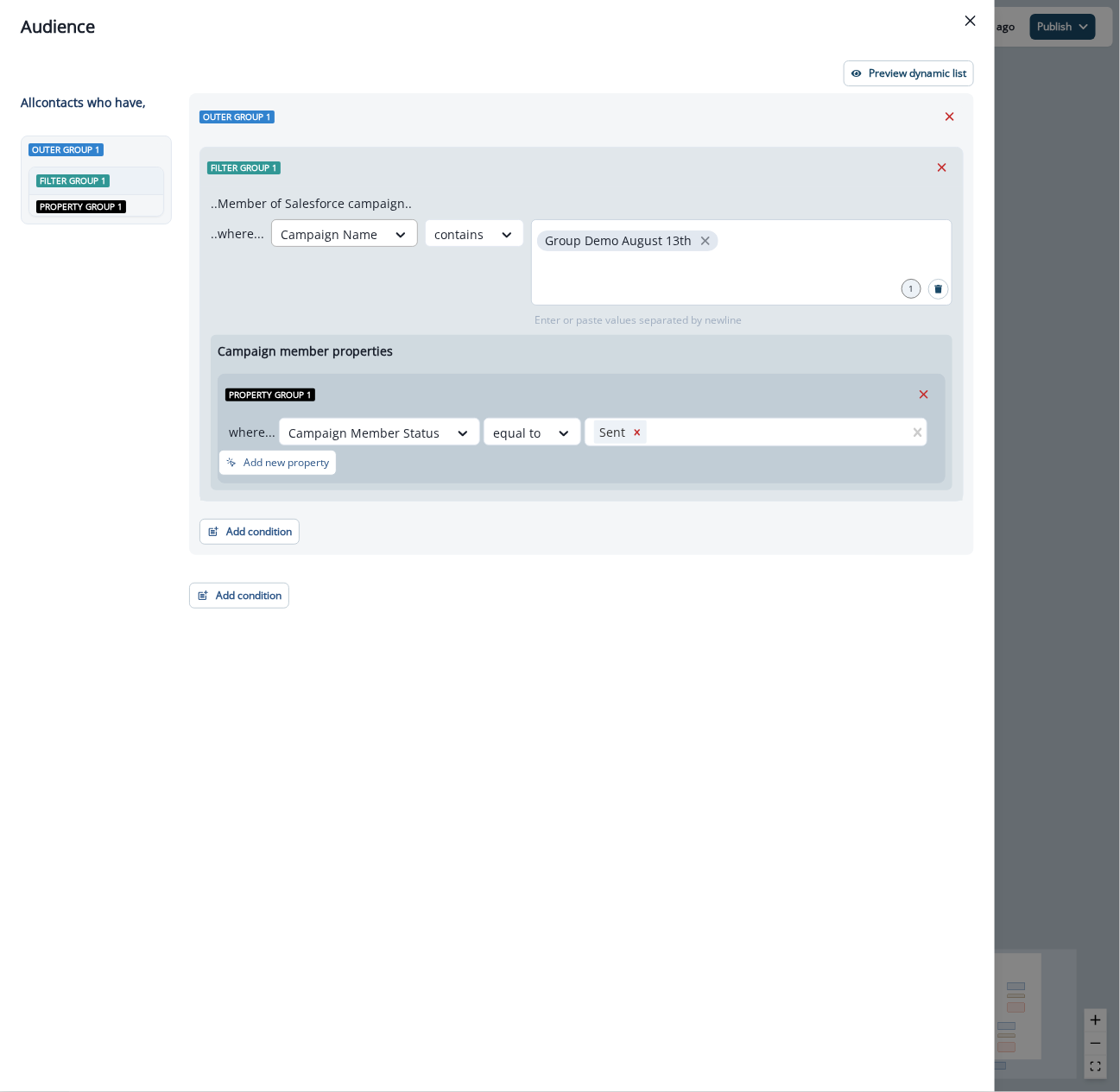 click at bounding box center [329, 234] 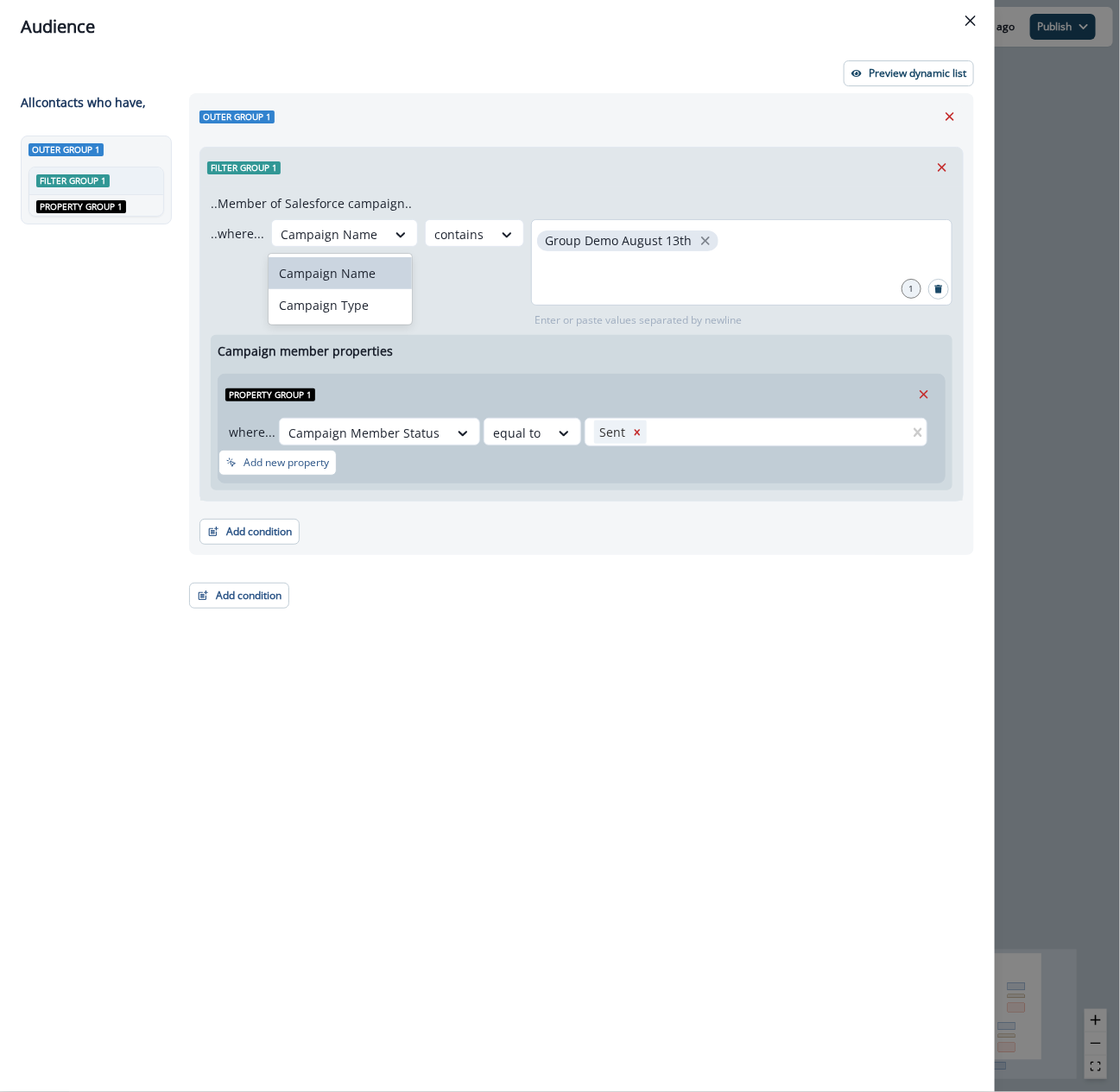 click on "..Member of Salesforce campaign.. ..where... Campaign Name selected, 1 of 2. 2 results available. Use Up and Down to choose options, press Enter to select the currently focused option, press Escape to exit the menu, press Tab to select the option and exit the menu. Campaign Name contains Group Demo August 13th 1 Enter or paste values separated by newline Add property group Campaign member properties Property group 1 where... Campaign Member Status equal to Sent Sent Add new property" at bounding box center (581, 344) 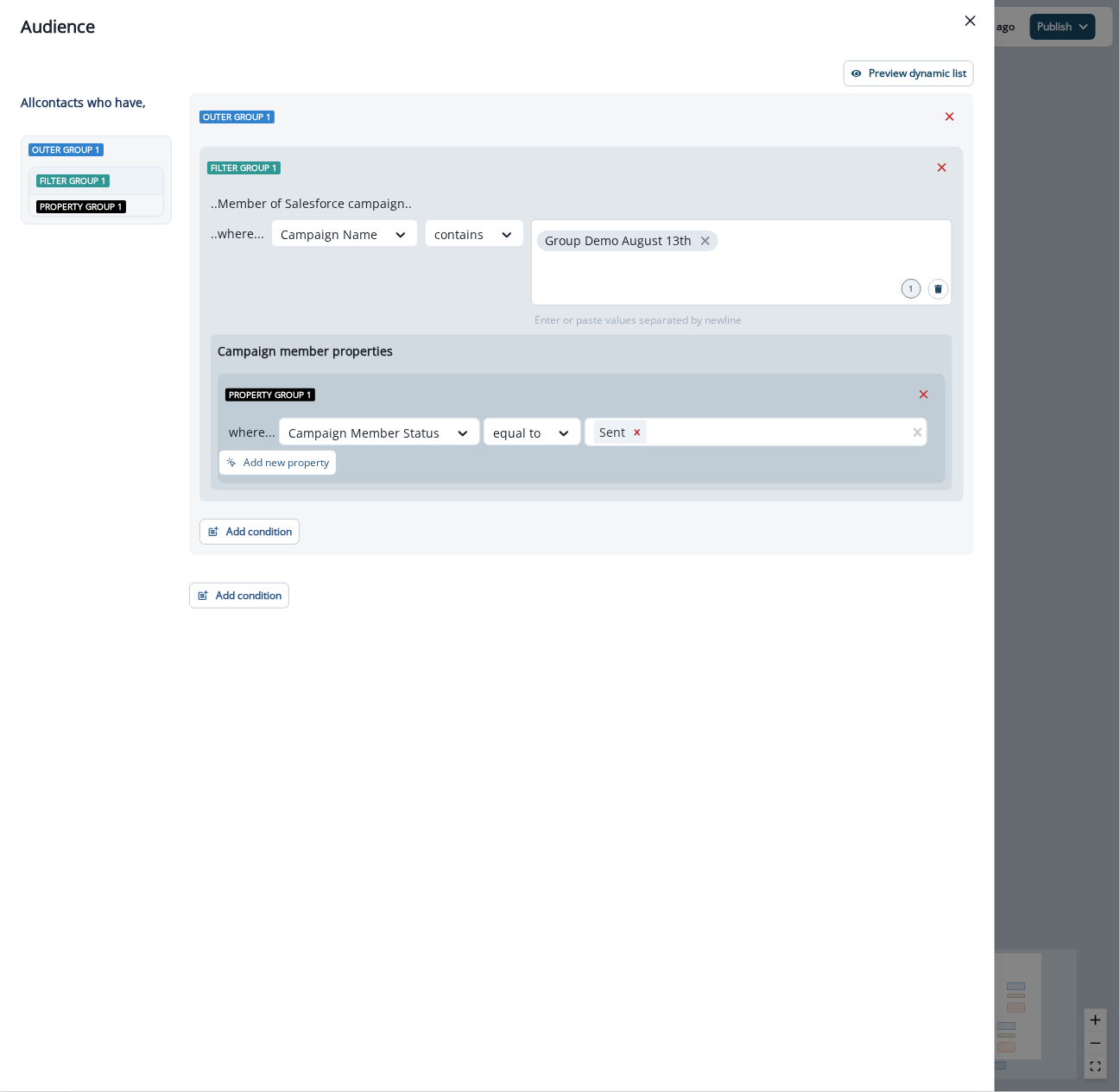 click on "Group Demo August 13th" at bounding box center [742, 262] 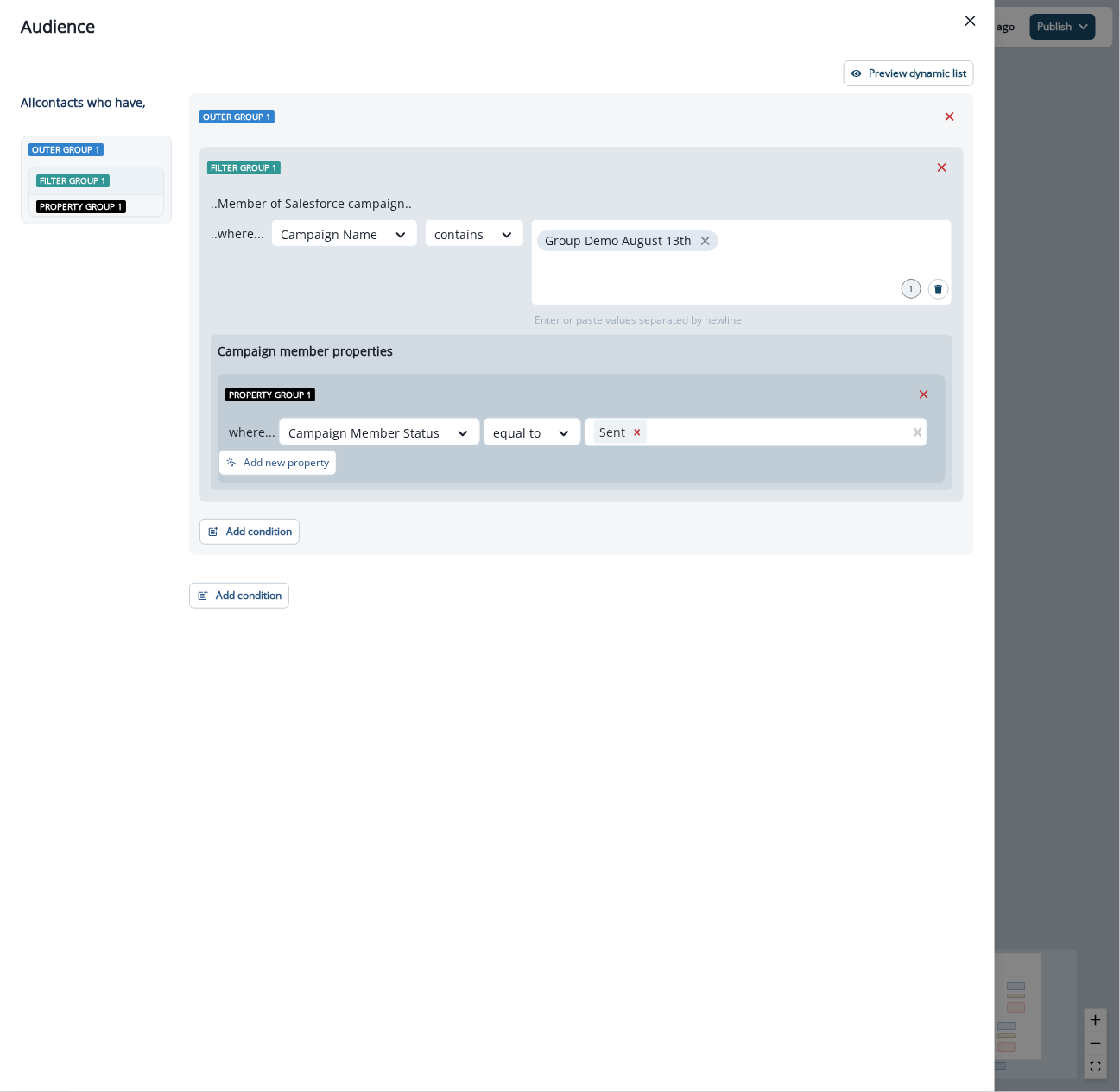 click on "Preview dynamic list All  contact s who have, Outer group 1 Filter group 1 AND Property group
1 Outer group 1 Filter group 1 ..Member of Salesforce campaign.. ..where... Campaign Name contains Group Demo August 13th 1 Enter or paste values separated by newline Add property group Campaign member properties Property group 1 where... Campaign Member Status equal to Sent Sent Add new property Add condition Contact properties A person property Performed a product event Performed a marketing activity Performed a web activity List membership Salesforce campaign membership Add condition Contact properties A person property Performed a product event Performed a marketing activity Performed a web activity List membership Salesforce campaign membership Grouped properties Account members" at bounding box center (497, 572) 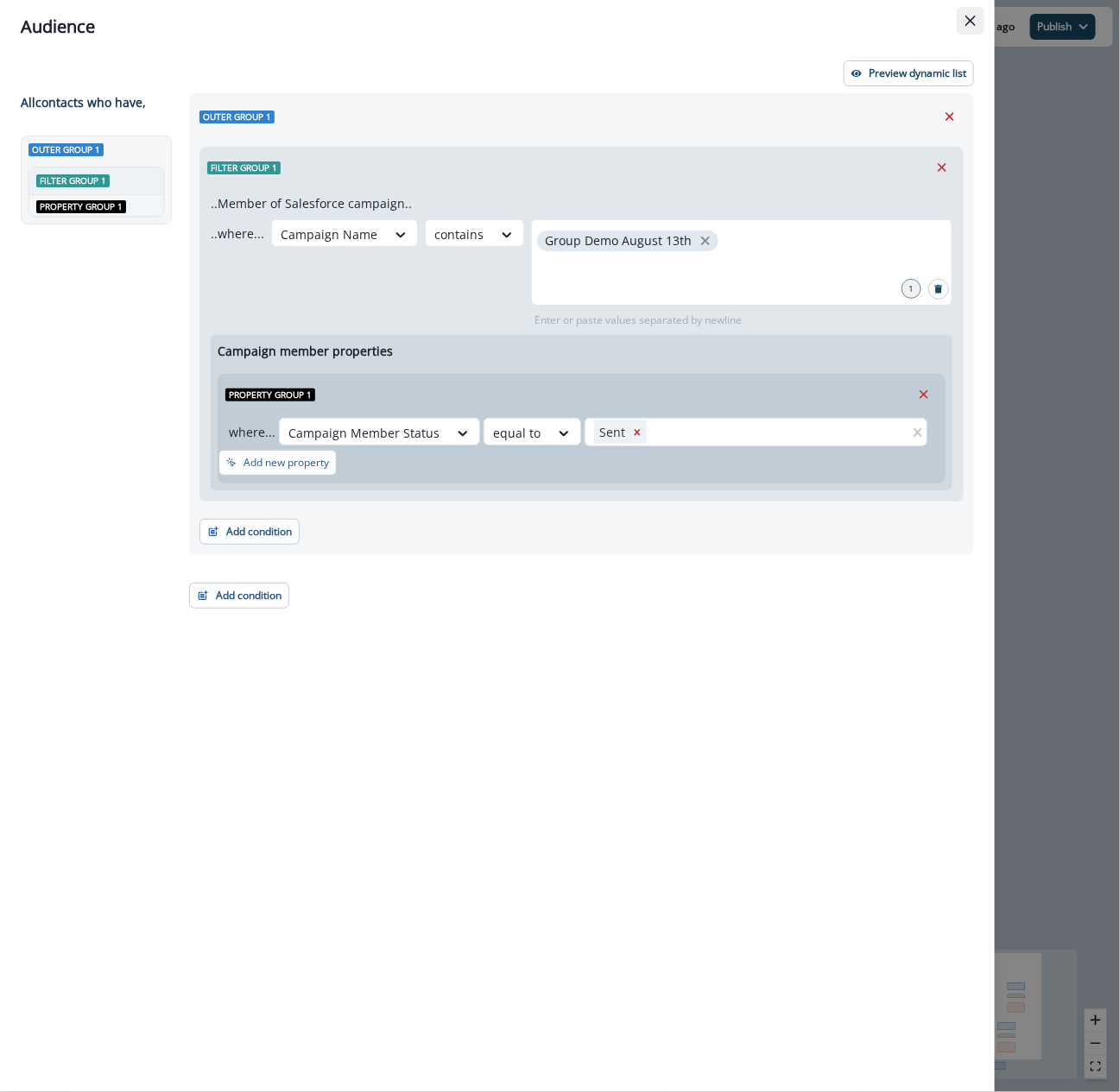 click 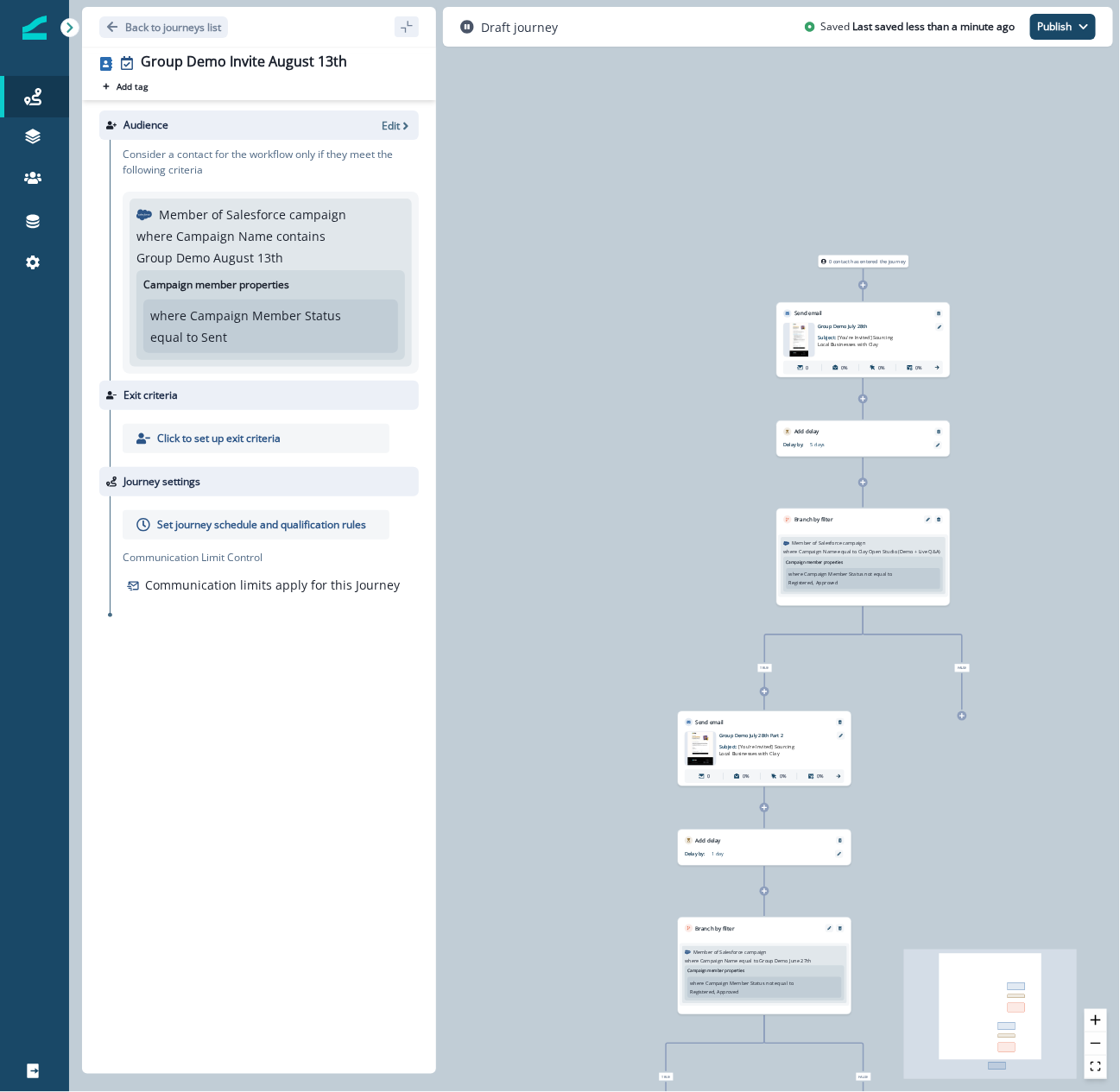 type 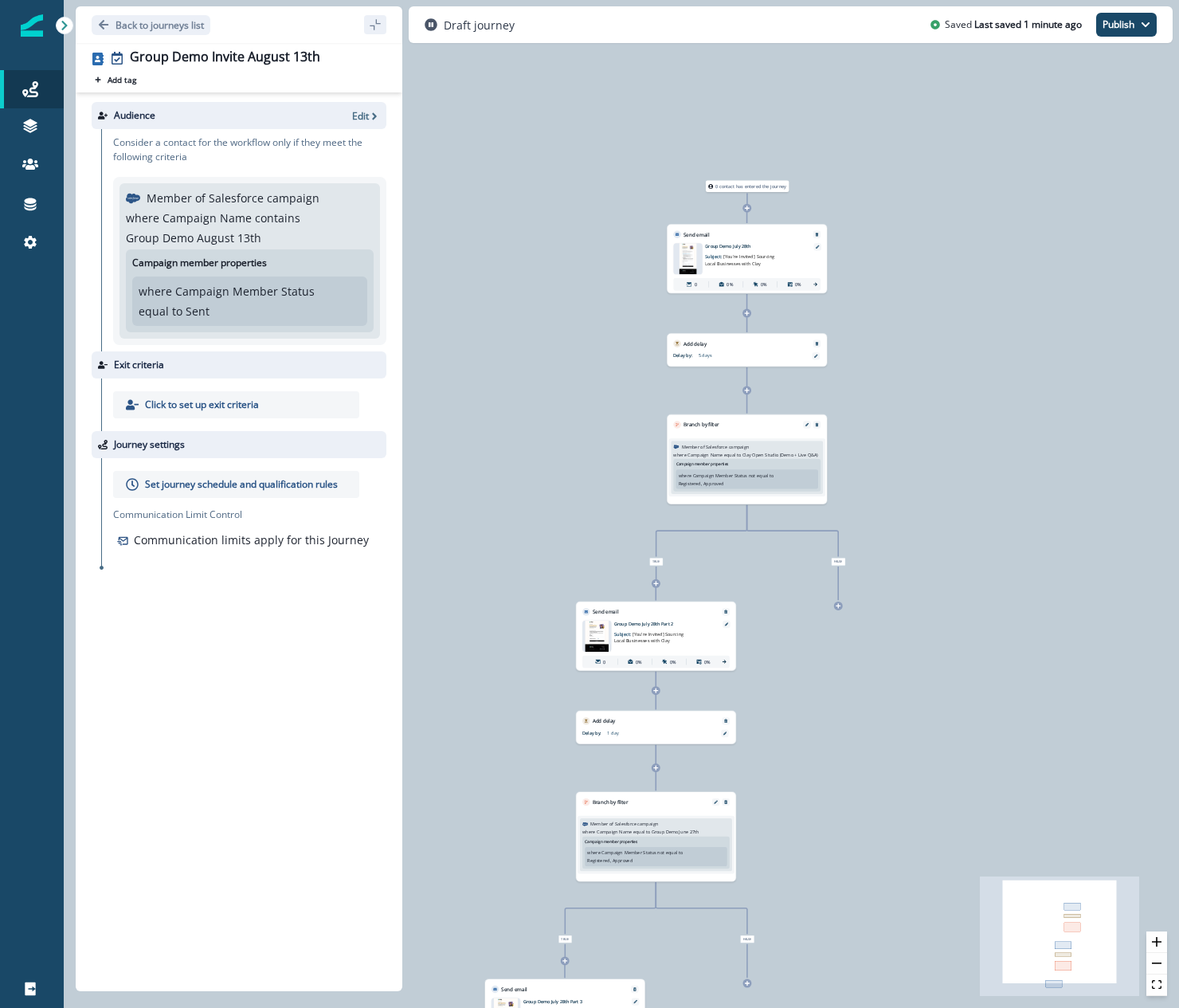 drag, startPoint x: 642, startPoint y: 358, endPoint x: 593, endPoint y: 303, distance: 73.66139 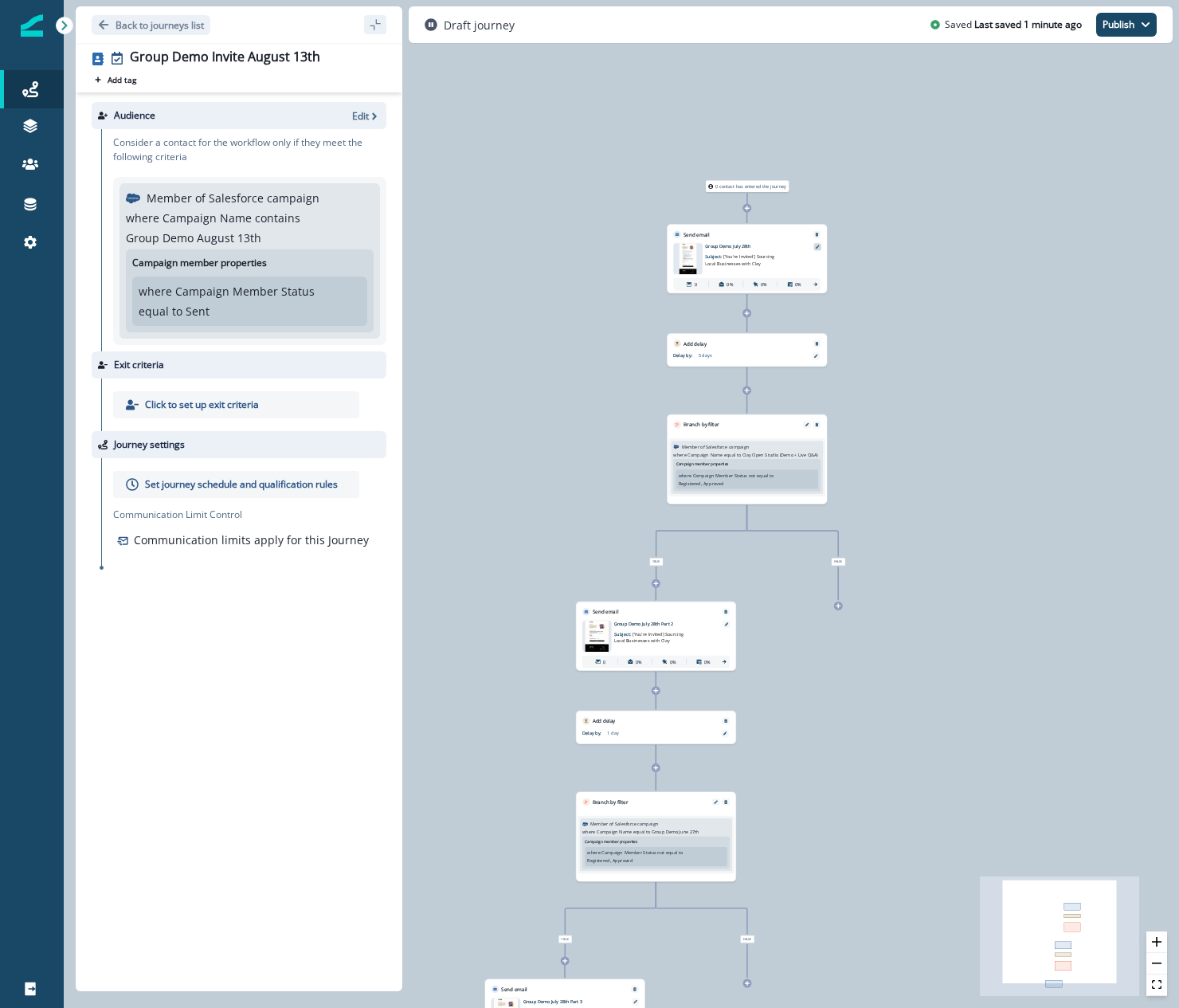 click at bounding box center [817, 246] 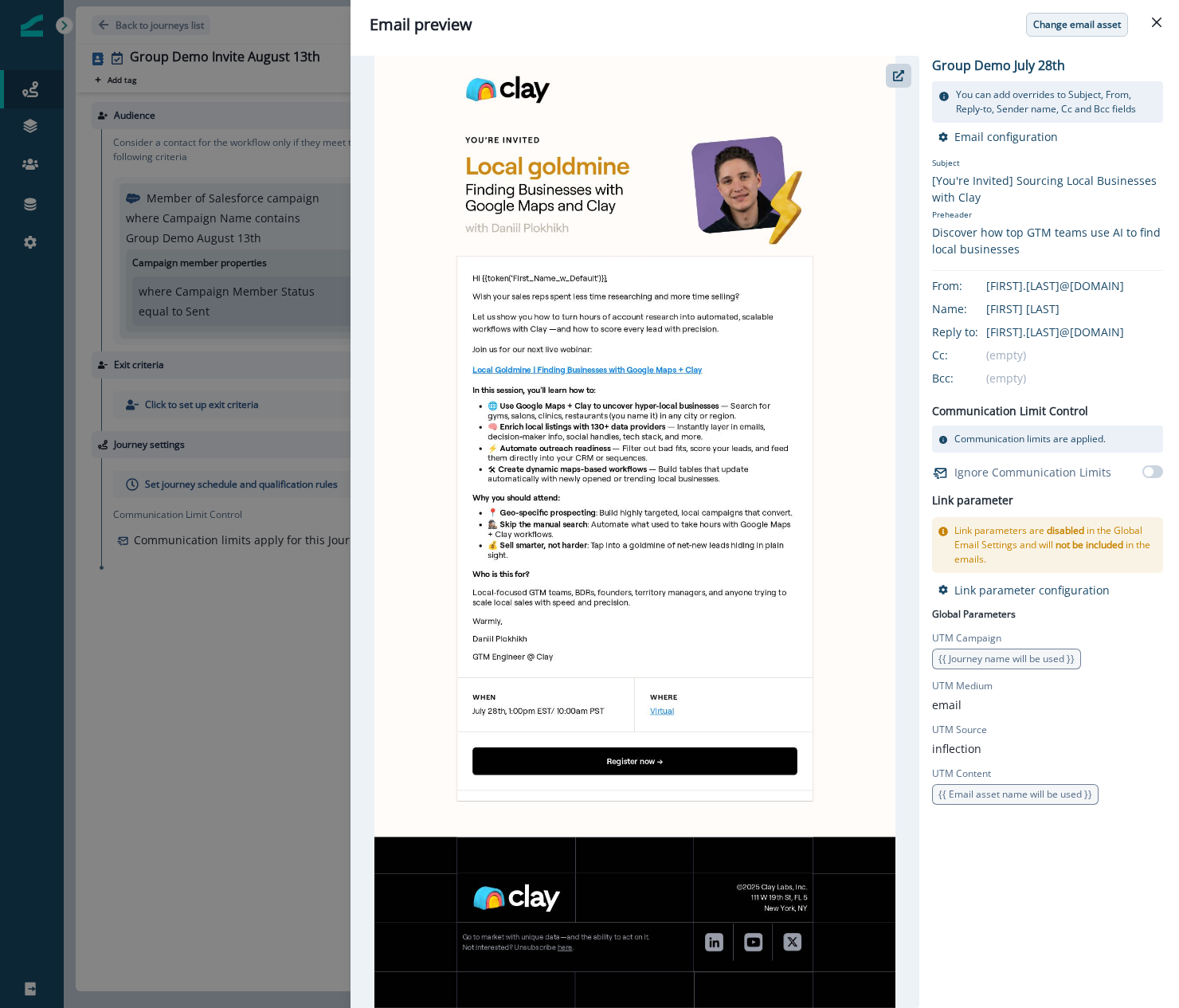 click on "Change email asset" at bounding box center [1077, 25] 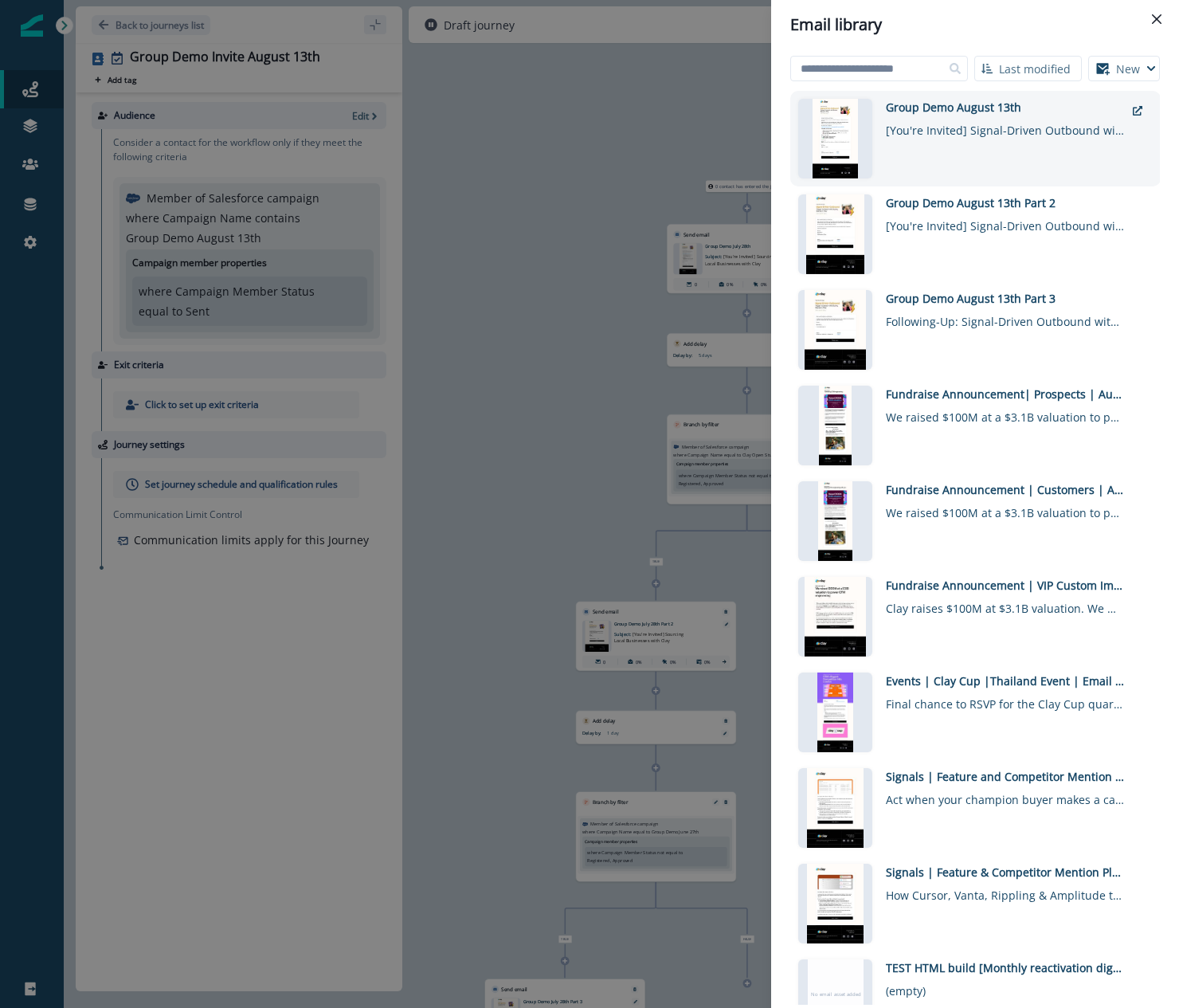 click on "[You're Invited] Signal-Driven Outbound with GTM Engineer" at bounding box center (1005, 127) 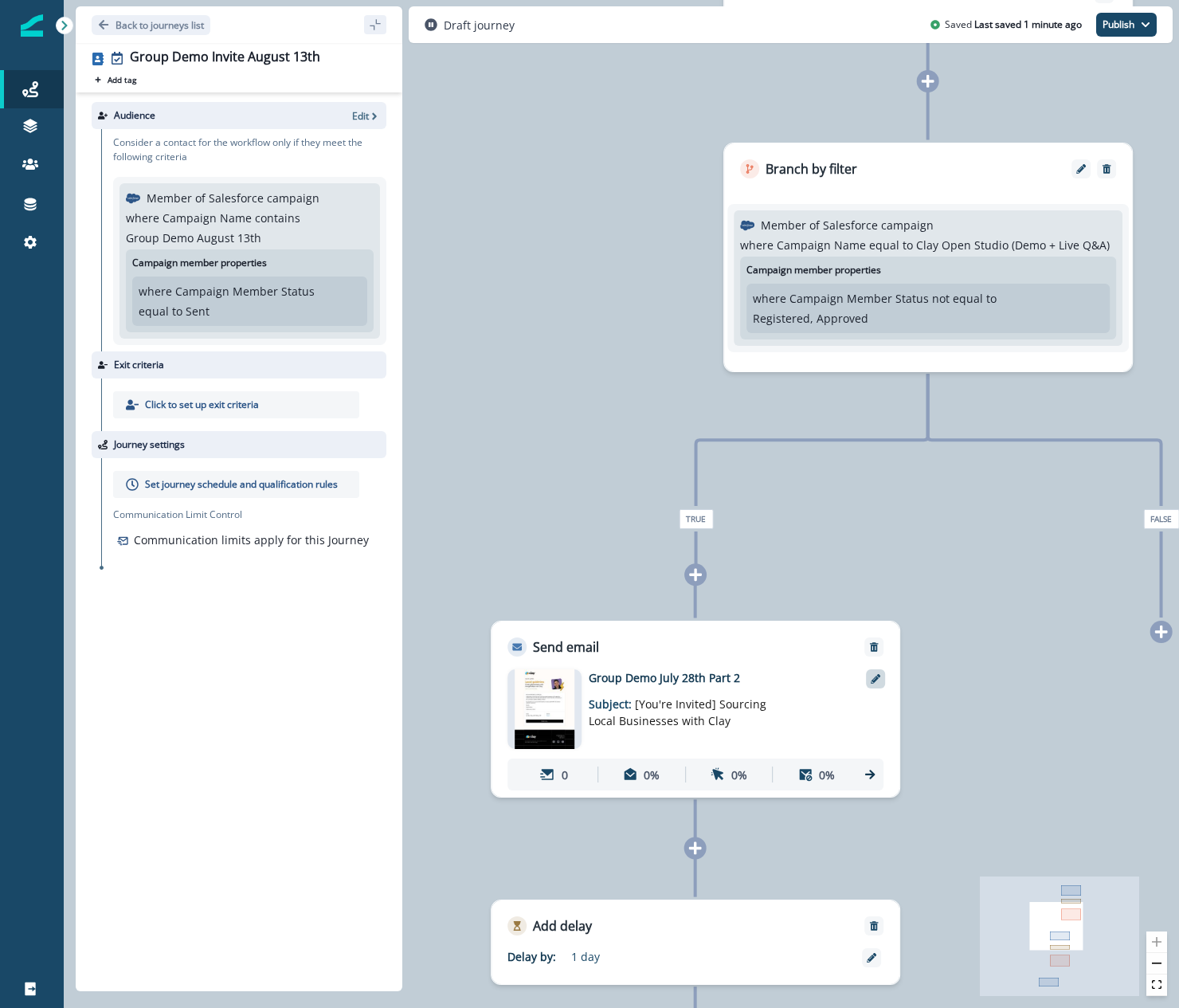 click 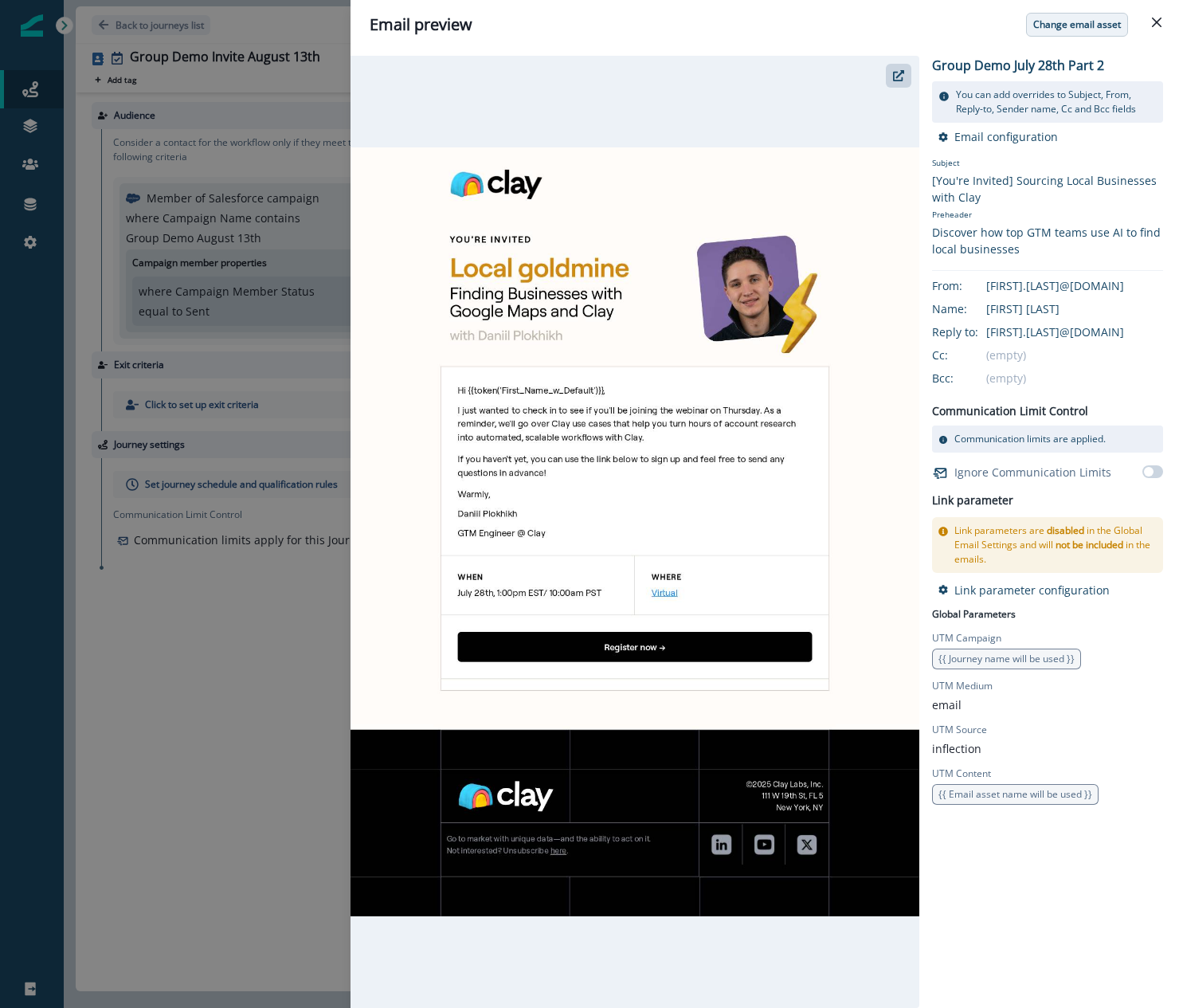 click on "Change email asset" at bounding box center [1077, 25] 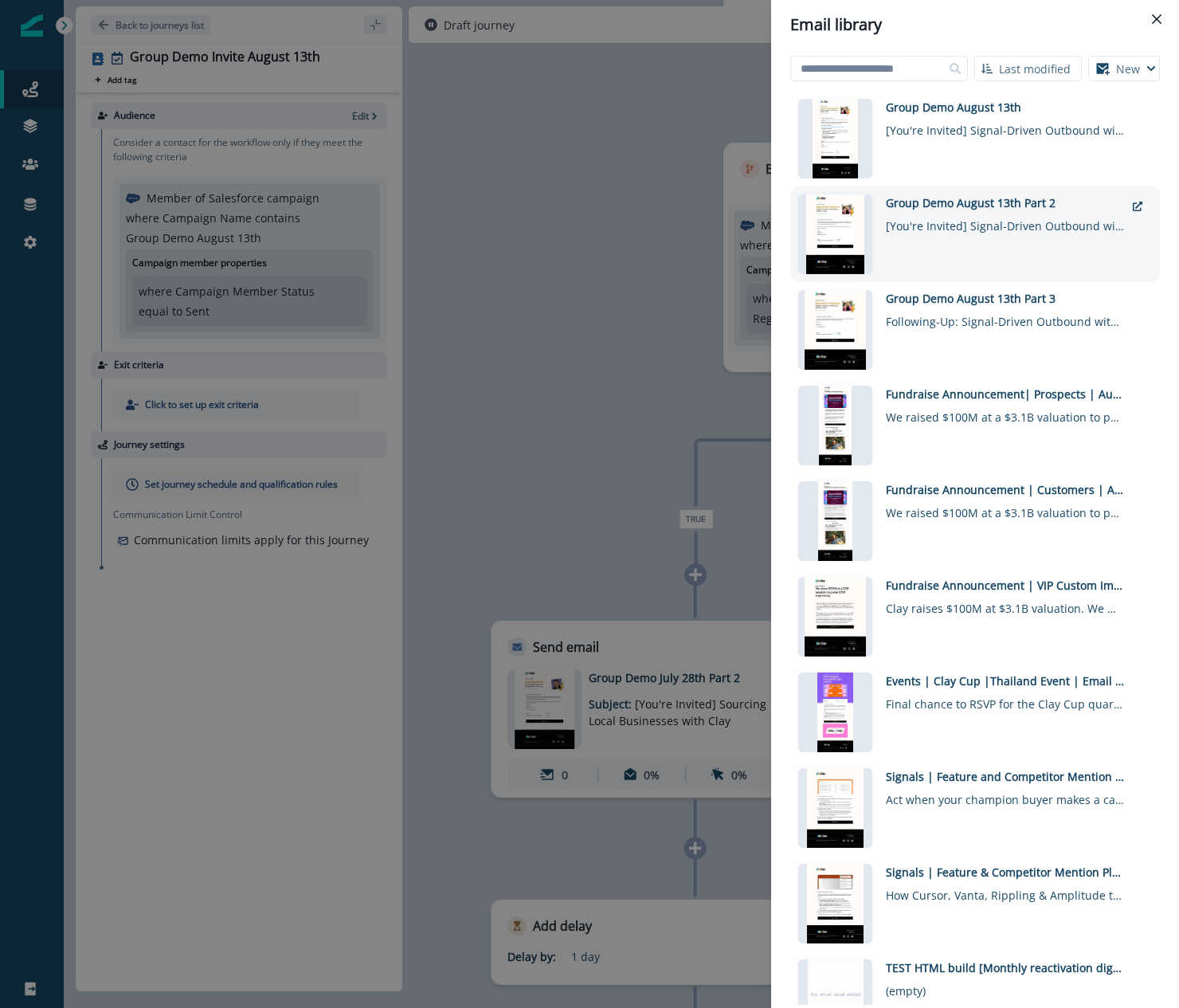 click on "[You're Invited] Signal-Driven Outbound with GTM Engineer" at bounding box center [1005, 222] 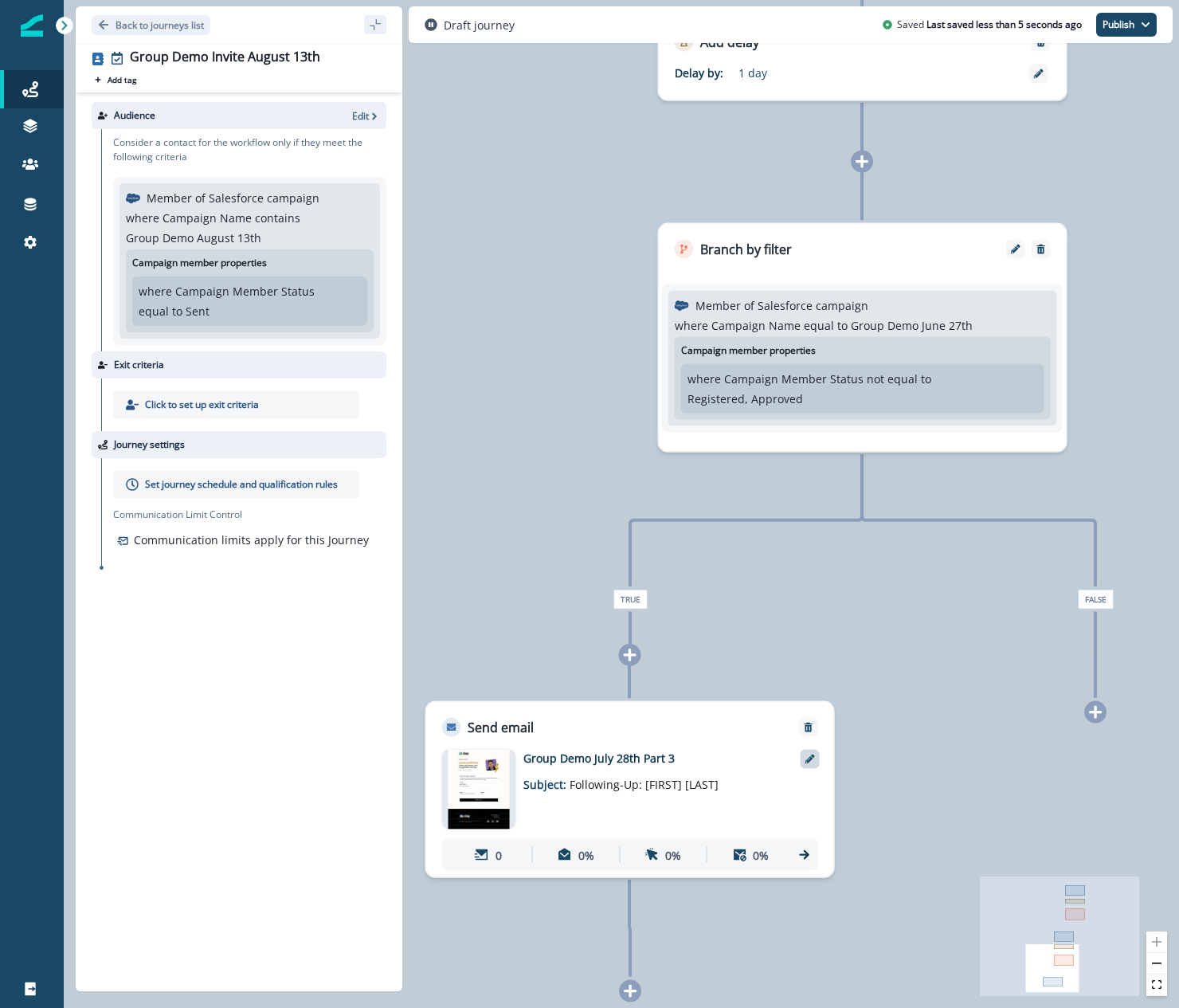 click 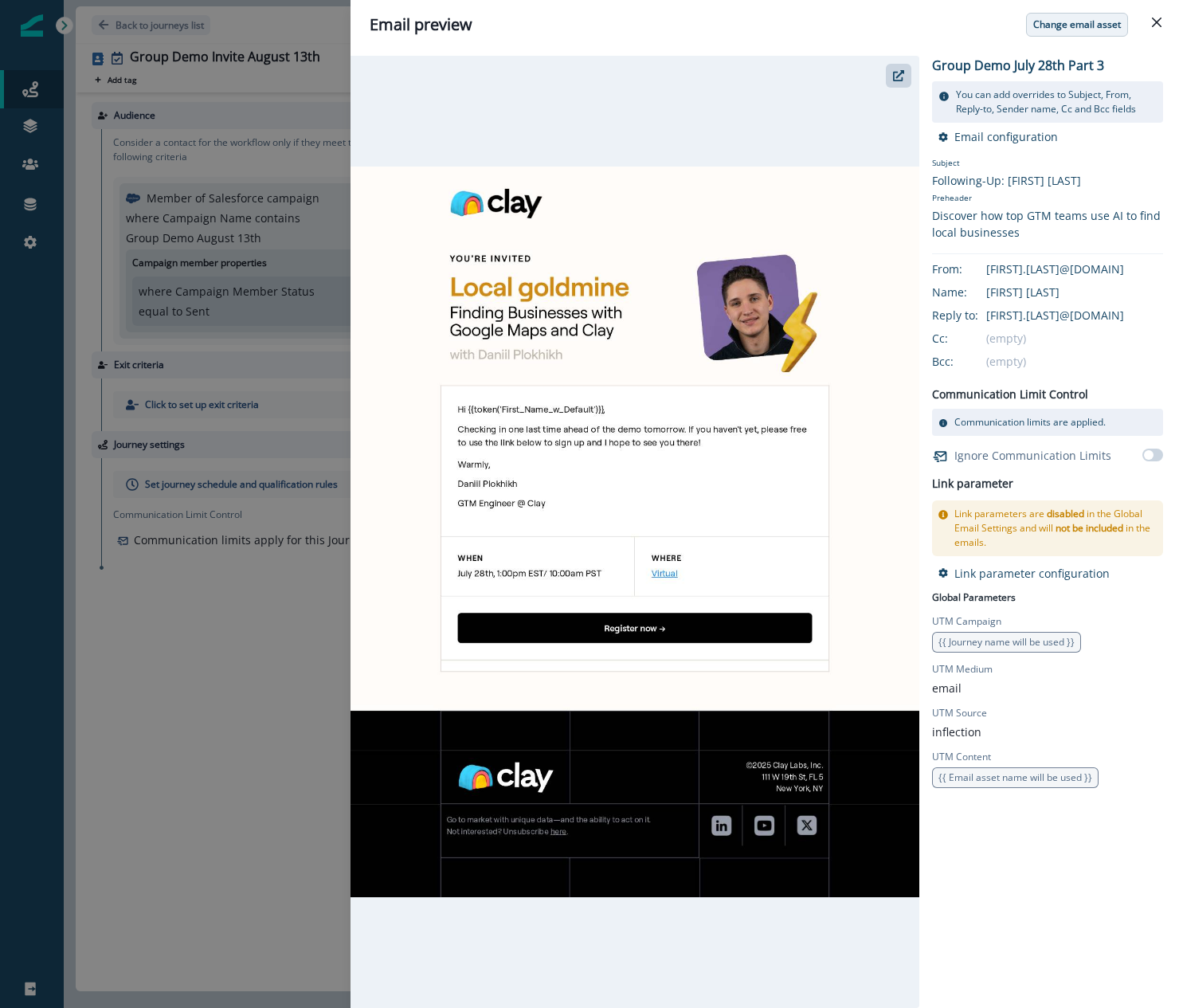click on "Change email asset" at bounding box center [1077, 25] 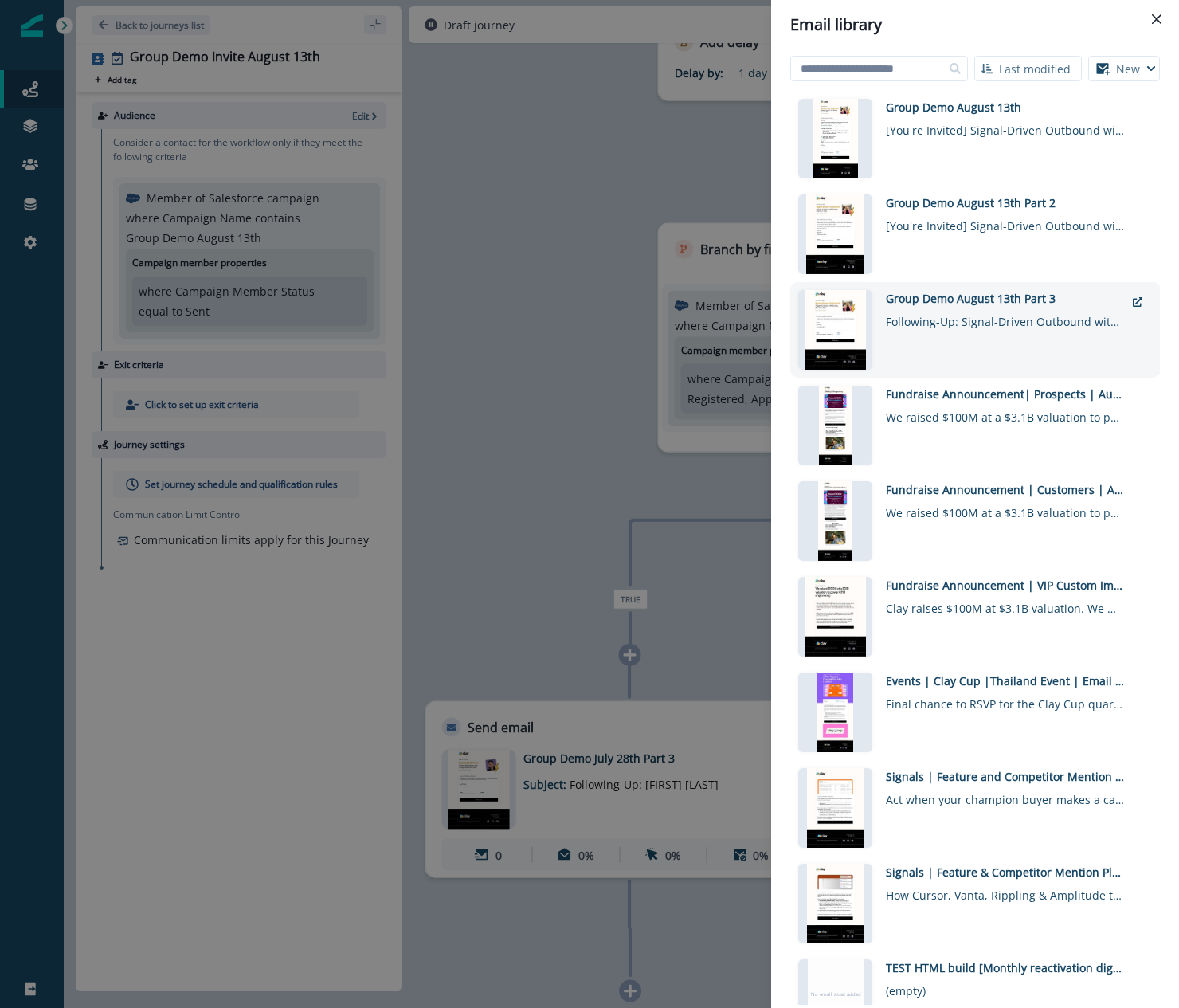 click on "Group Demo August 13th Part 3 Following-Up: Signal-Driven Outbound with GTM Engineer" at bounding box center [1005, 330] 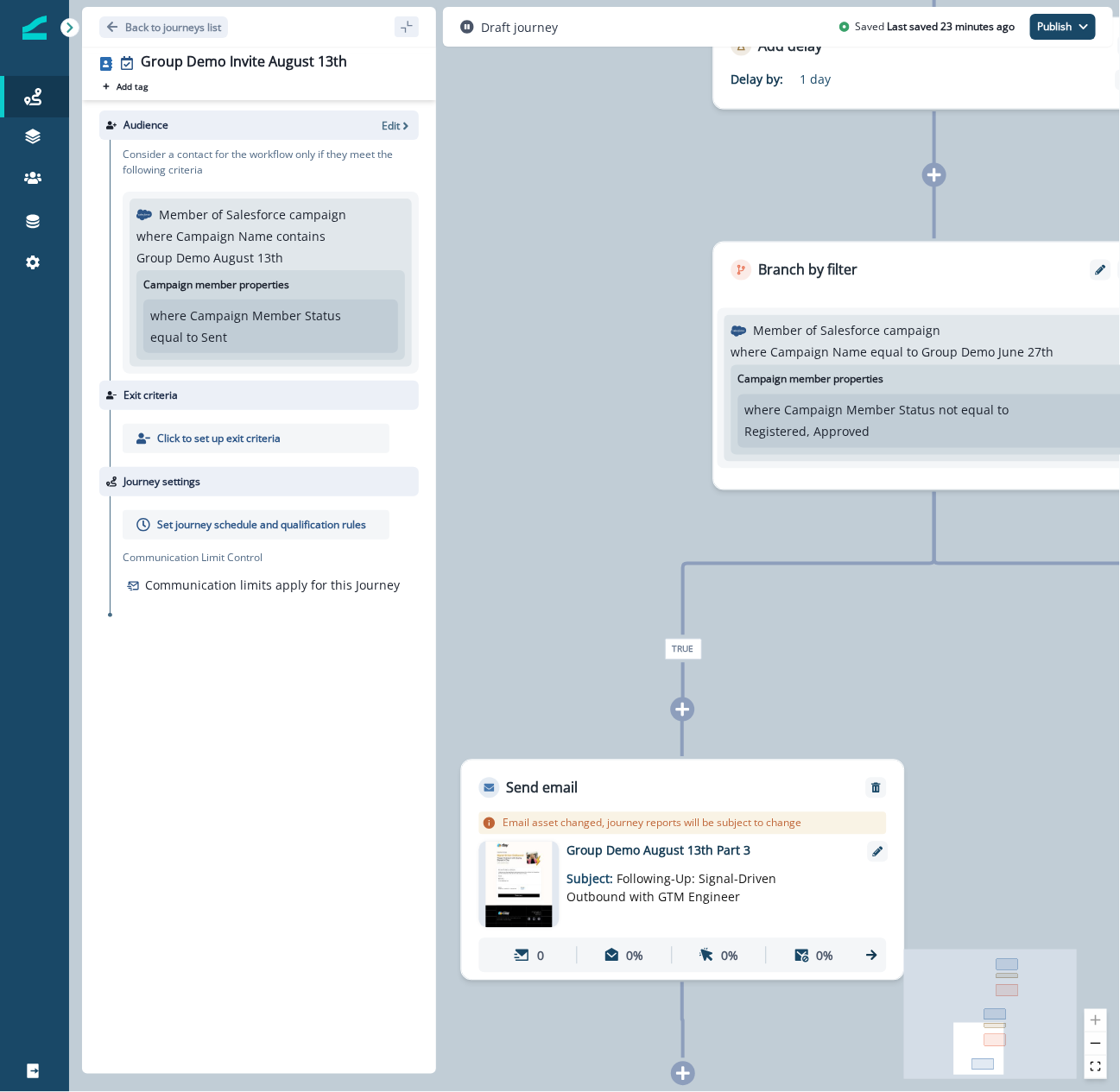 click on "Audience Edit" at bounding box center [259, 125] 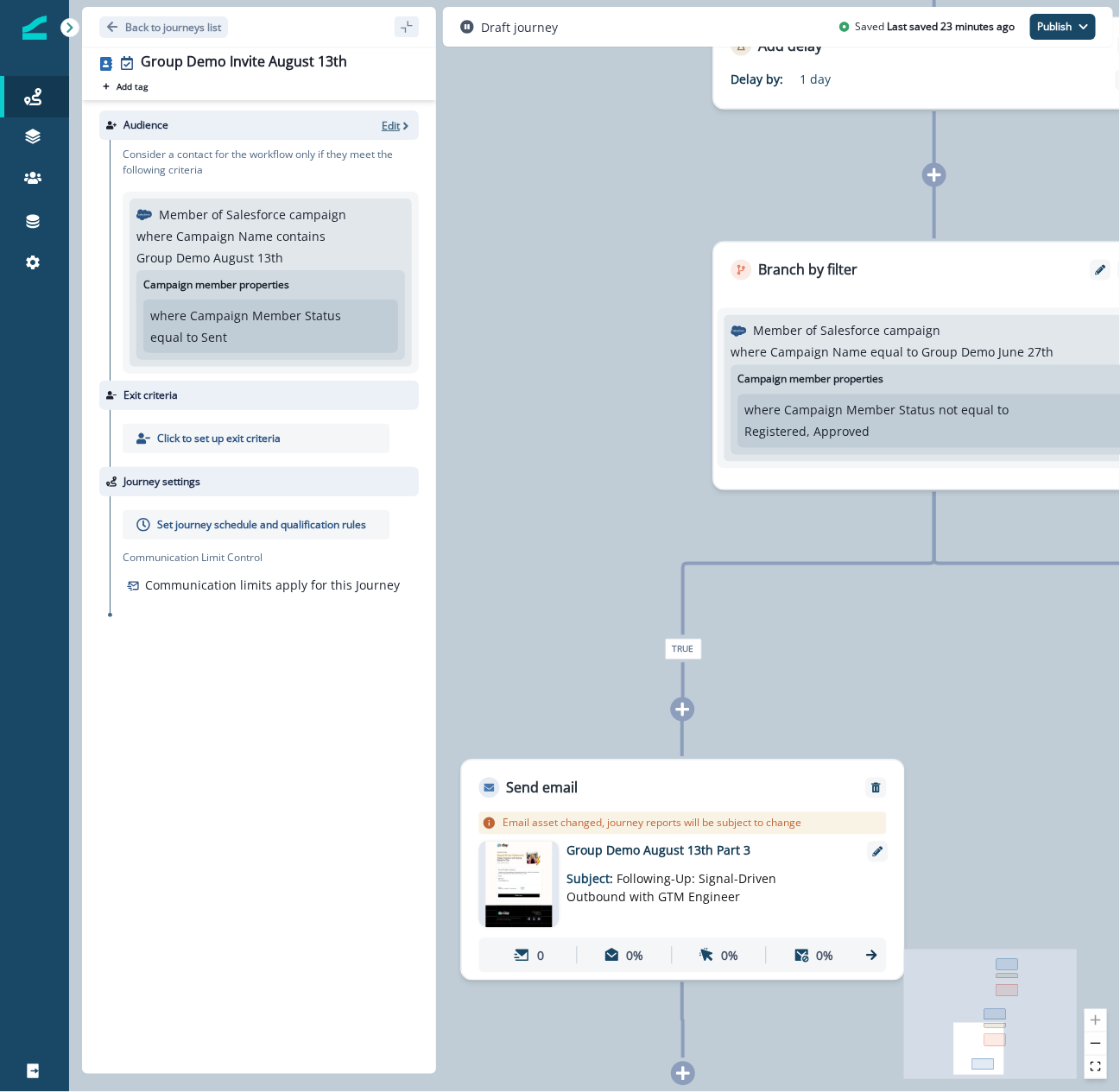 click on "Edit" at bounding box center [390, 125] 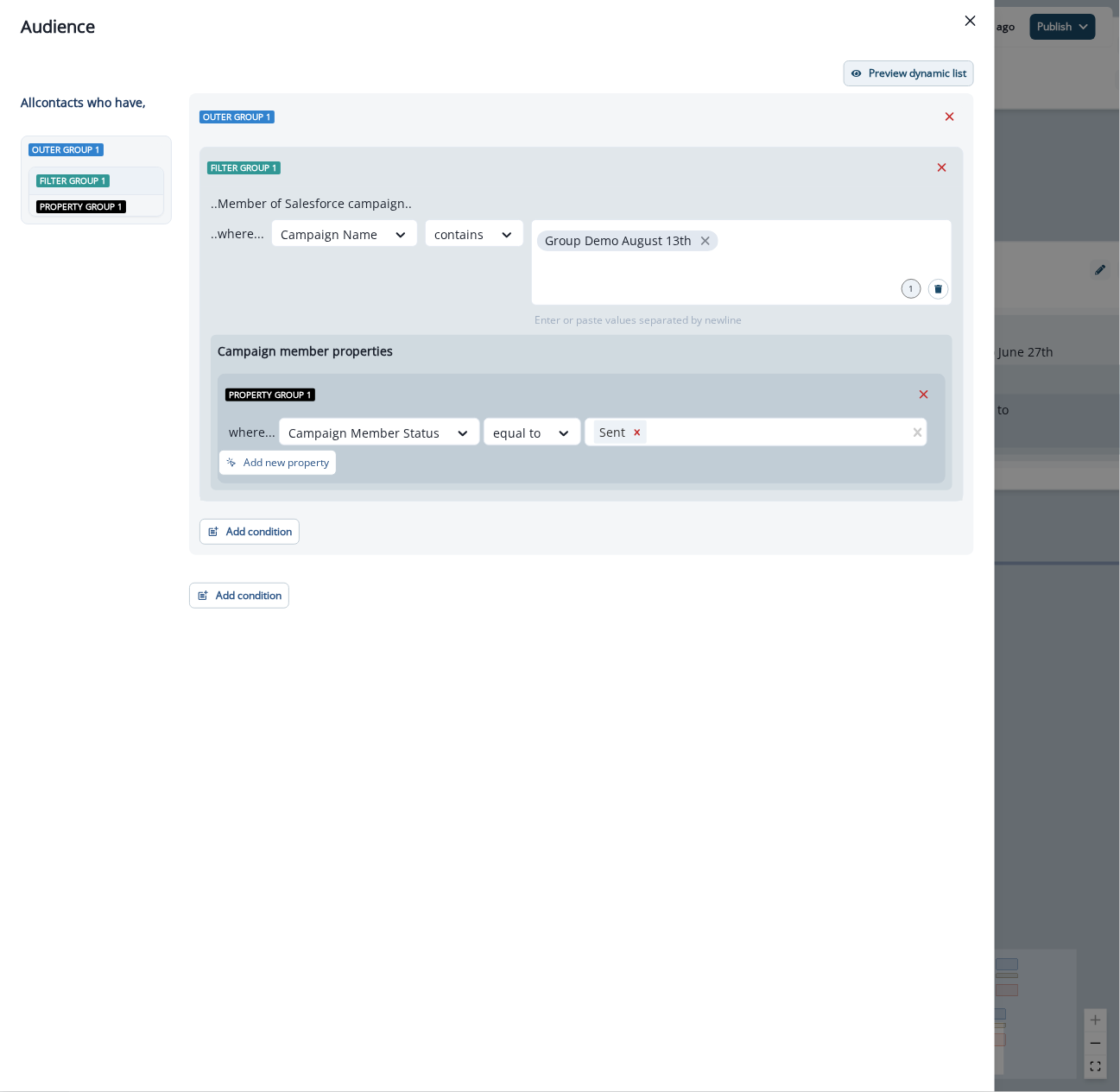 click on "Preview dynamic list" at bounding box center [917, 73] 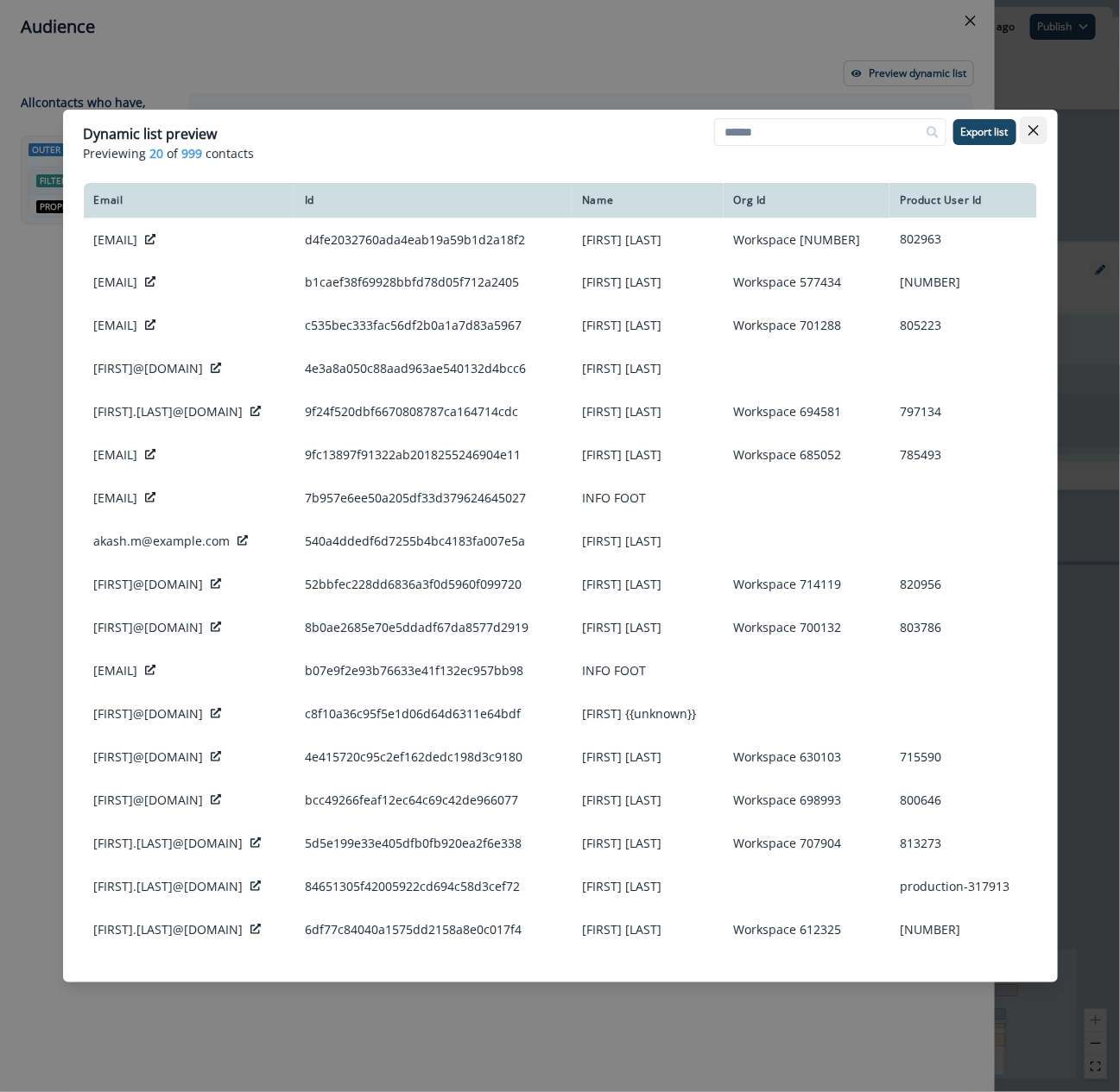 click 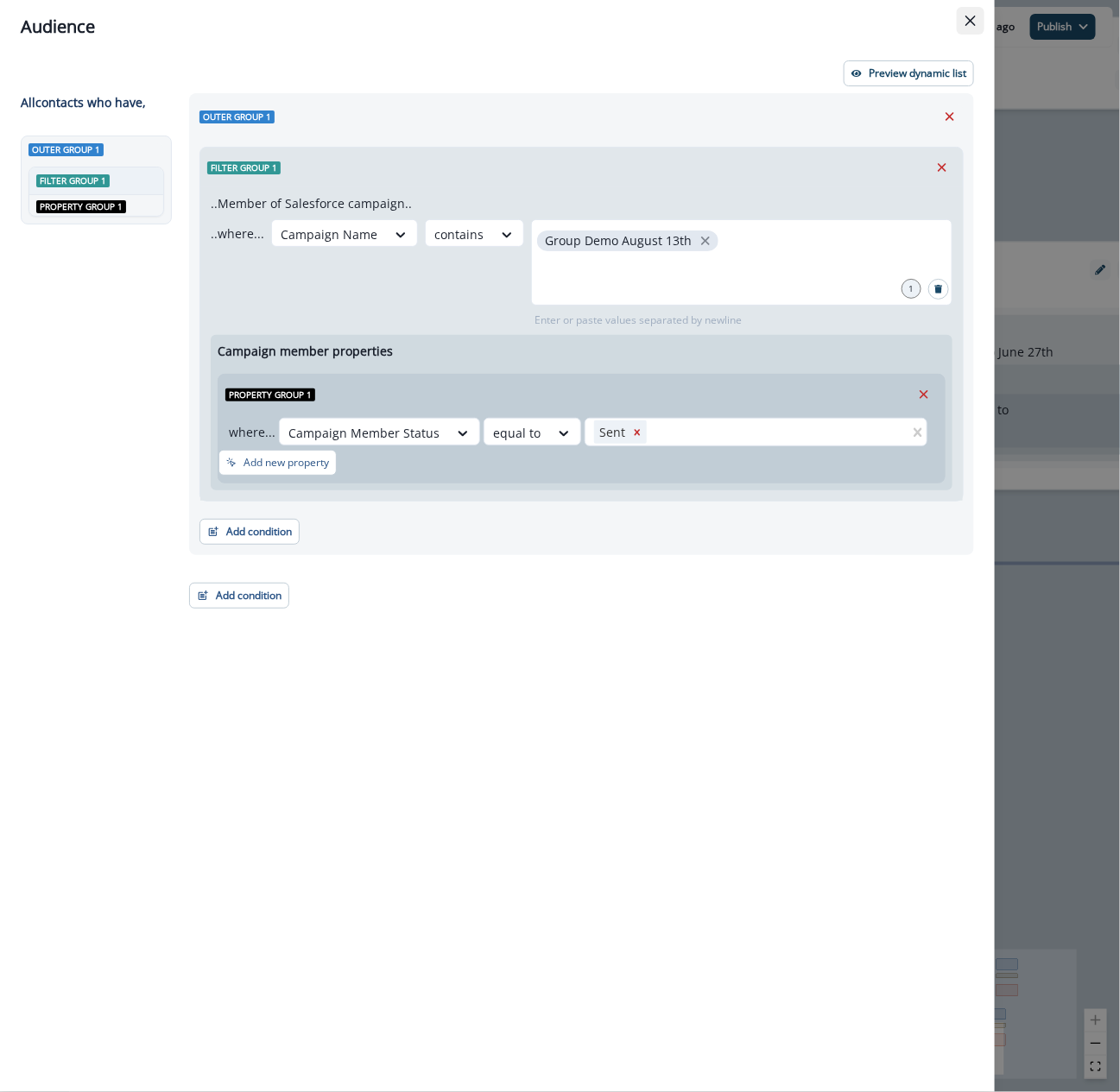 click 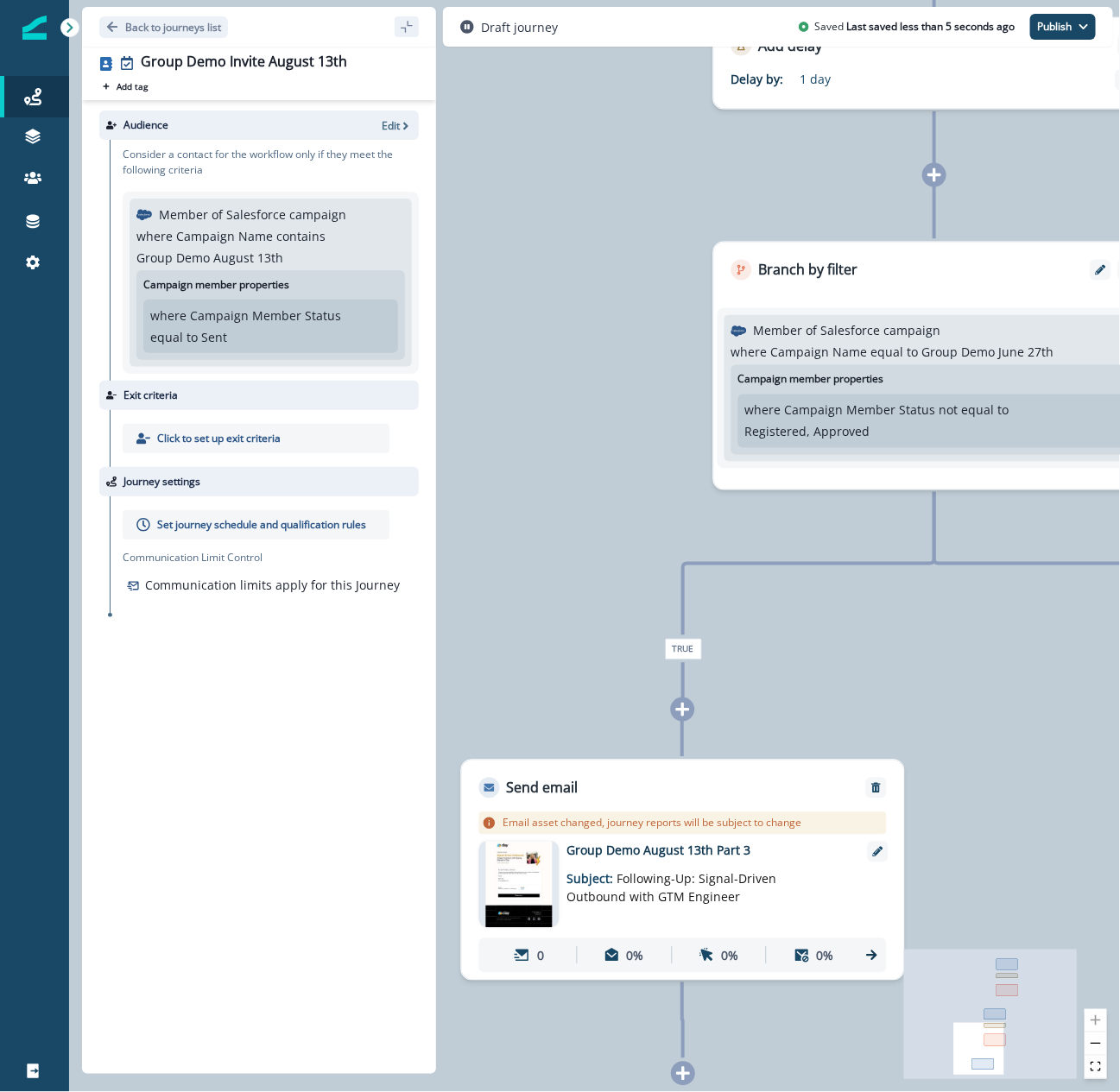 click on "Click to set up exit criteria" at bounding box center [256, 439] 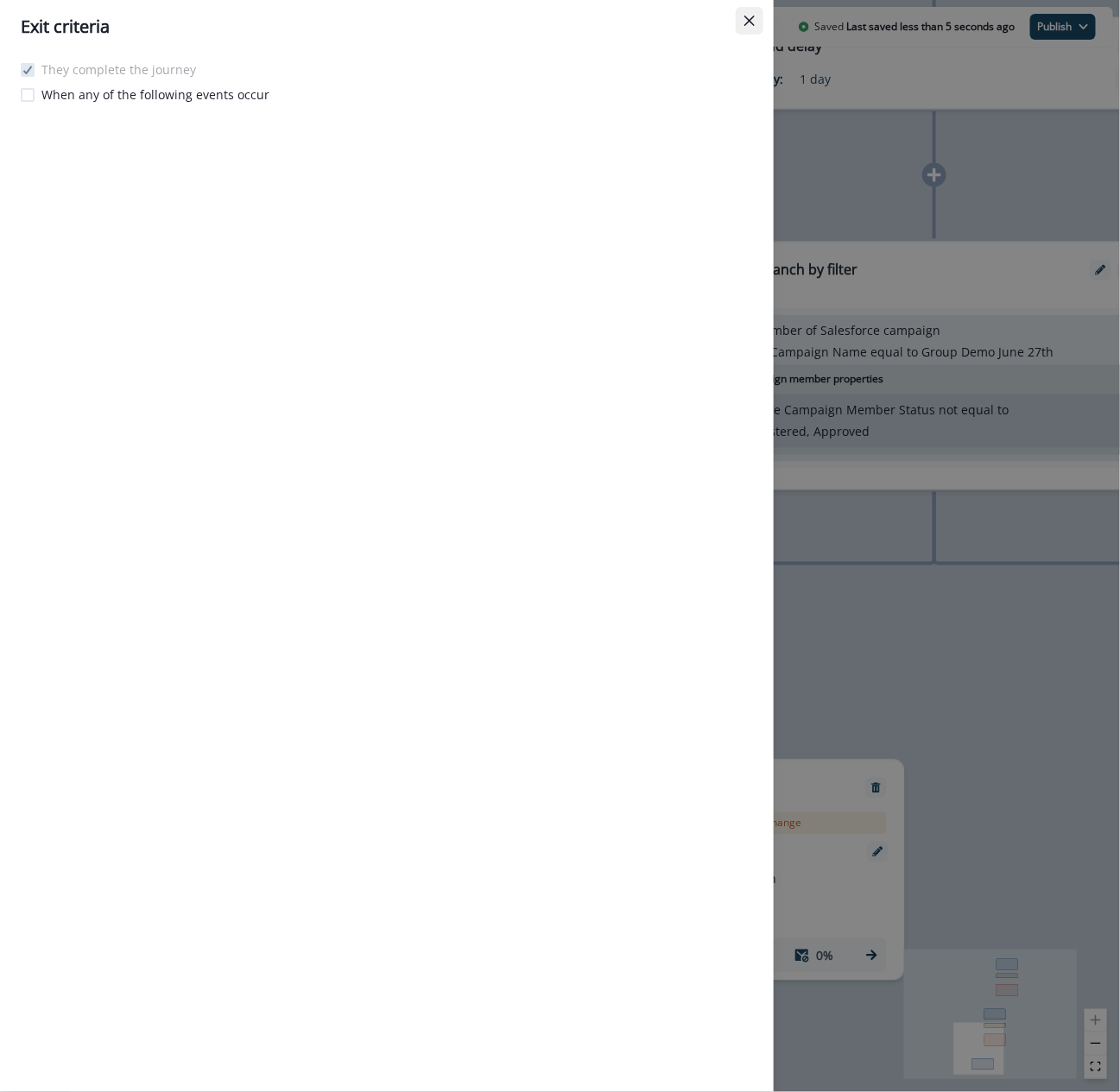 click 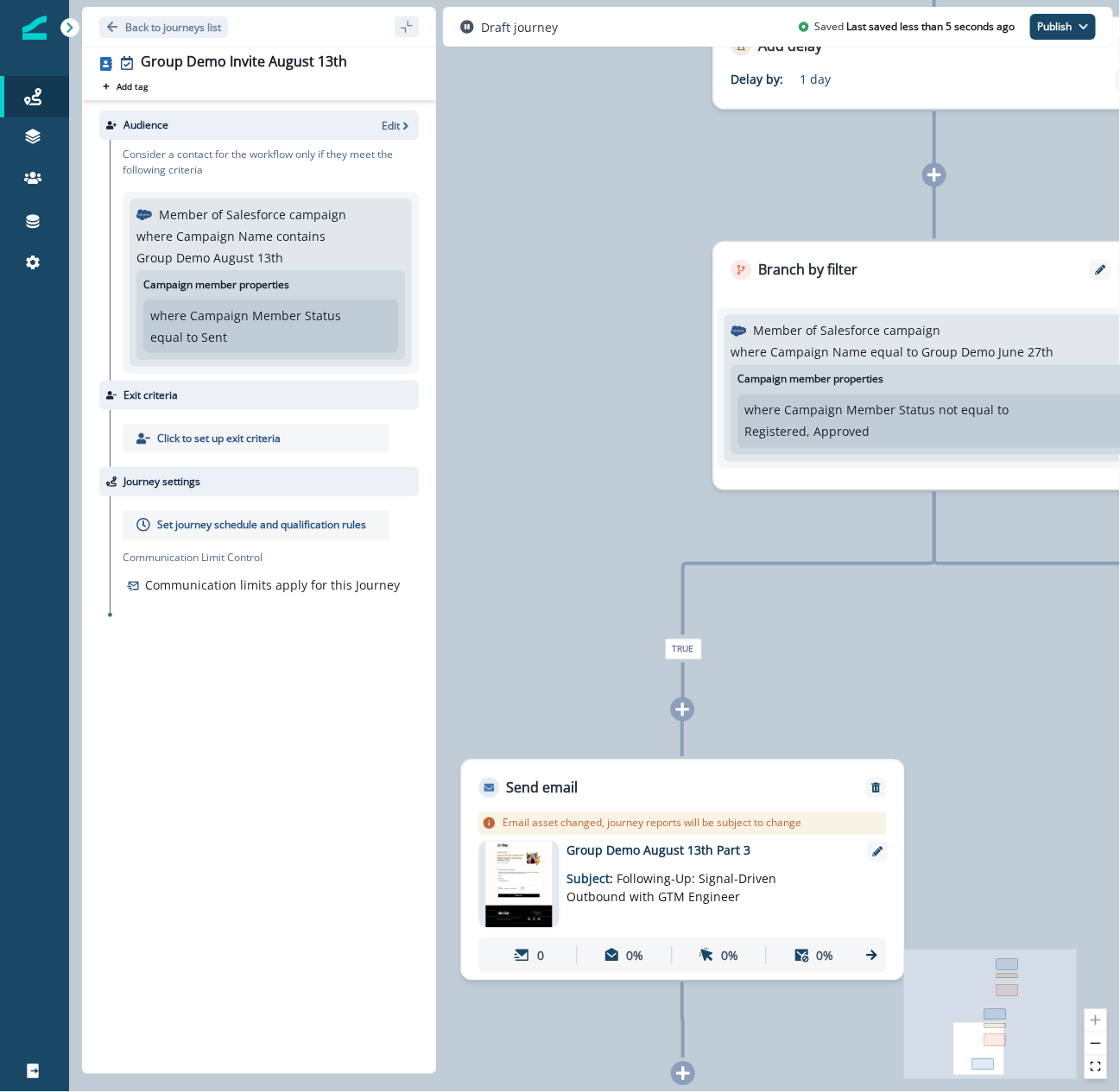 click on "Set journey schedule and qualification rules" at bounding box center [262, 525] 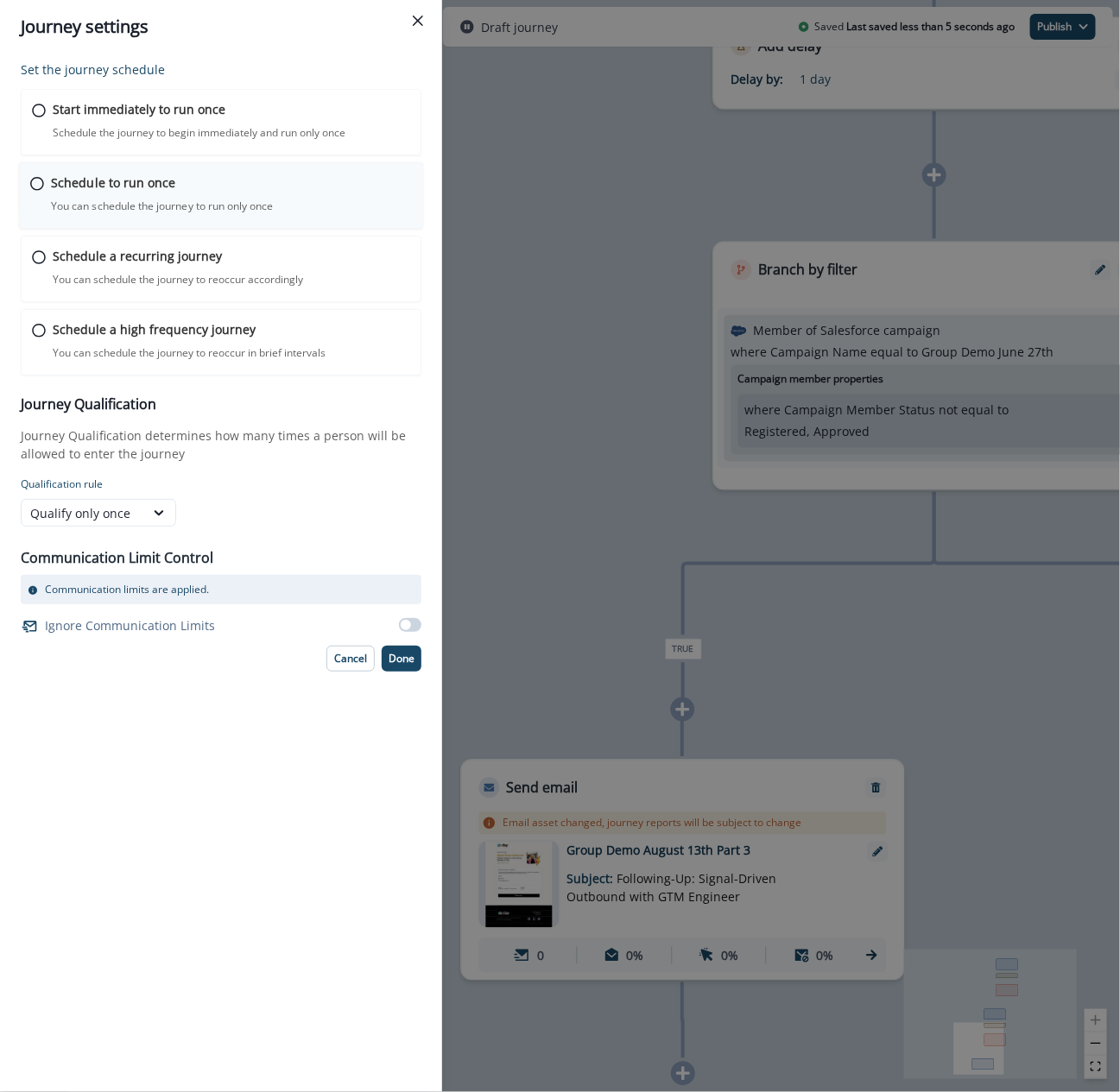 click on "You can schedule the journey to run only once" at bounding box center [162, 206] 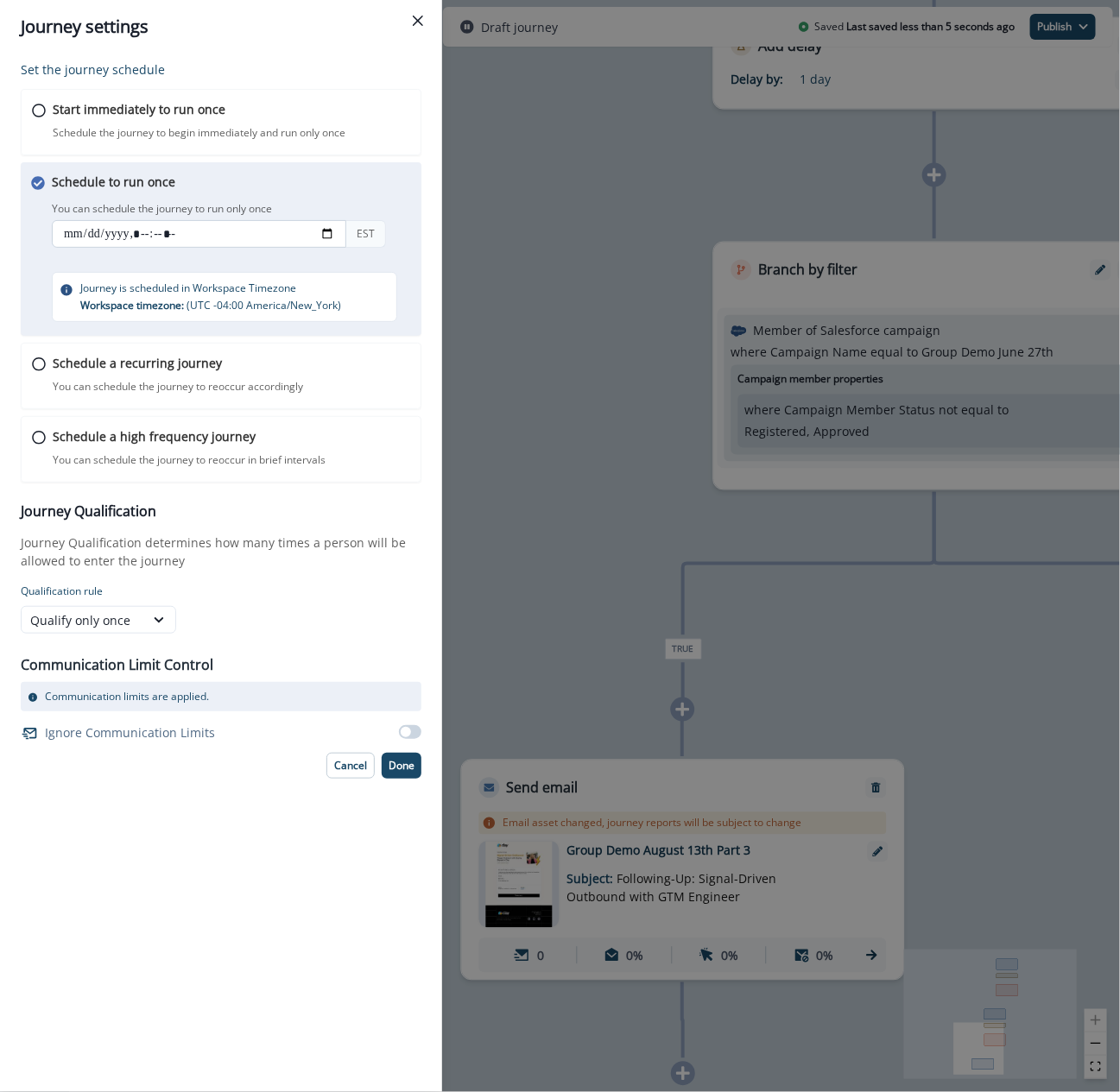 click at bounding box center (199, 234) 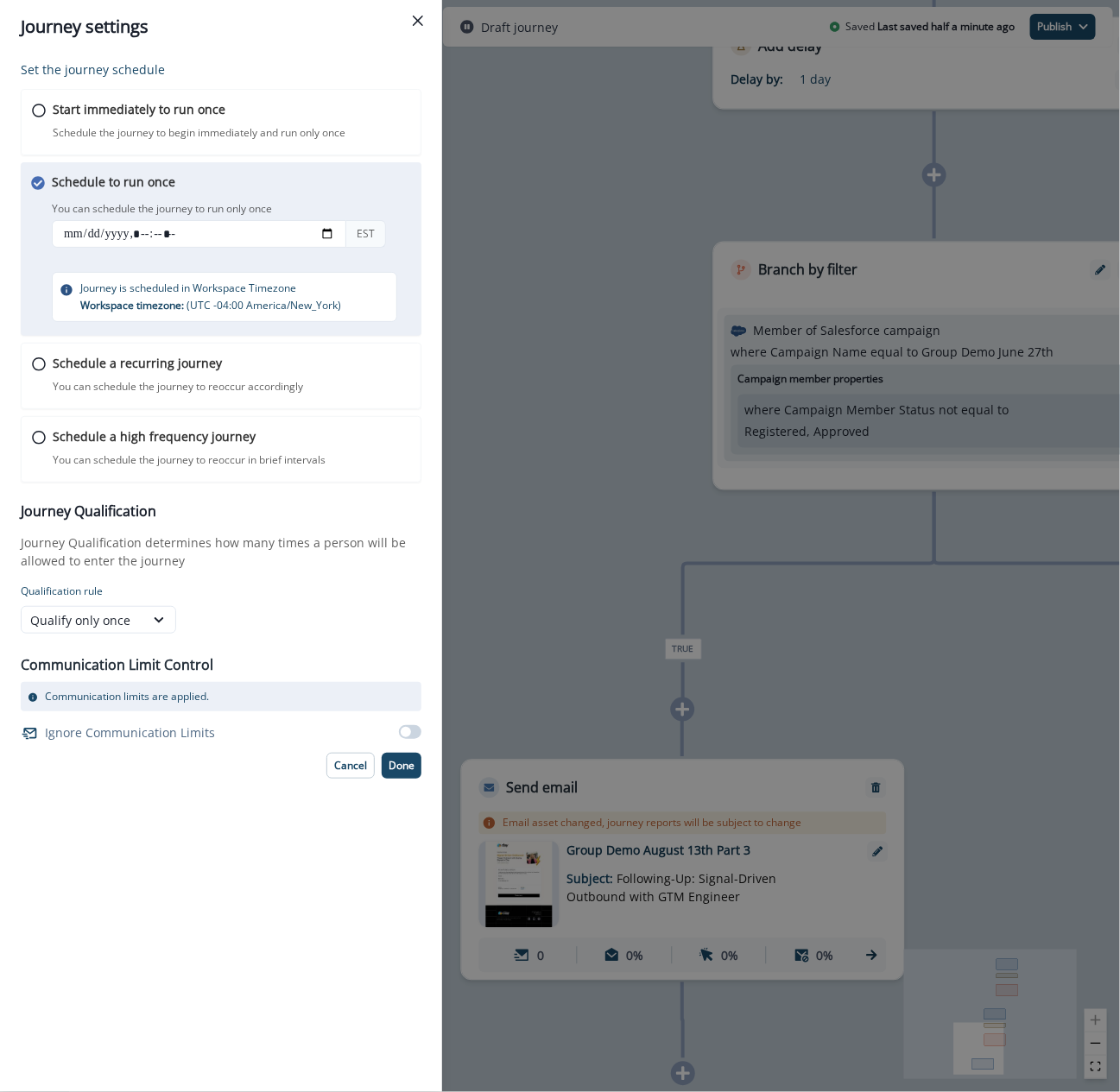 type on "**********" 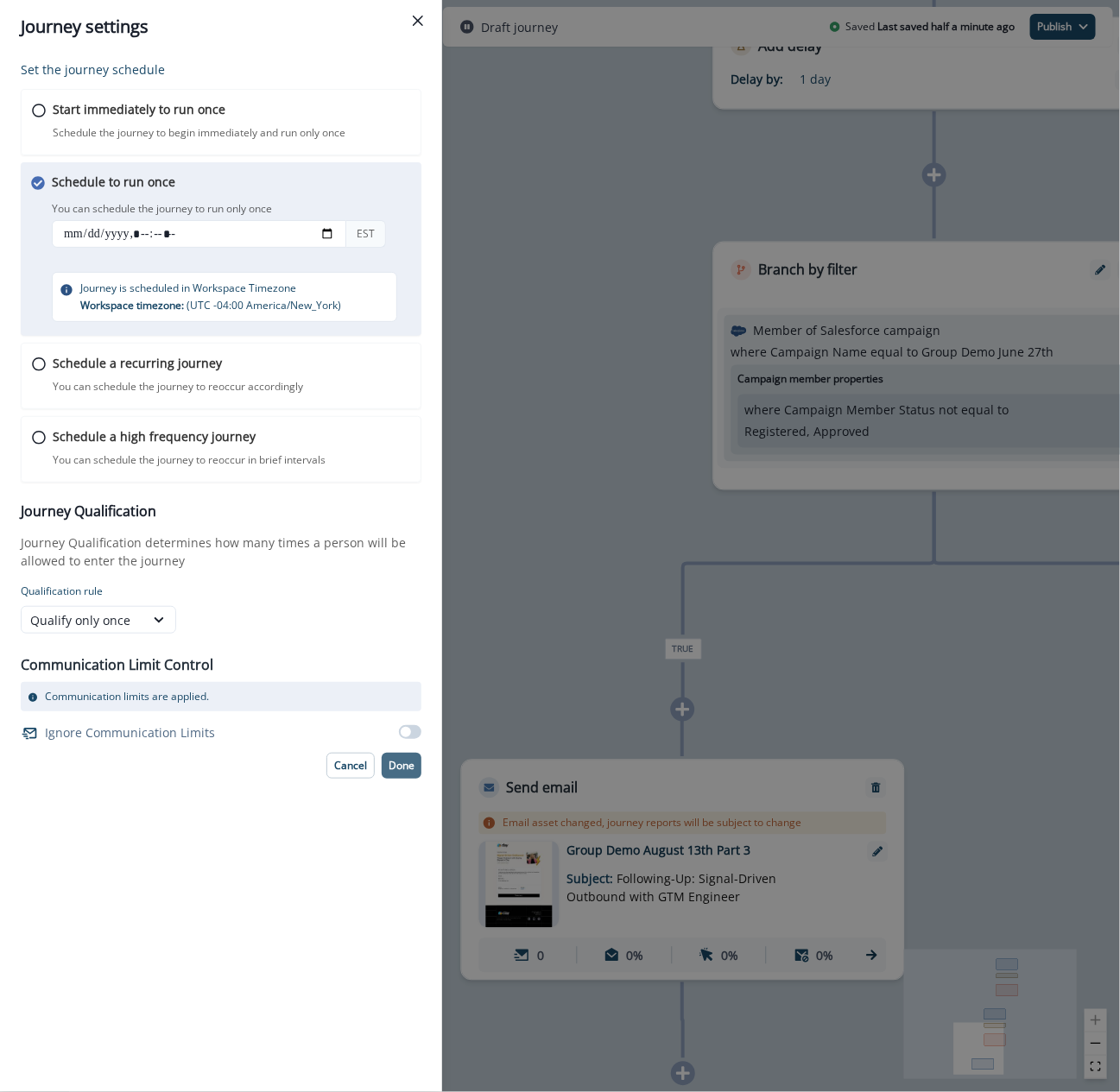 click on "Done" at bounding box center [402, 766] 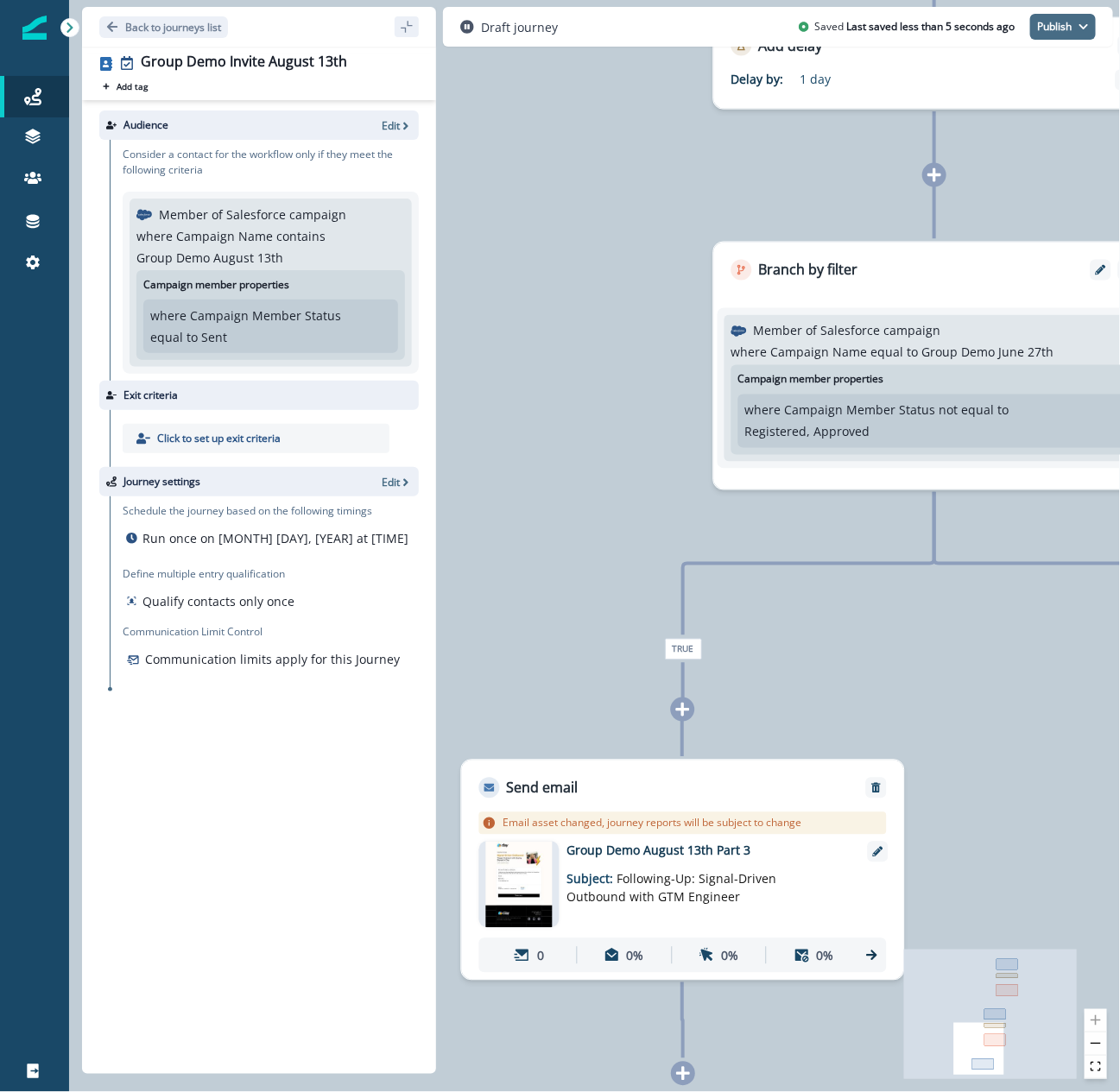 click on "Publish" at bounding box center (1063, 27) 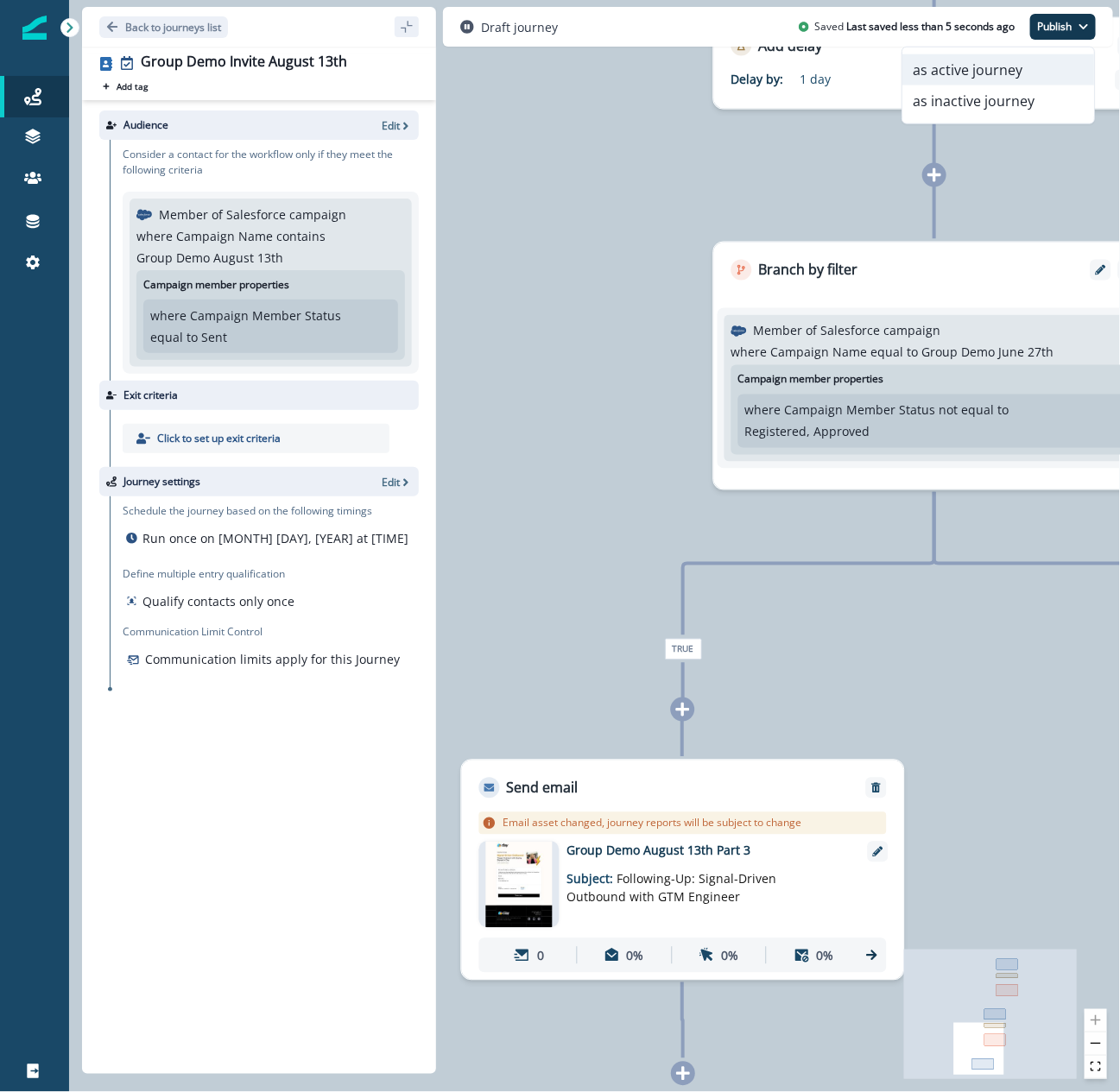 click on "as active journey" at bounding box center (998, 70) 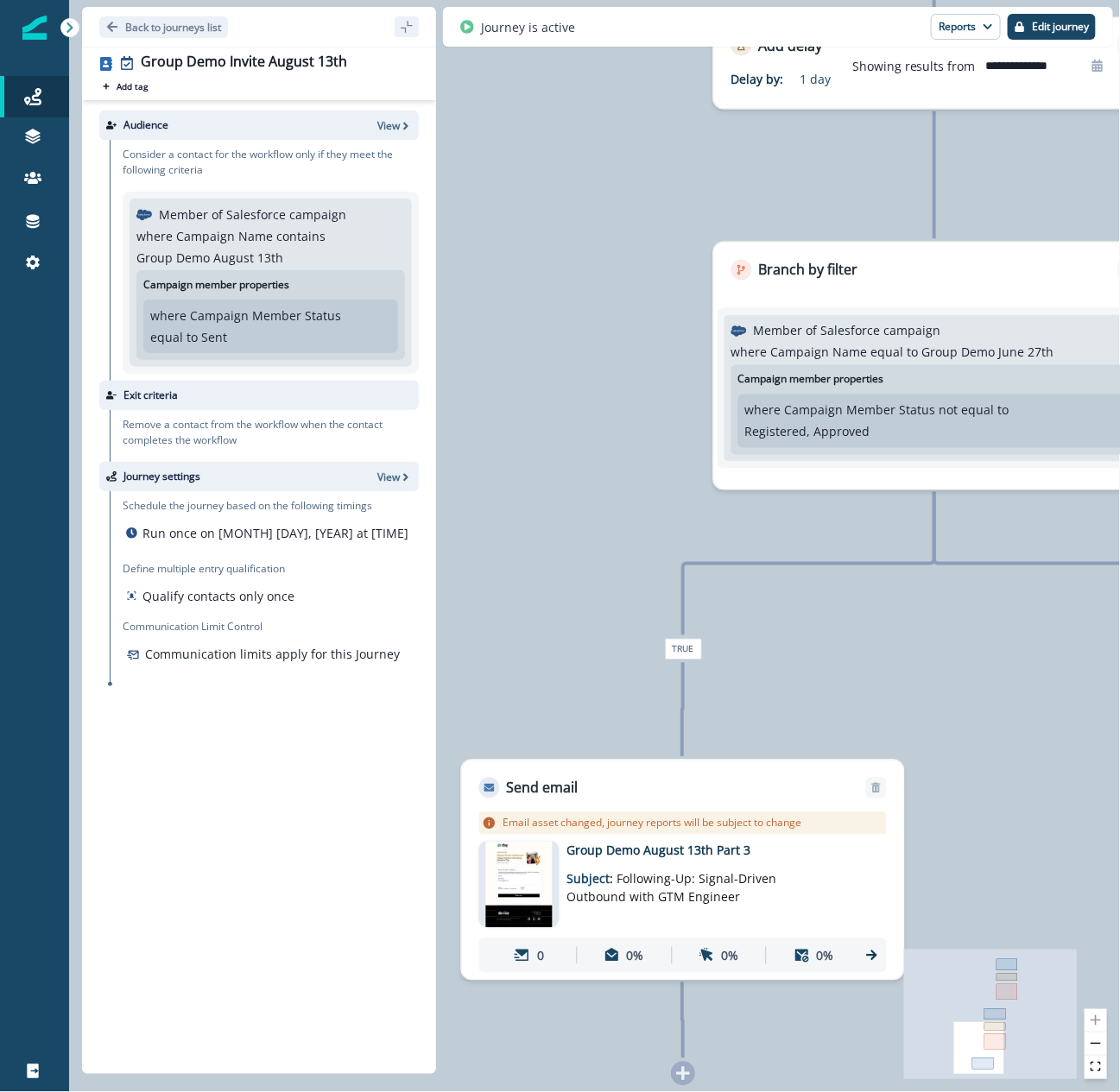 type 